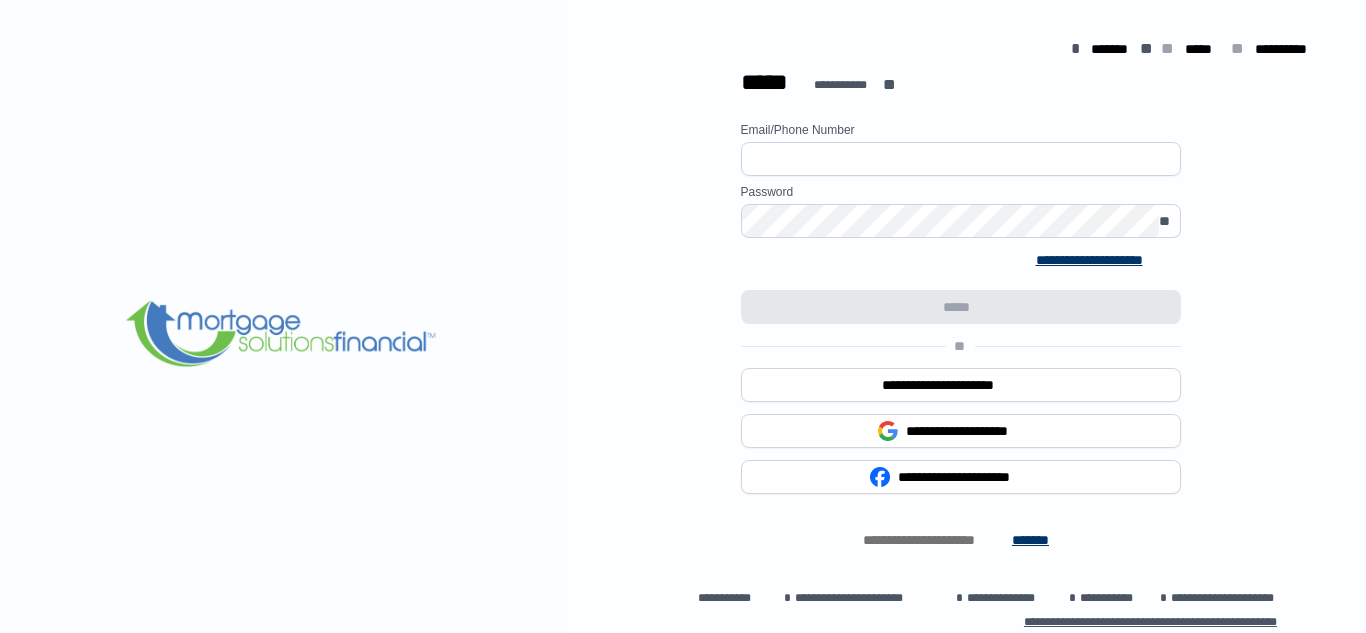 scroll, scrollTop: 0, scrollLeft: 0, axis: both 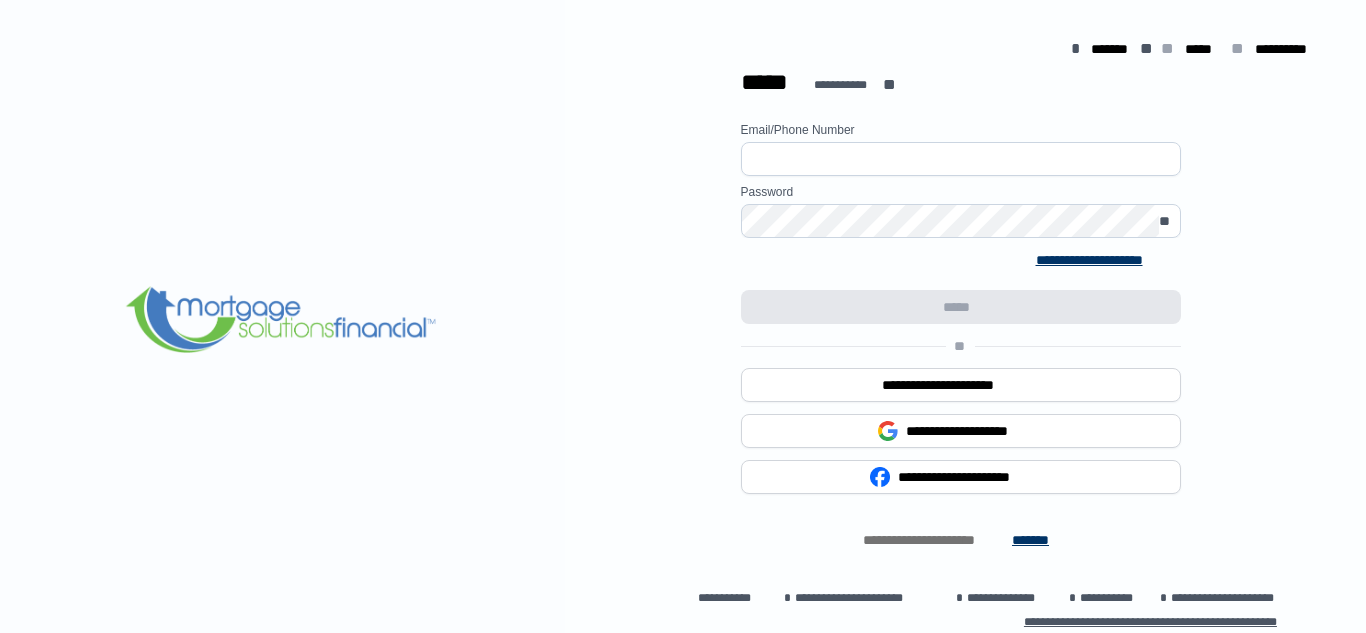 click at bounding box center (961, 159) 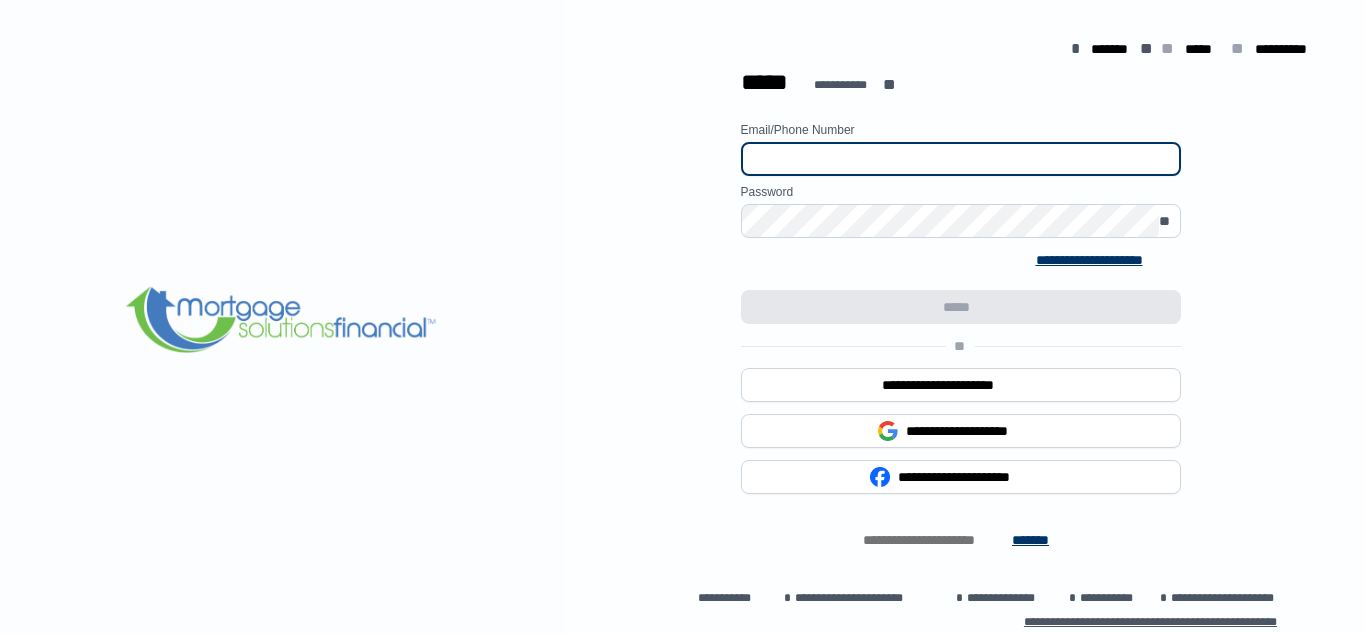 type on "**********" 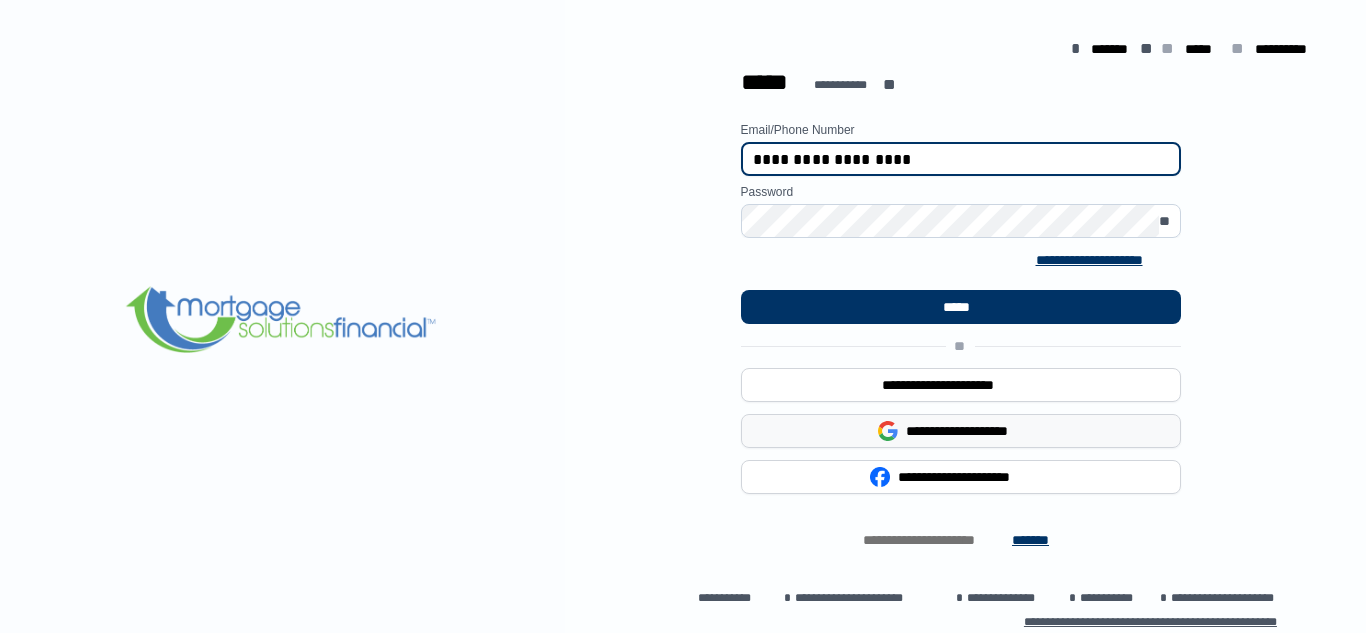 click on "**********" at bounding box center [974, 431] 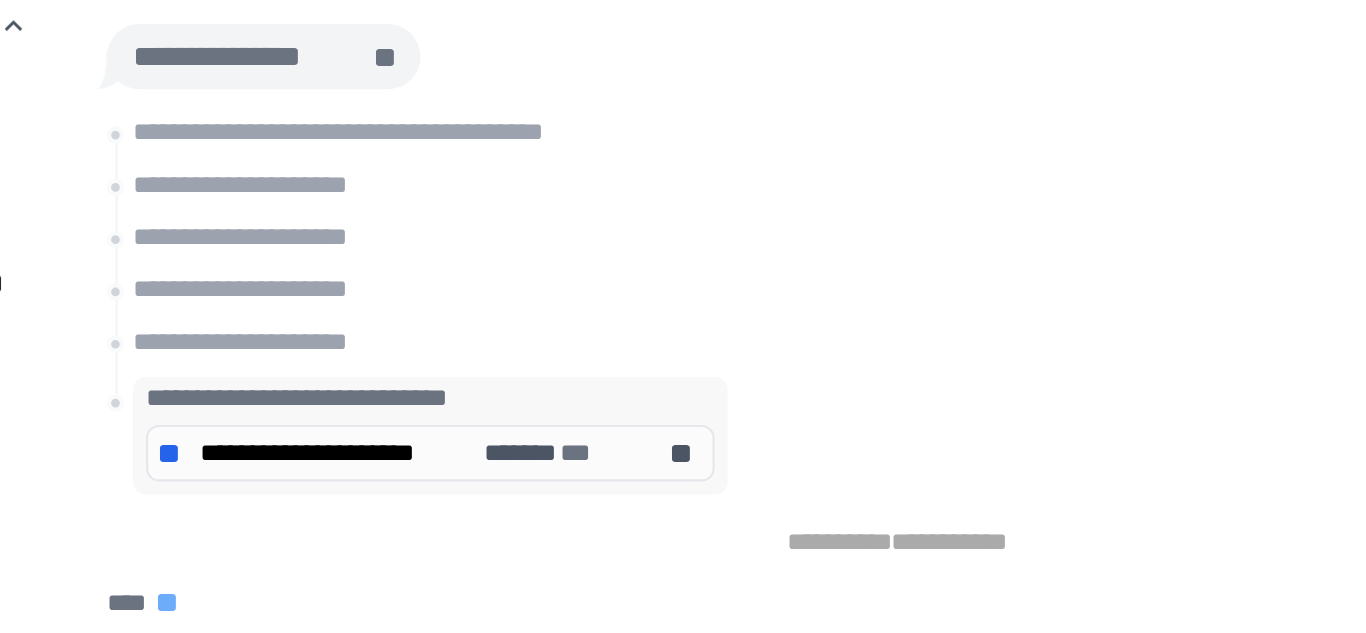 scroll, scrollTop: 203, scrollLeft: 0, axis: vertical 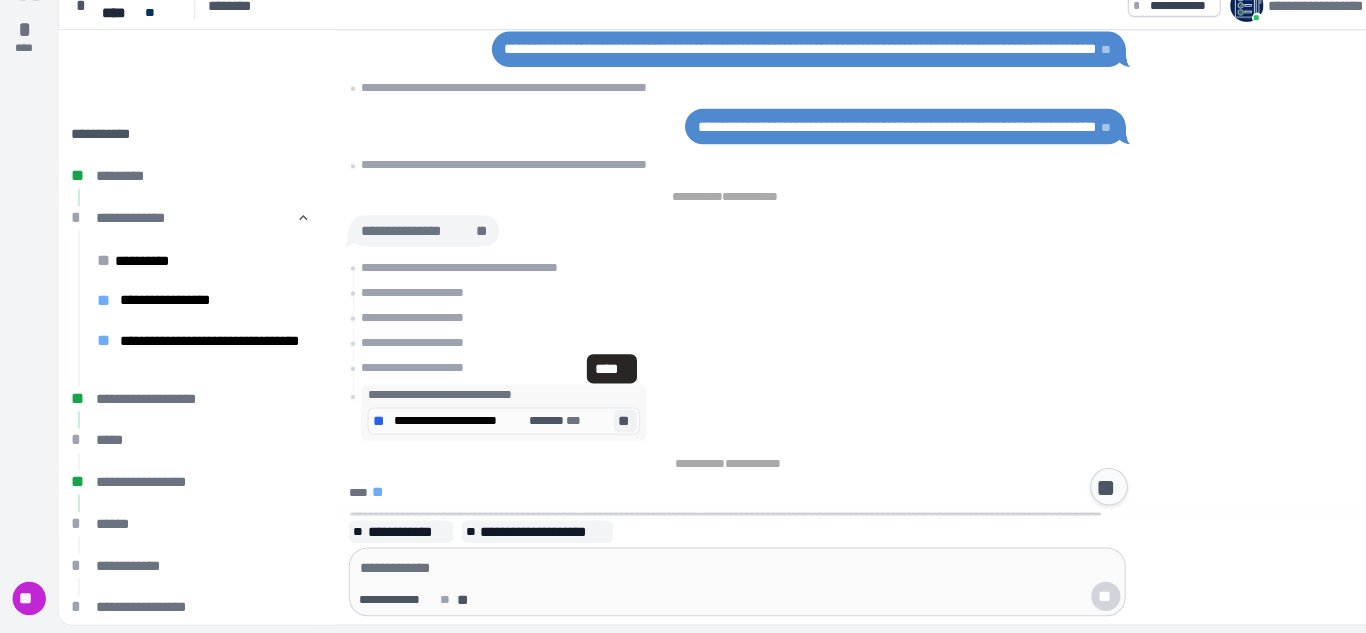 click on "**" at bounding box center (599, 431) 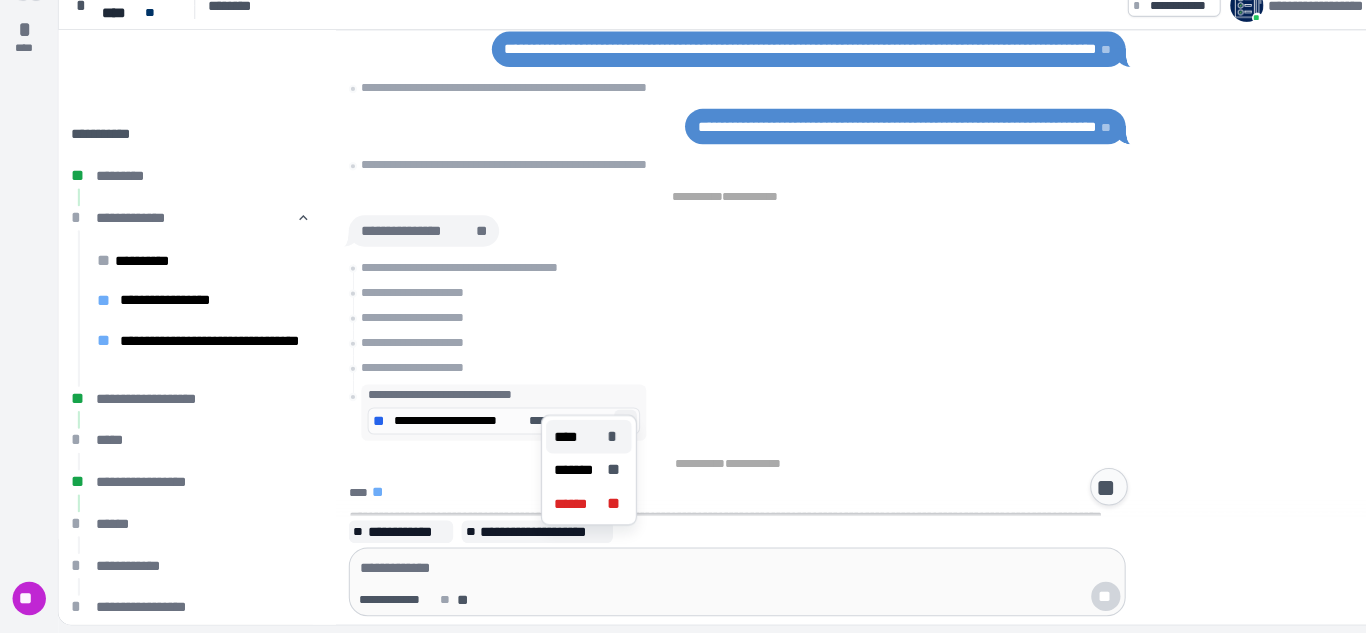 click on "**** *" at bounding box center [564, 445] 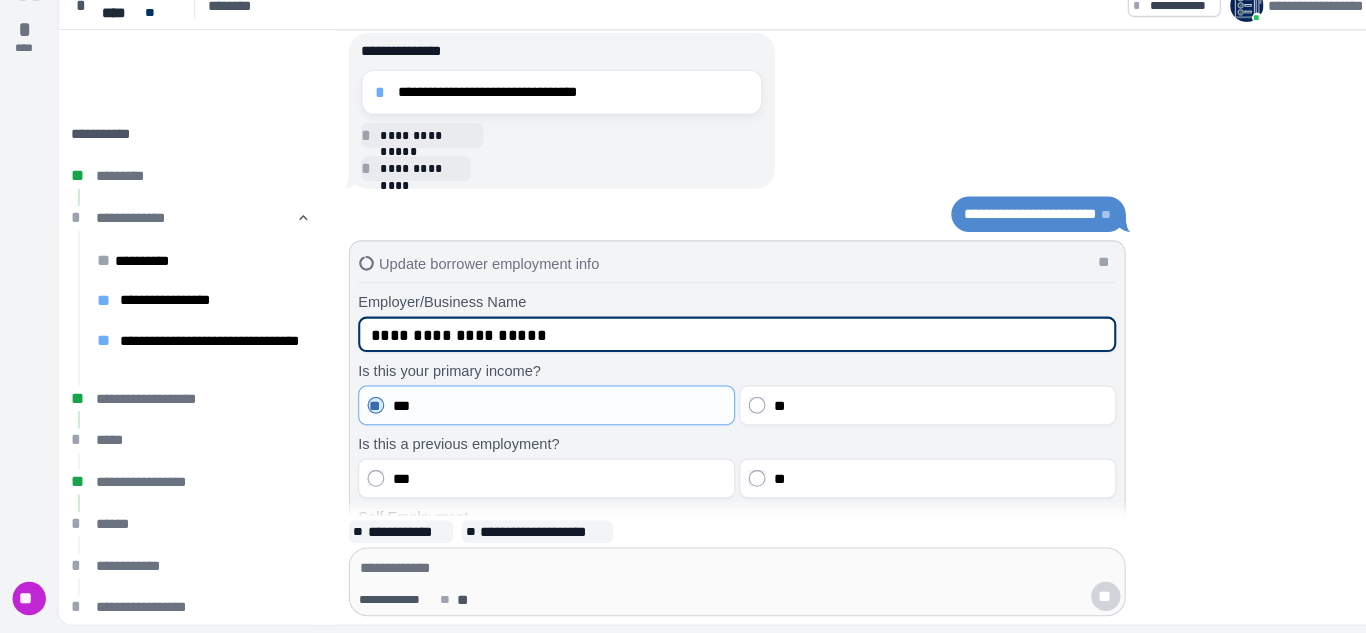 scroll, scrollTop: 174, scrollLeft: 0, axis: vertical 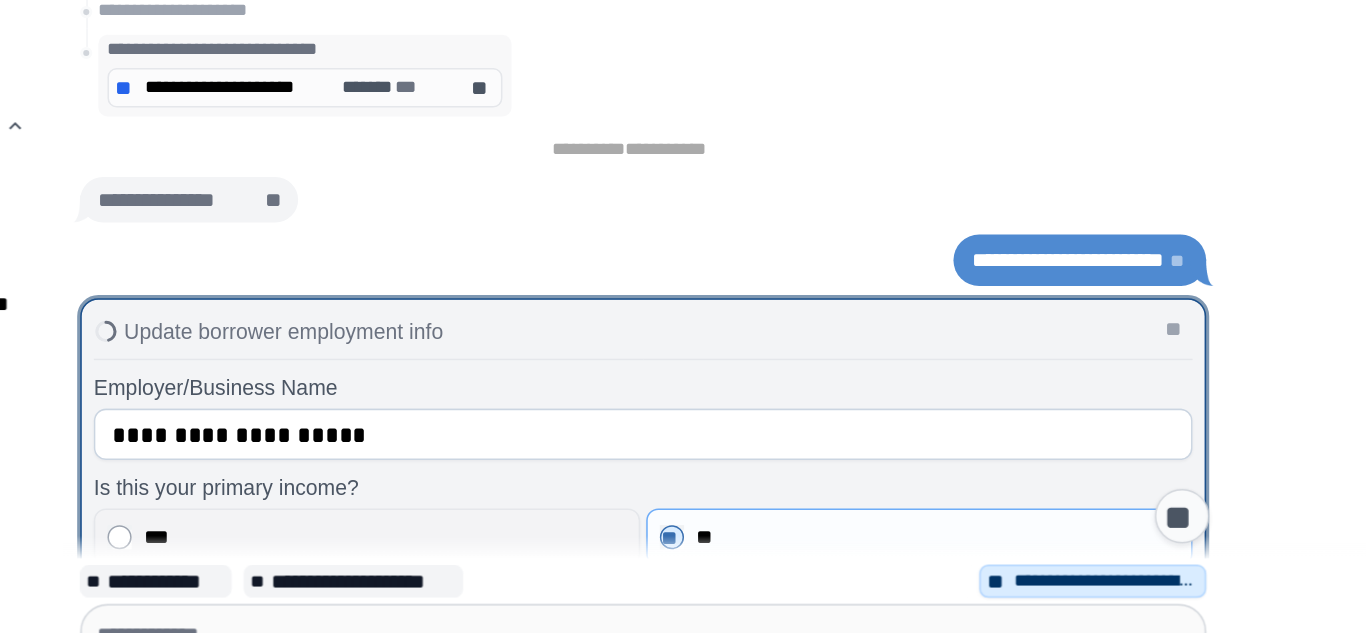 click on "**" at bounding box center (599, 210) 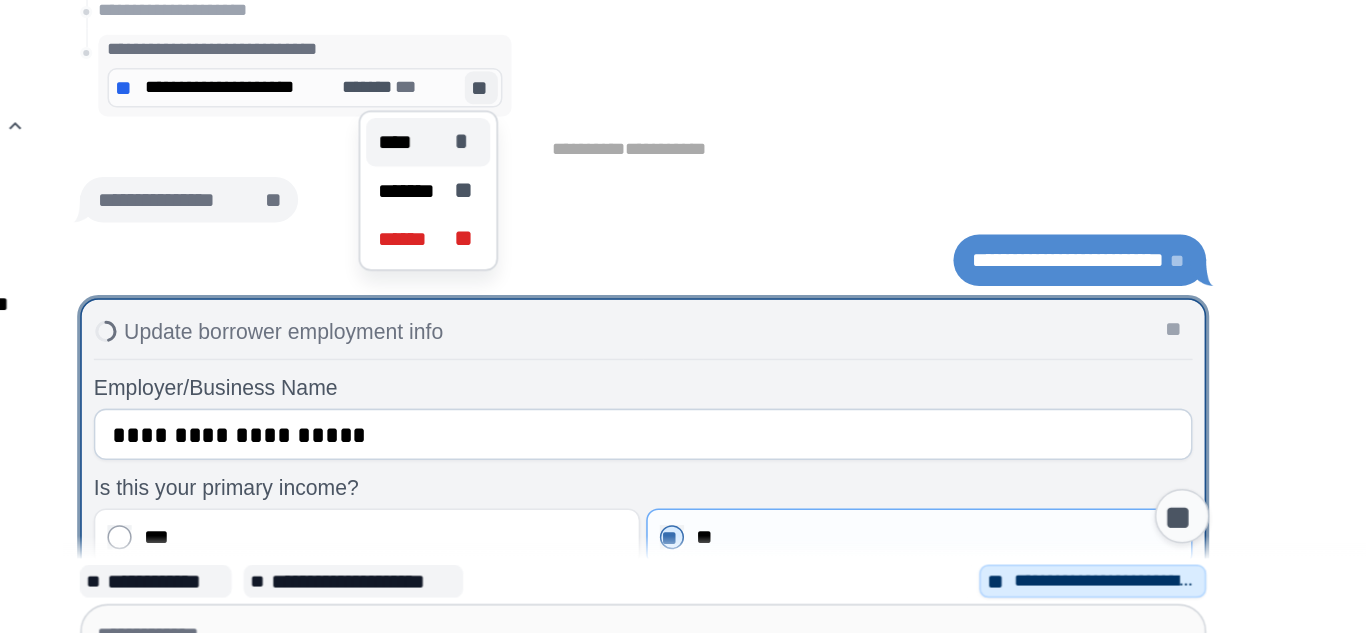 click on "****" at bounding box center [543, 246] 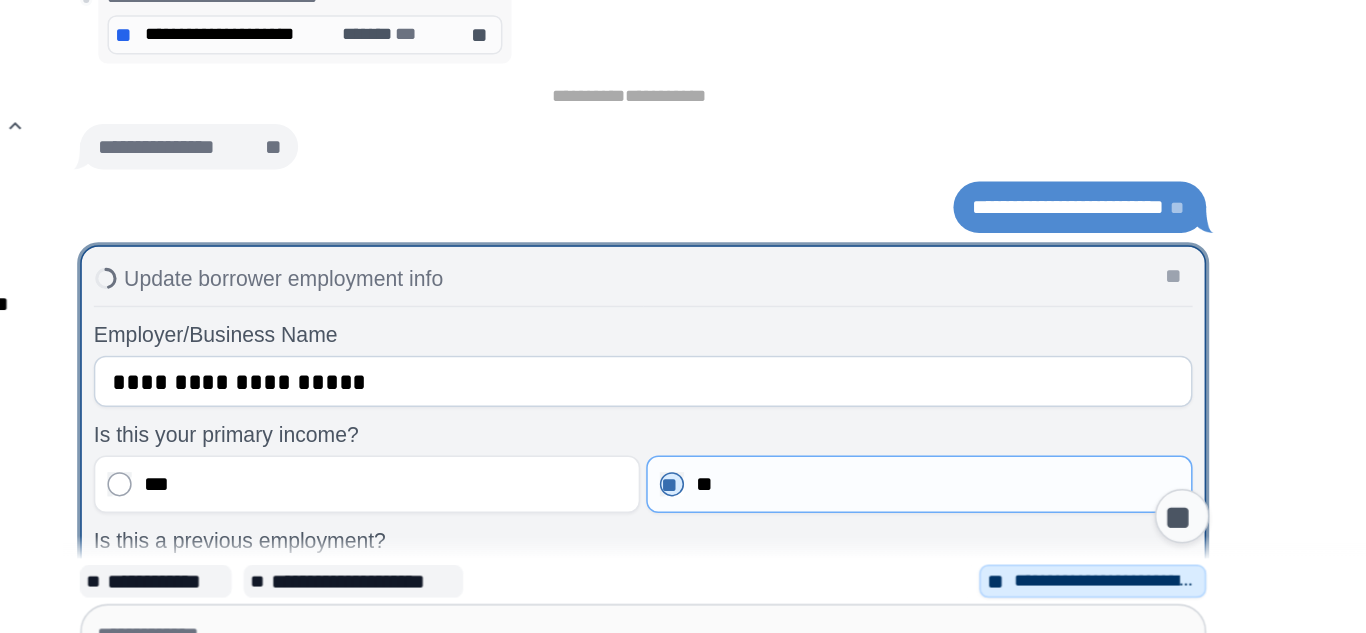 scroll, scrollTop: 174, scrollLeft: 0, axis: vertical 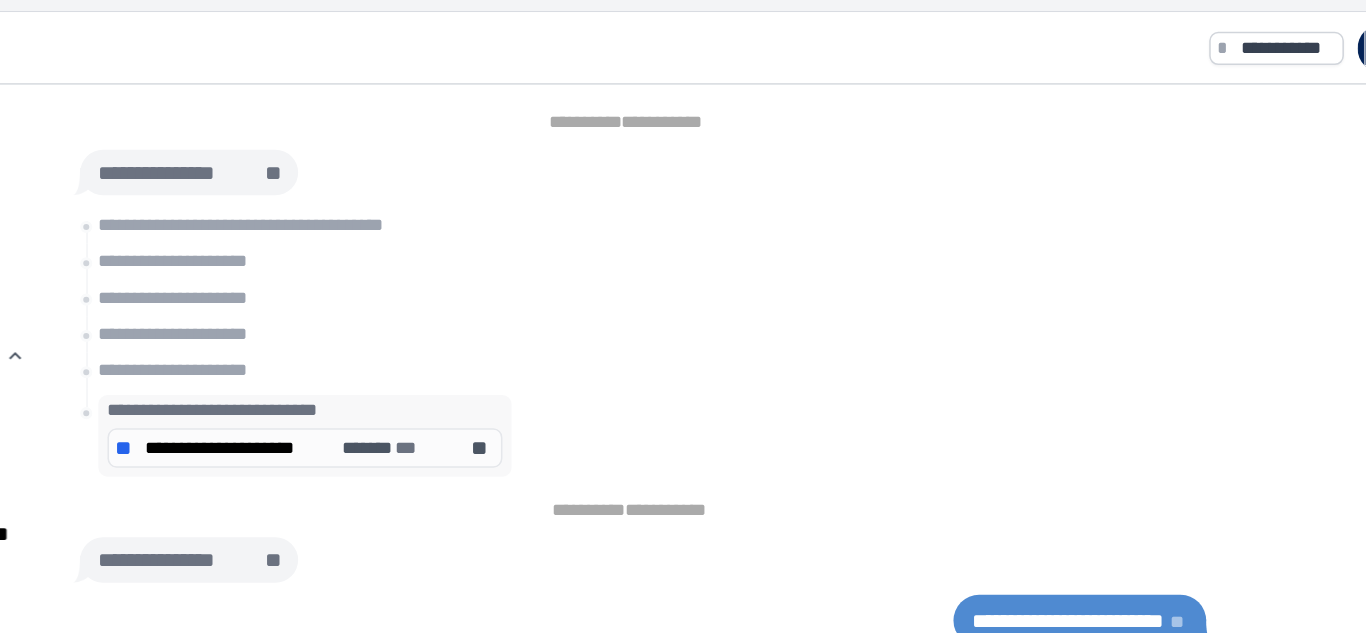 click on "******* ***" at bounding box center [542, 296] 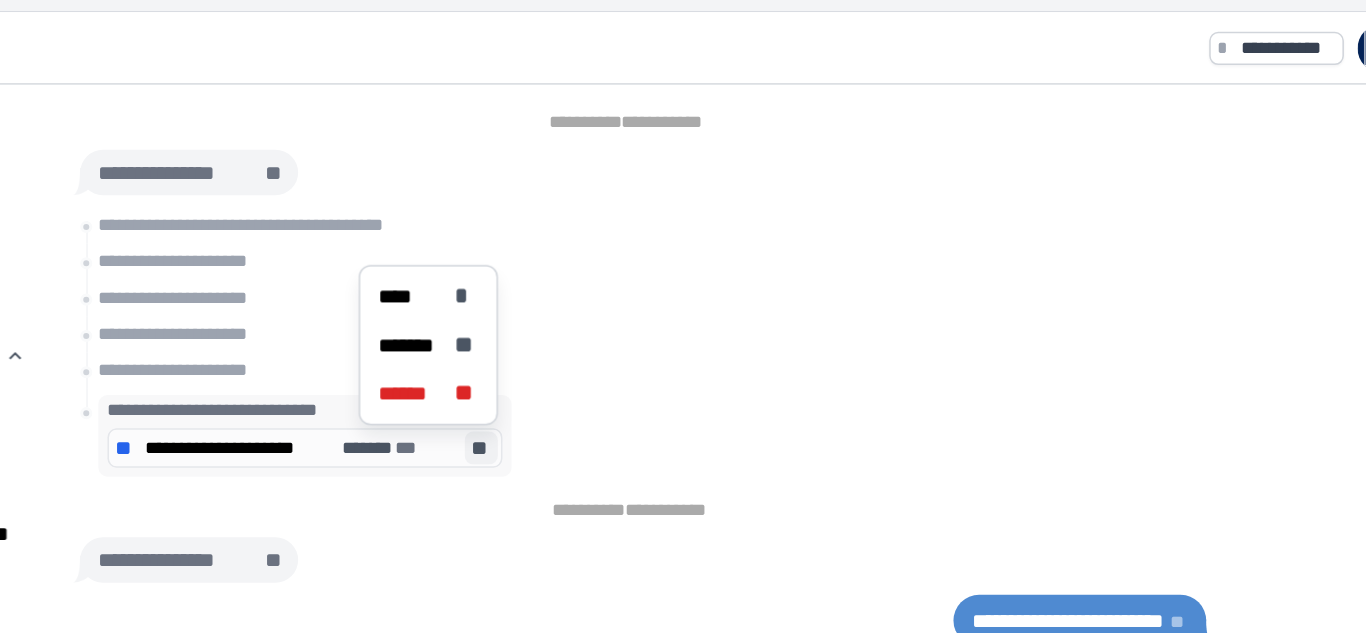 click on "**" at bounding box center (589, 260) 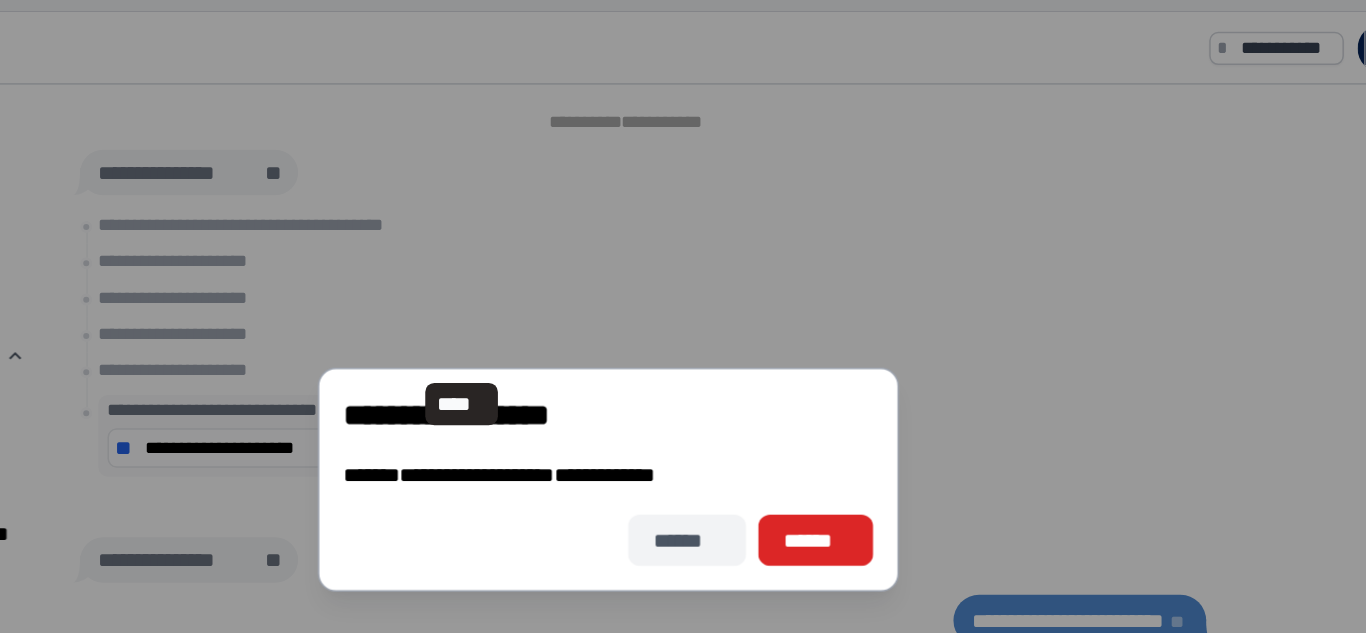 click on "******" at bounding box center [735, 357] 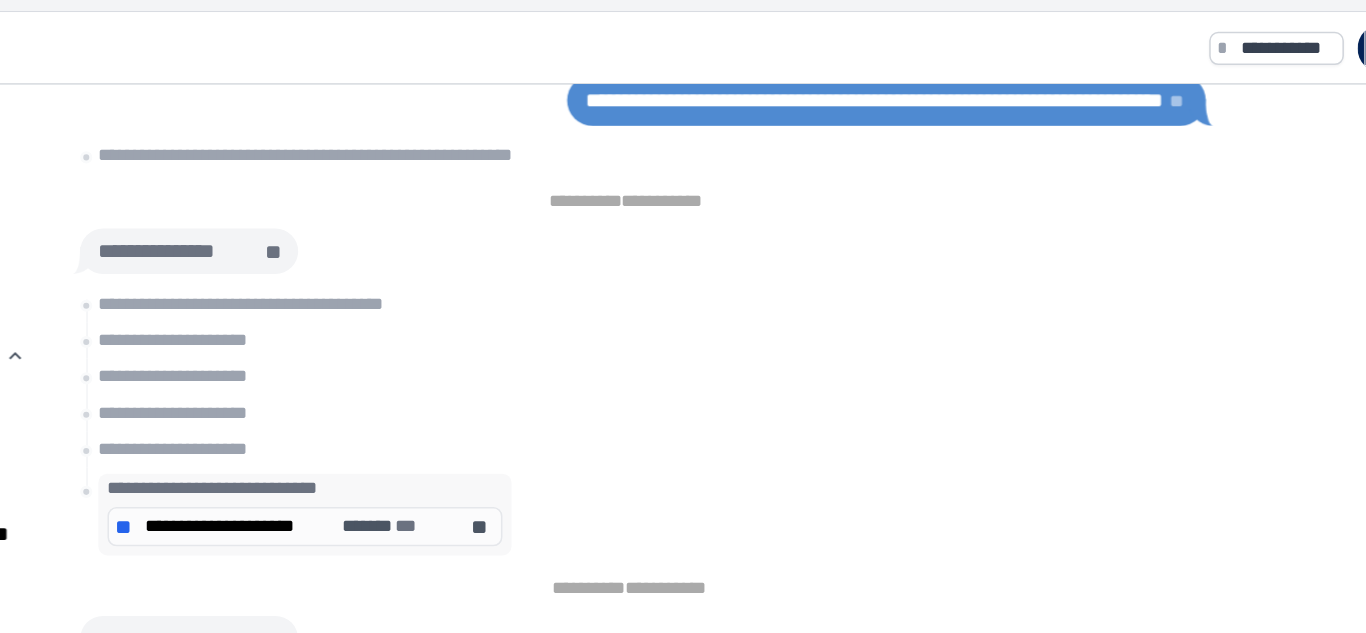 scroll, scrollTop: 971, scrollLeft: 0, axis: vertical 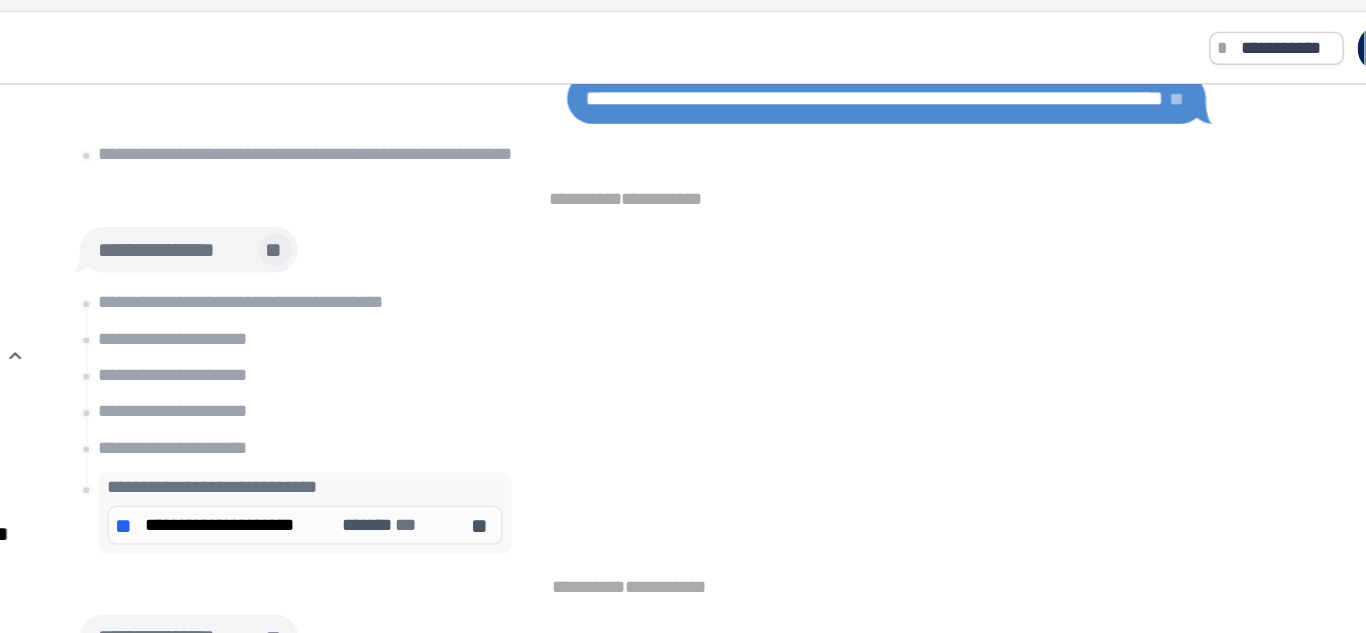 click on "**" at bounding box center [463, 165] 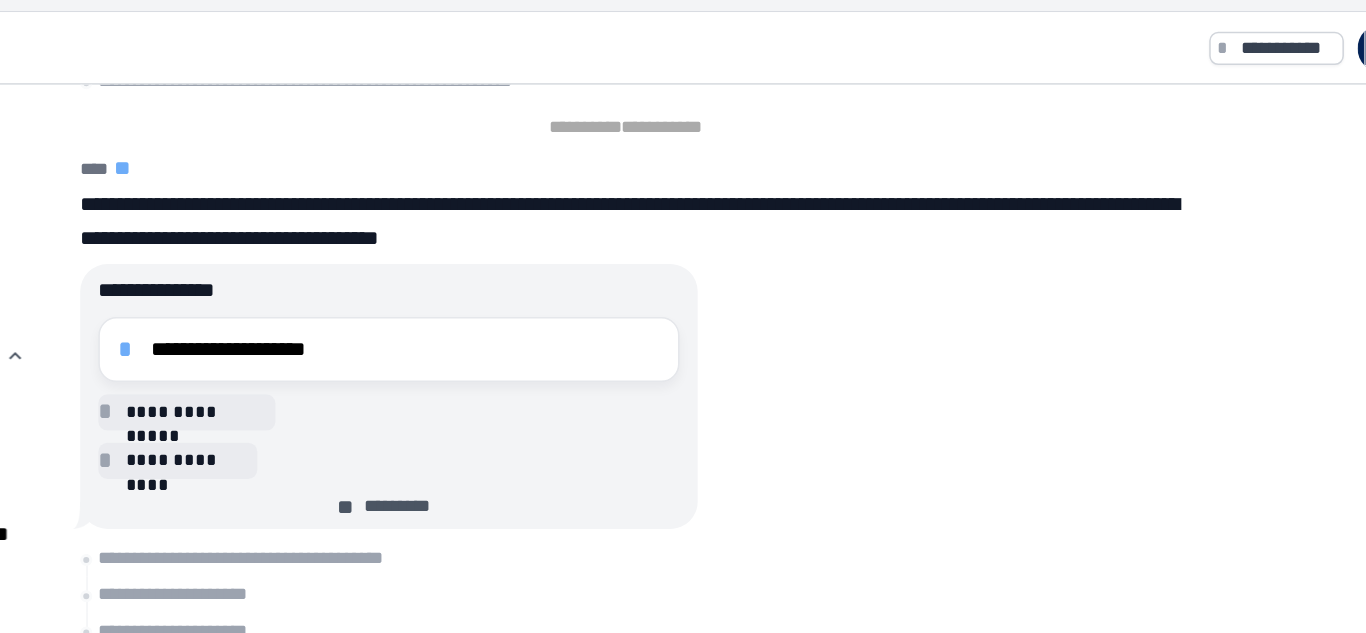 scroll, scrollTop: 1142, scrollLeft: 0, axis: vertical 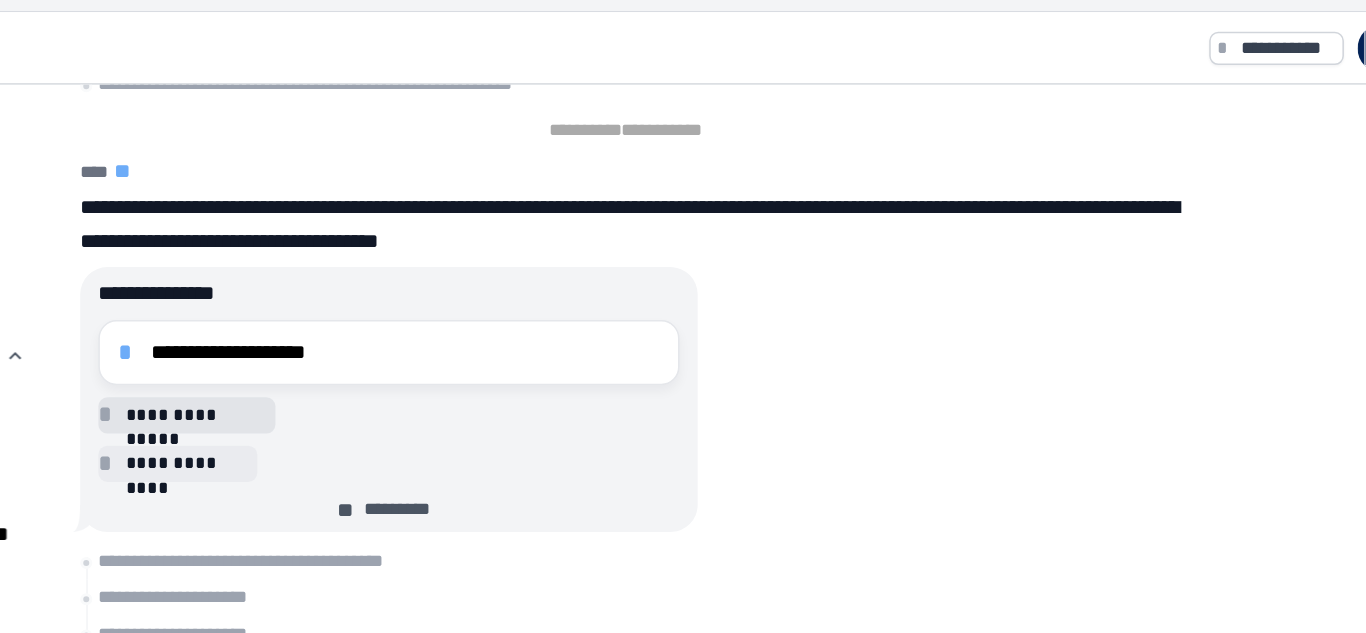 click on "**********" at bounding box center [404, 274] 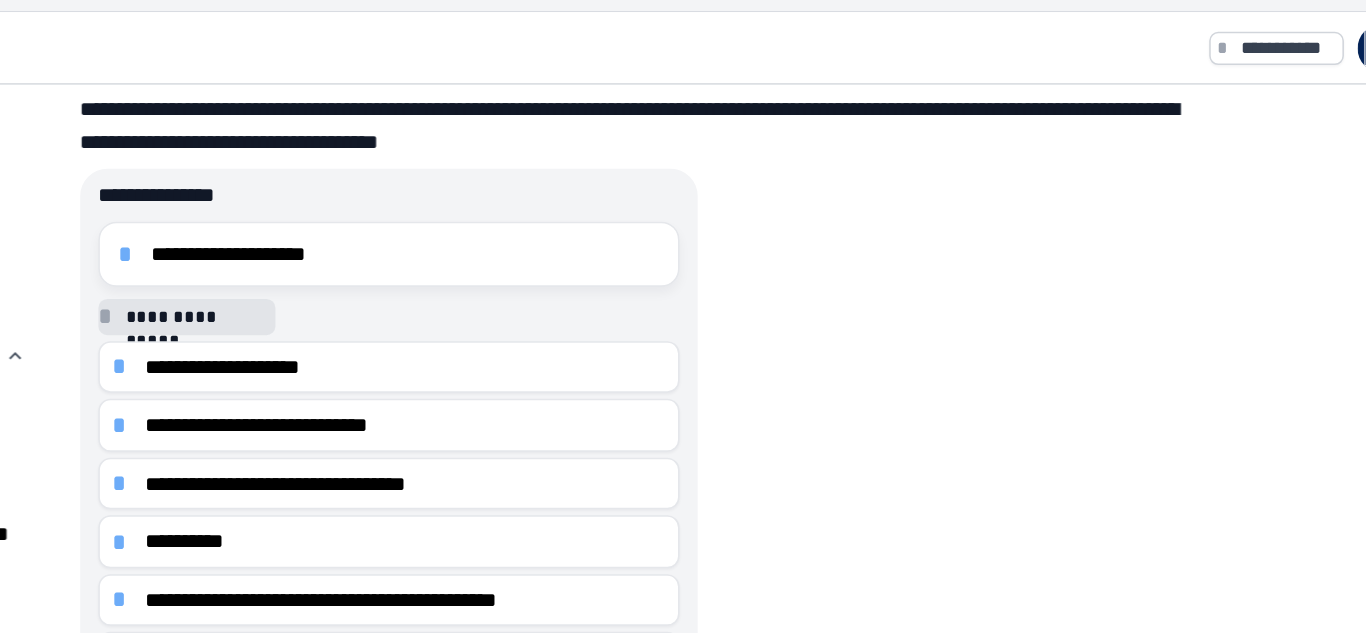 scroll, scrollTop: 1440, scrollLeft: 0, axis: vertical 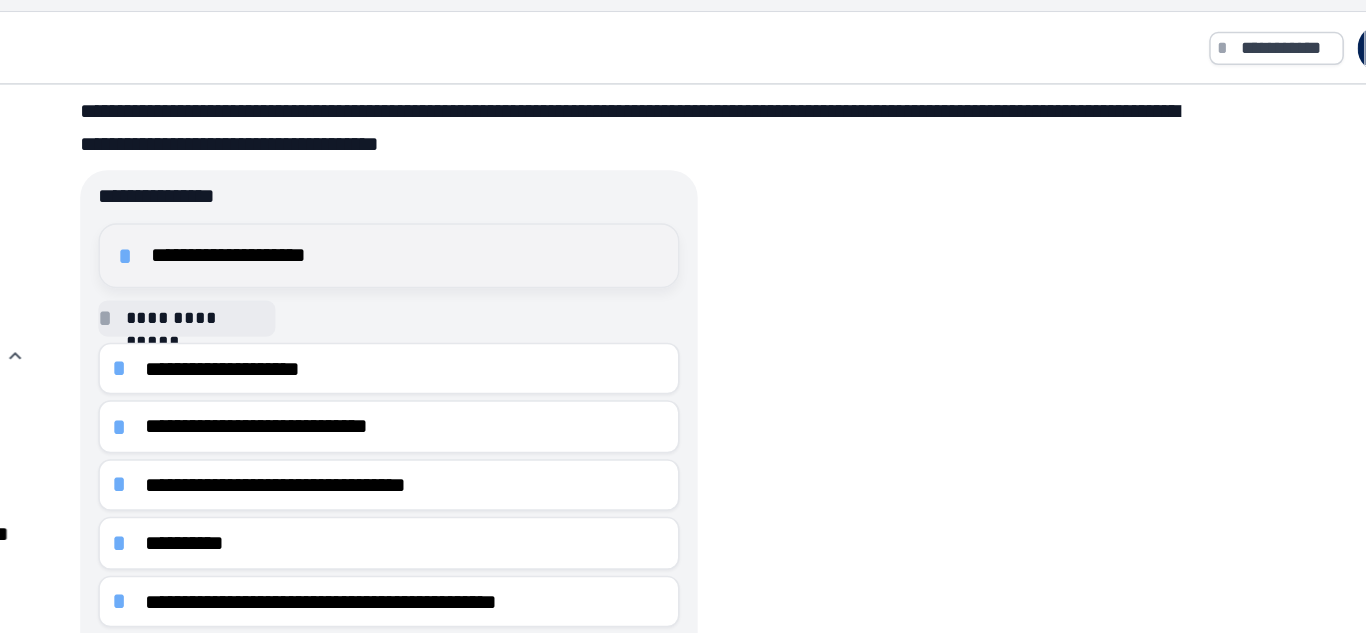 click on "*" at bounding box center [367, 169] 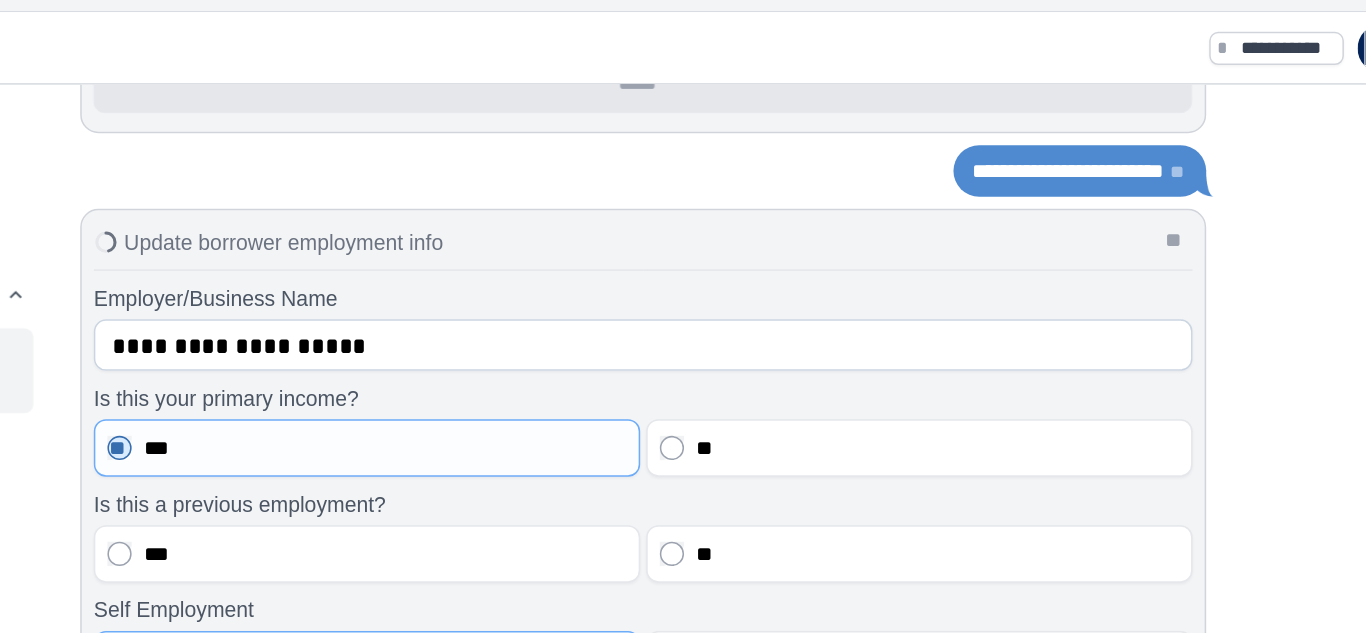 scroll, scrollTop: 407, scrollLeft: 0, axis: vertical 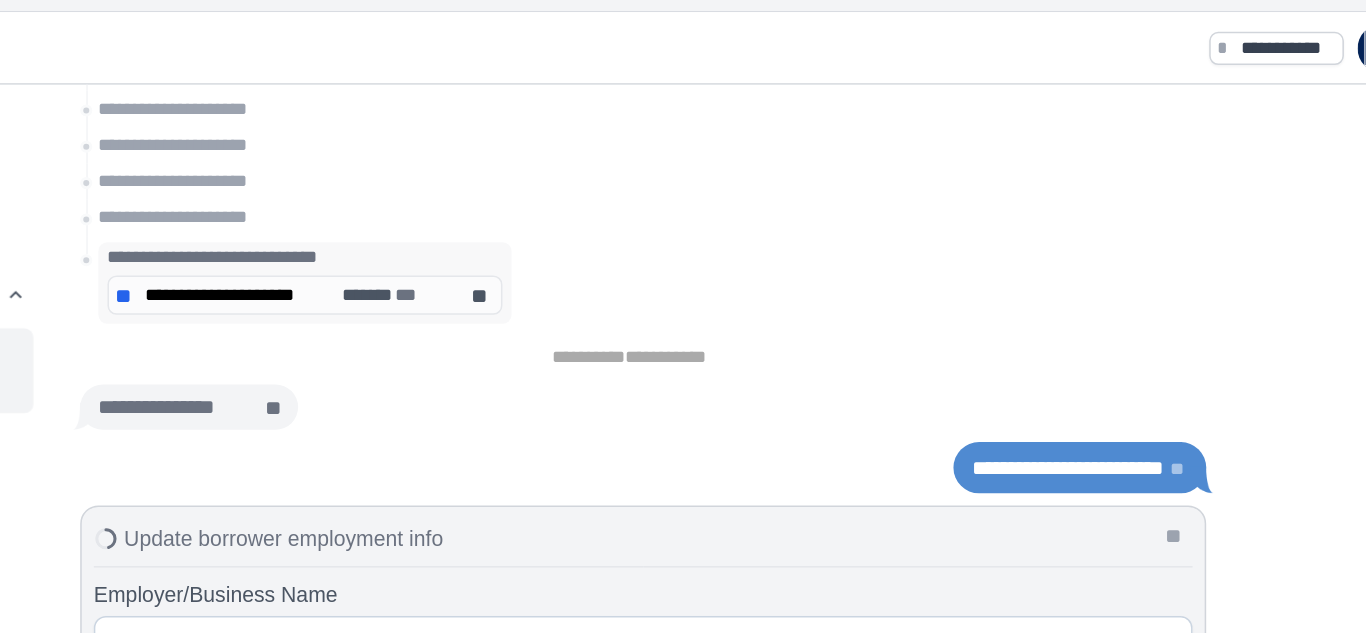 click on "**" at bounding box center (364, 195) 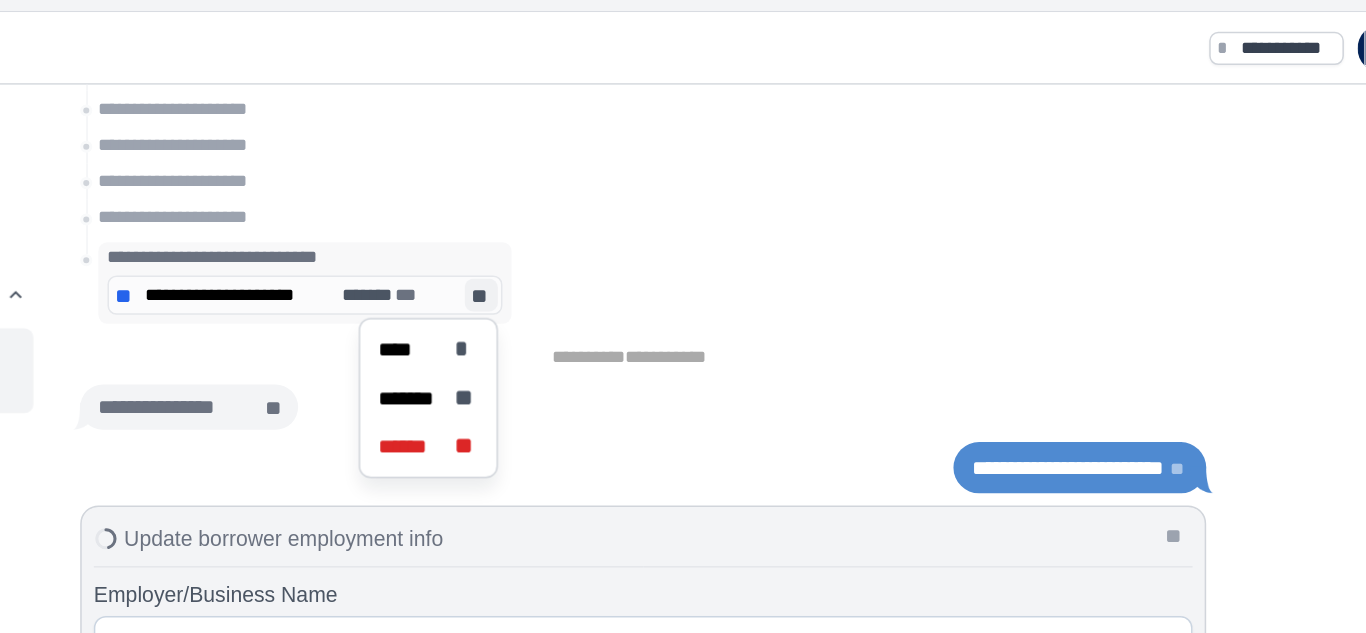 click on "*******" at bounding box center [552, 263] 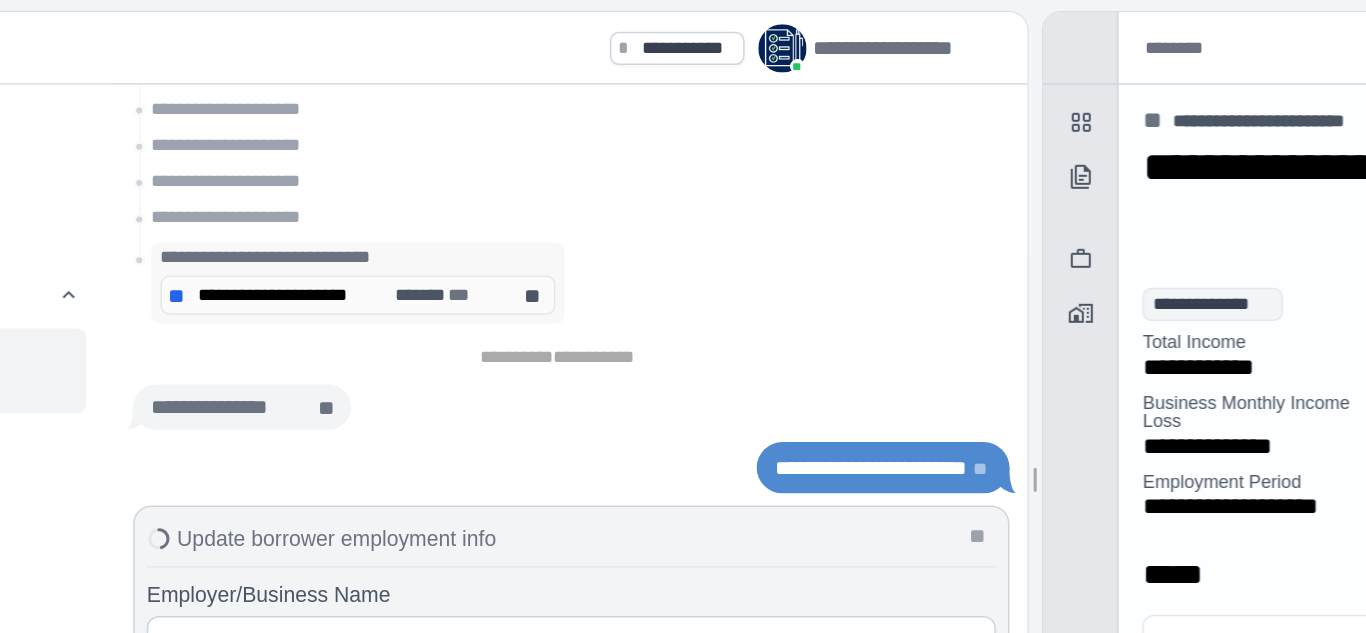 click on "******* ***" at bounding box center (577, 195) 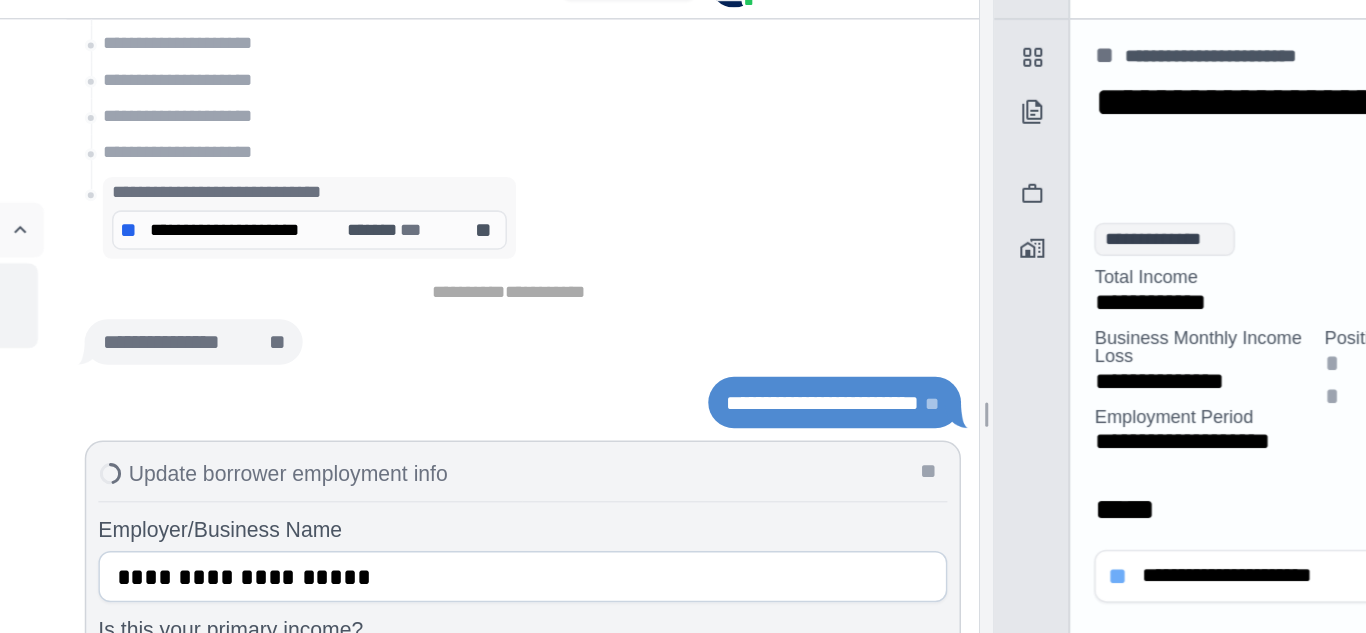 click on "** ********* 󰅃" at bounding box center (201, 195) 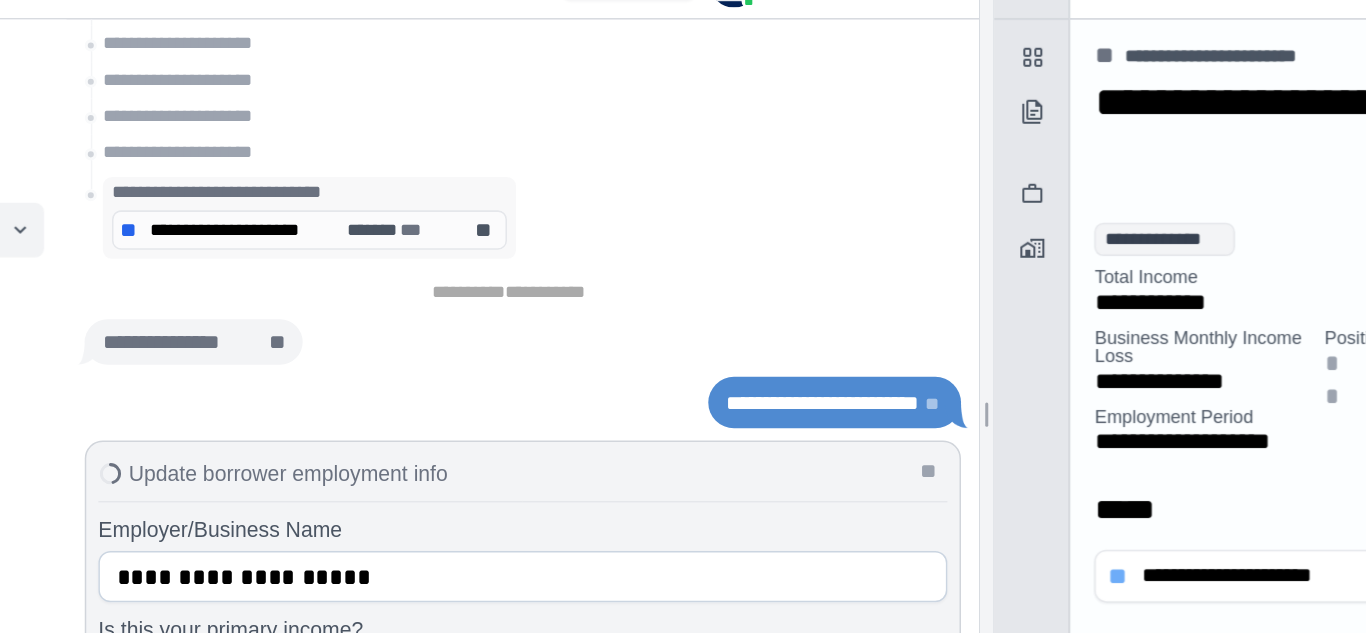 click on "**" at bounding box center (634, 195) 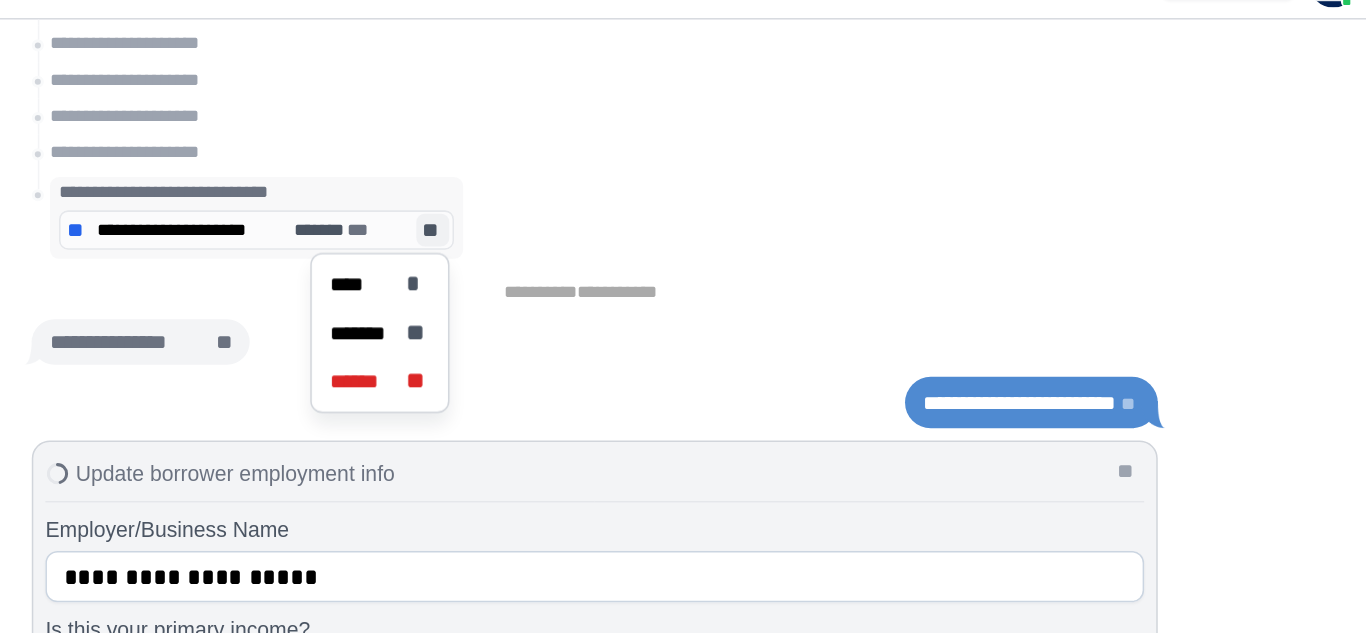 click on "**********" at bounding box center [706, 270] 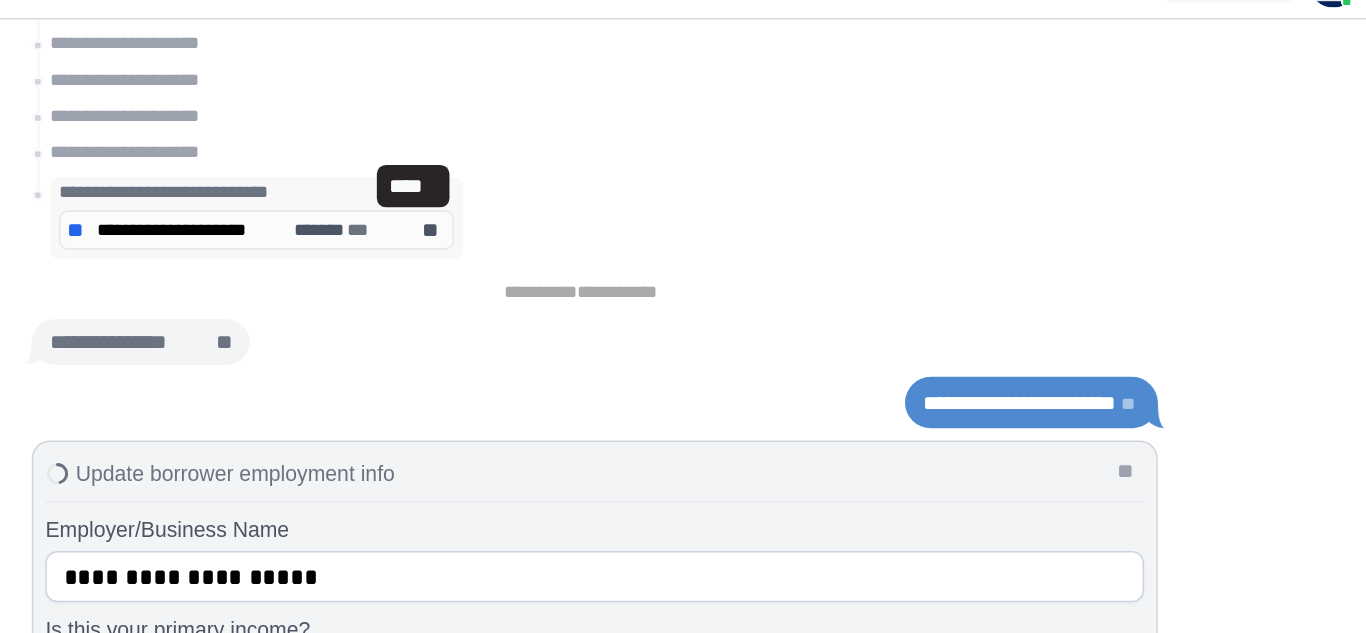 click on "**********" at bounding box center [706, 270] 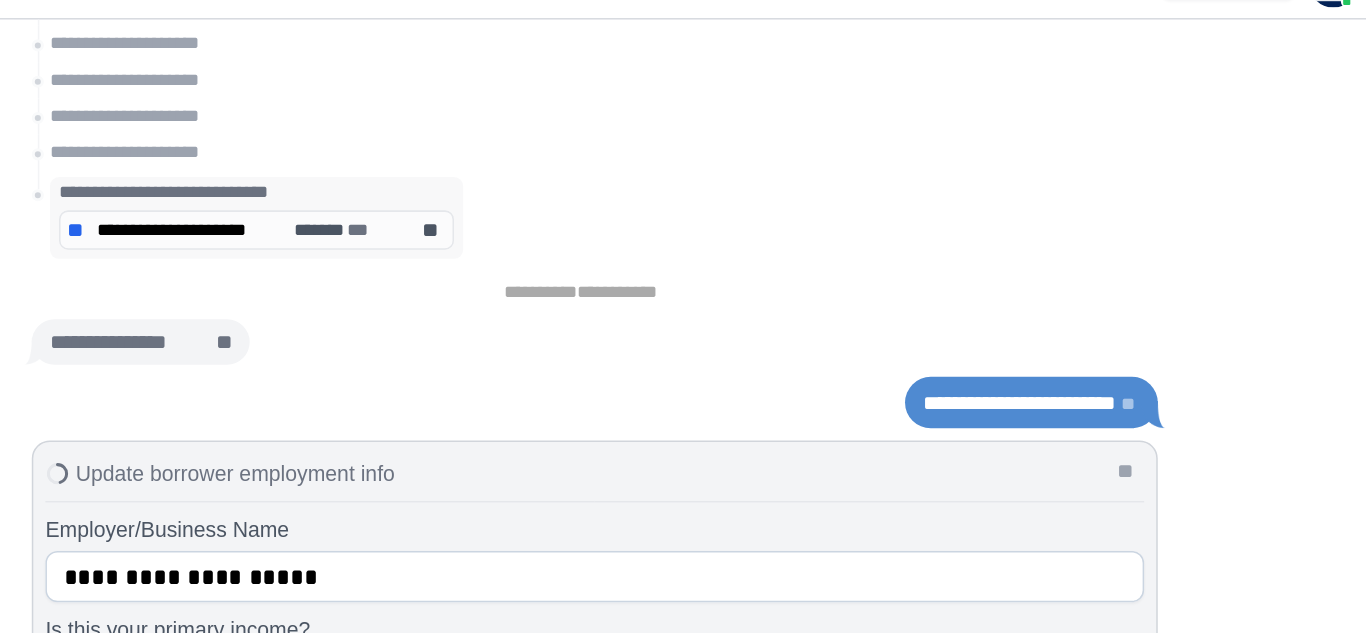 click on "**********" at bounding box center (986, 309) 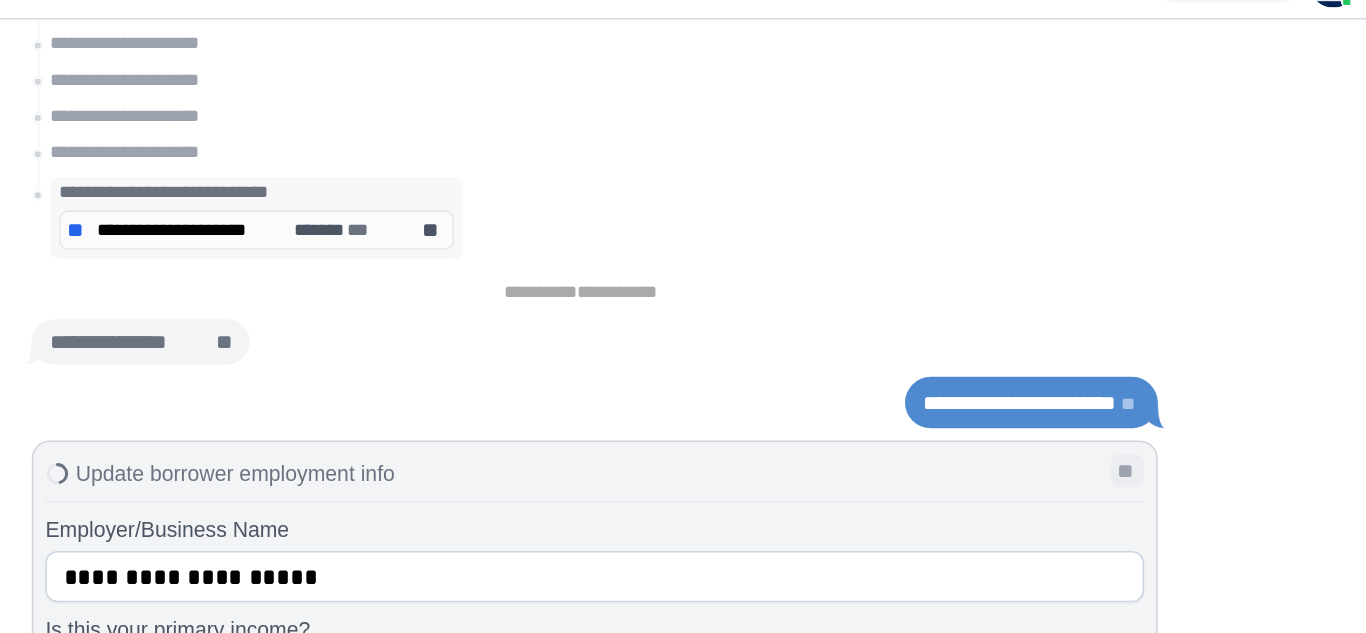 click on "**" at bounding box center (1058, 354) 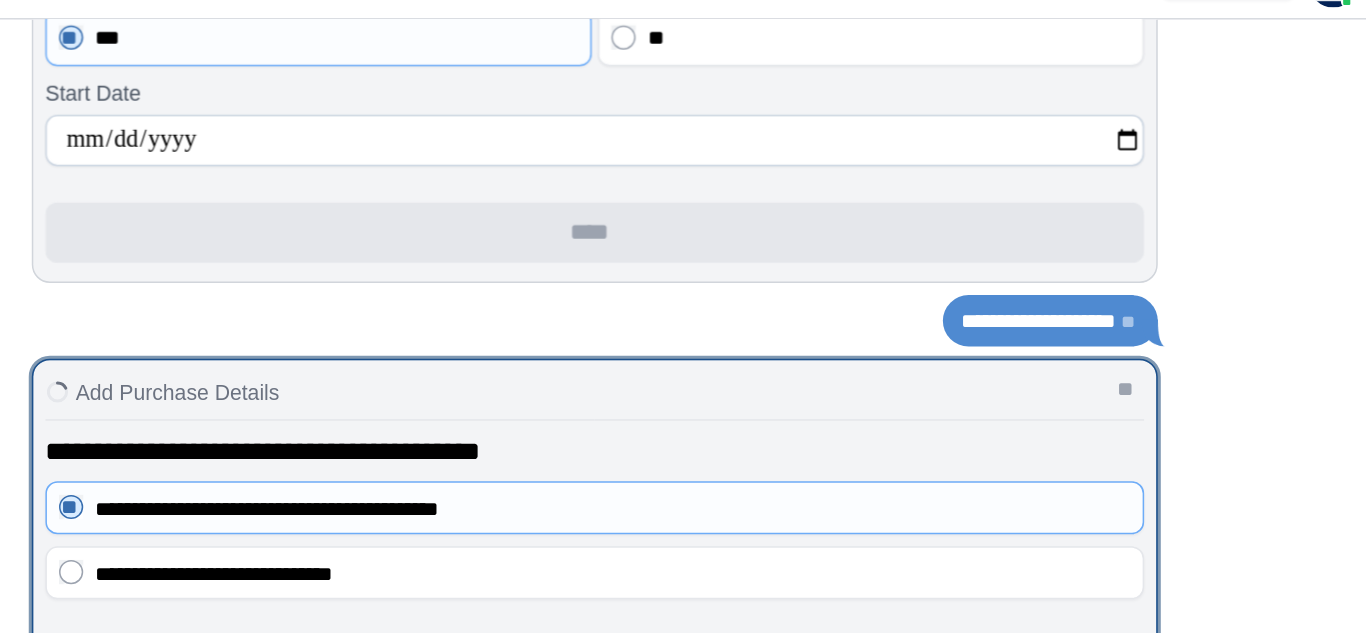 scroll, scrollTop: 0, scrollLeft: 0, axis: both 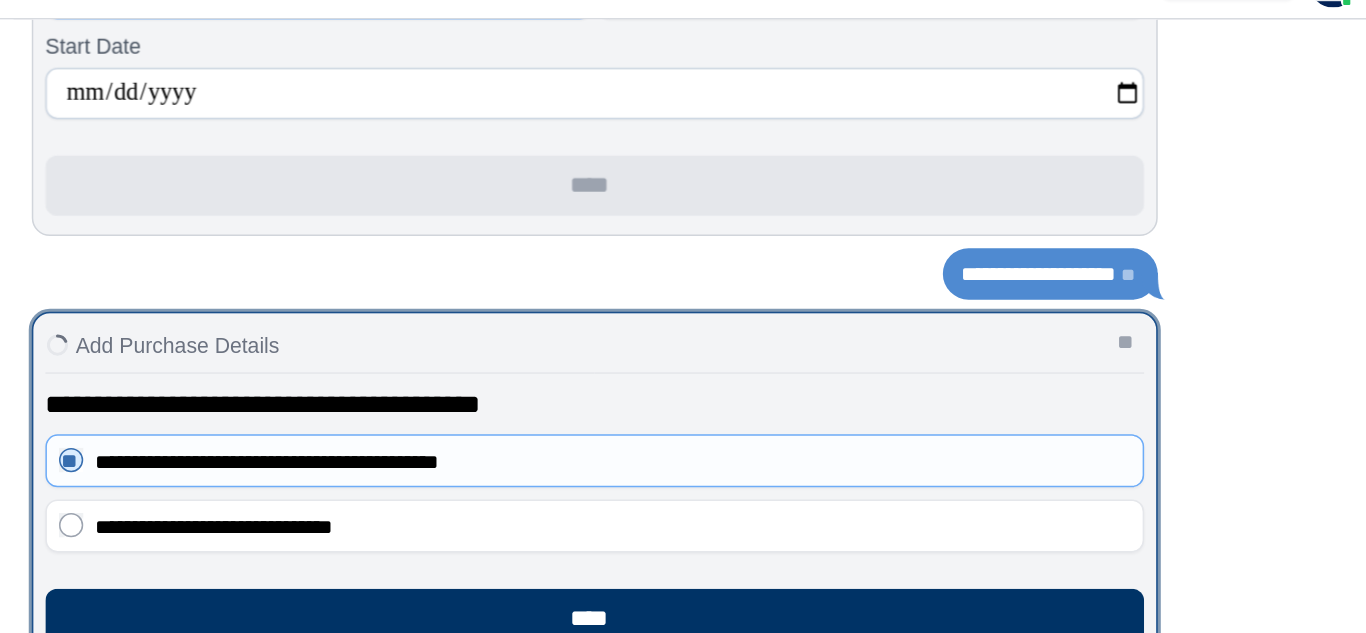 click on "**********" at bounding box center [706, 224] 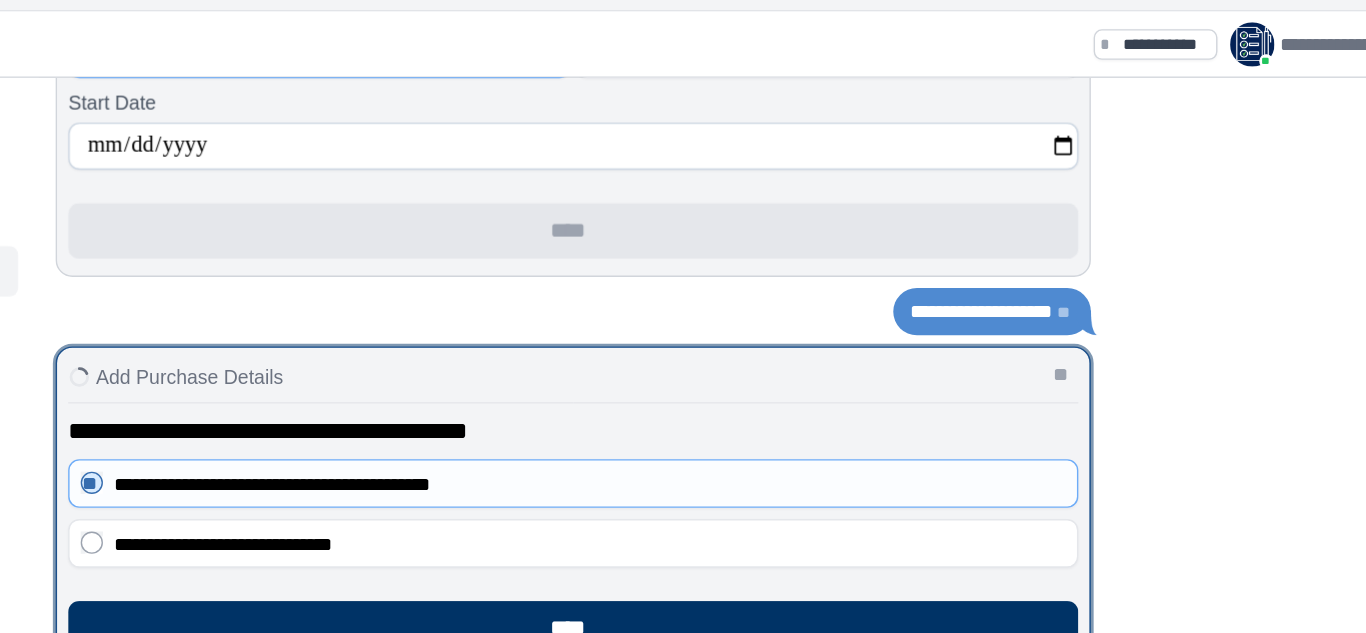 scroll, scrollTop: 2, scrollLeft: 0, axis: vertical 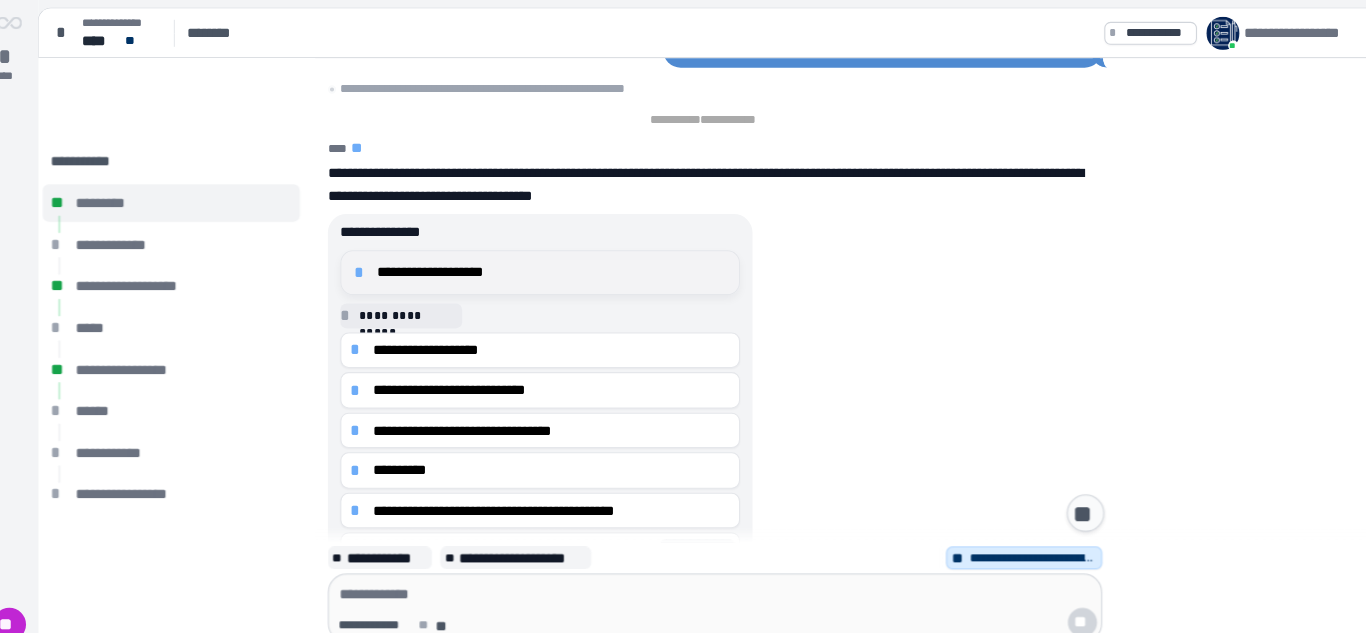 click on "**********" at bounding box center [549, 262] 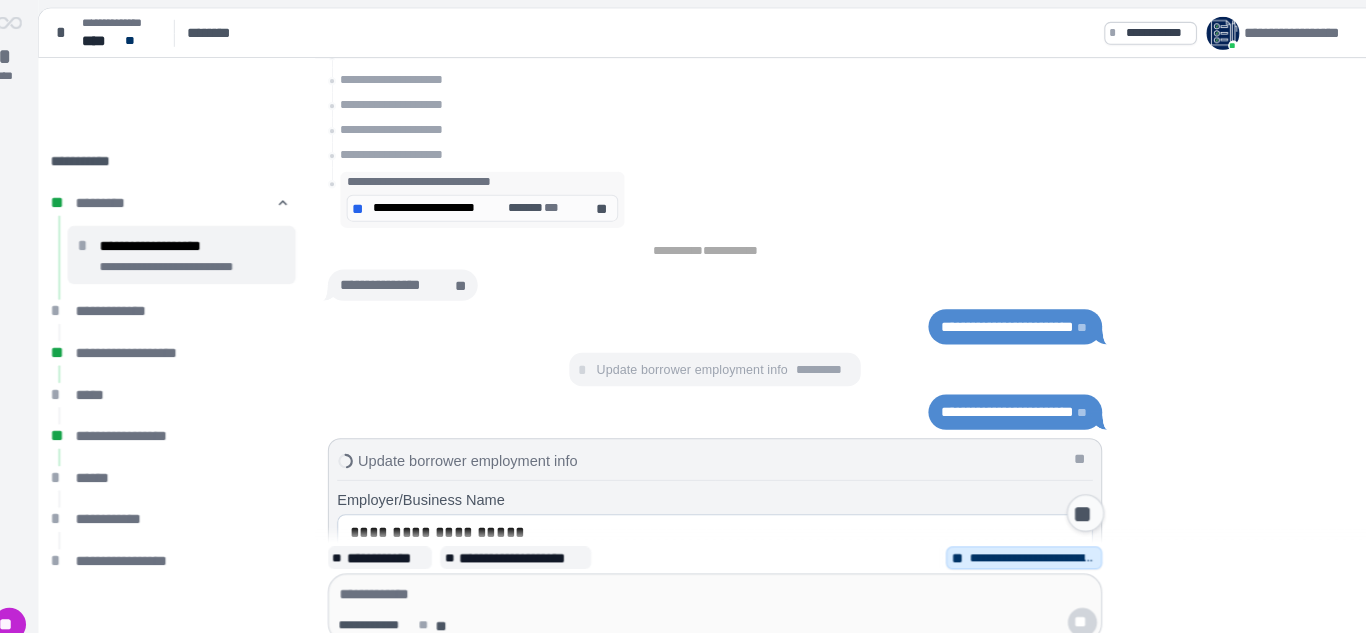 scroll, scrollTop: 971, scrollLeft: 0, axis: vertical 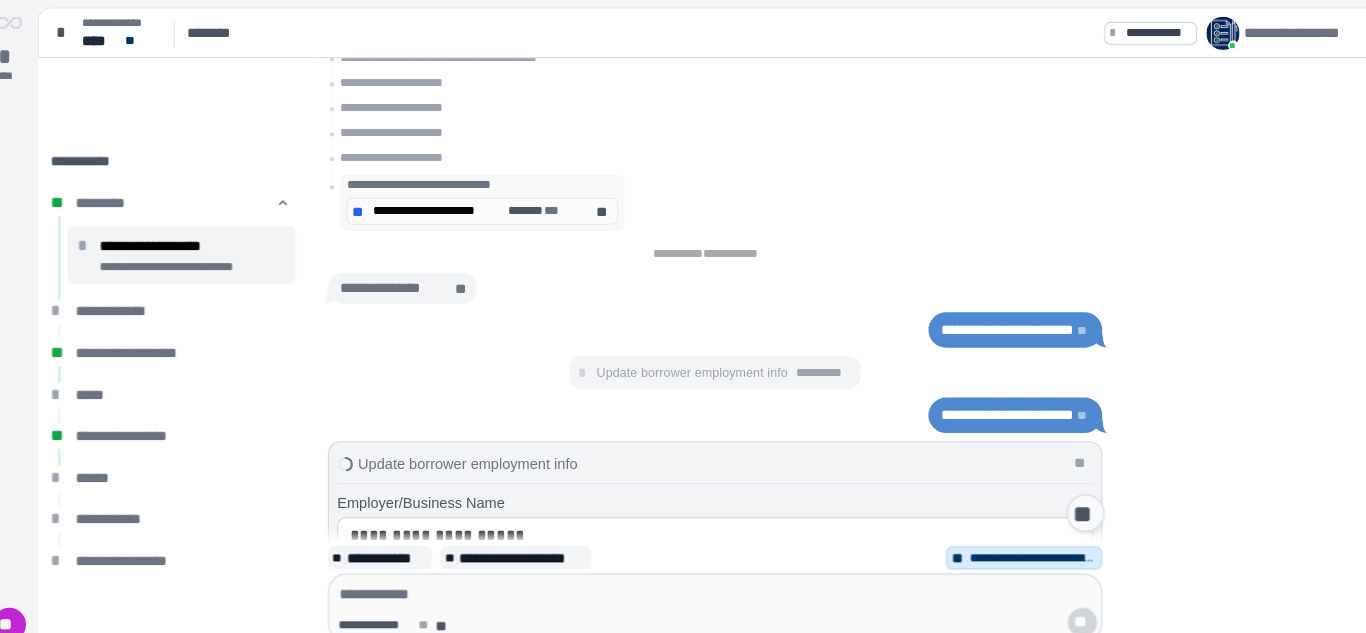 click on "**" at bounding box center [599, 203] 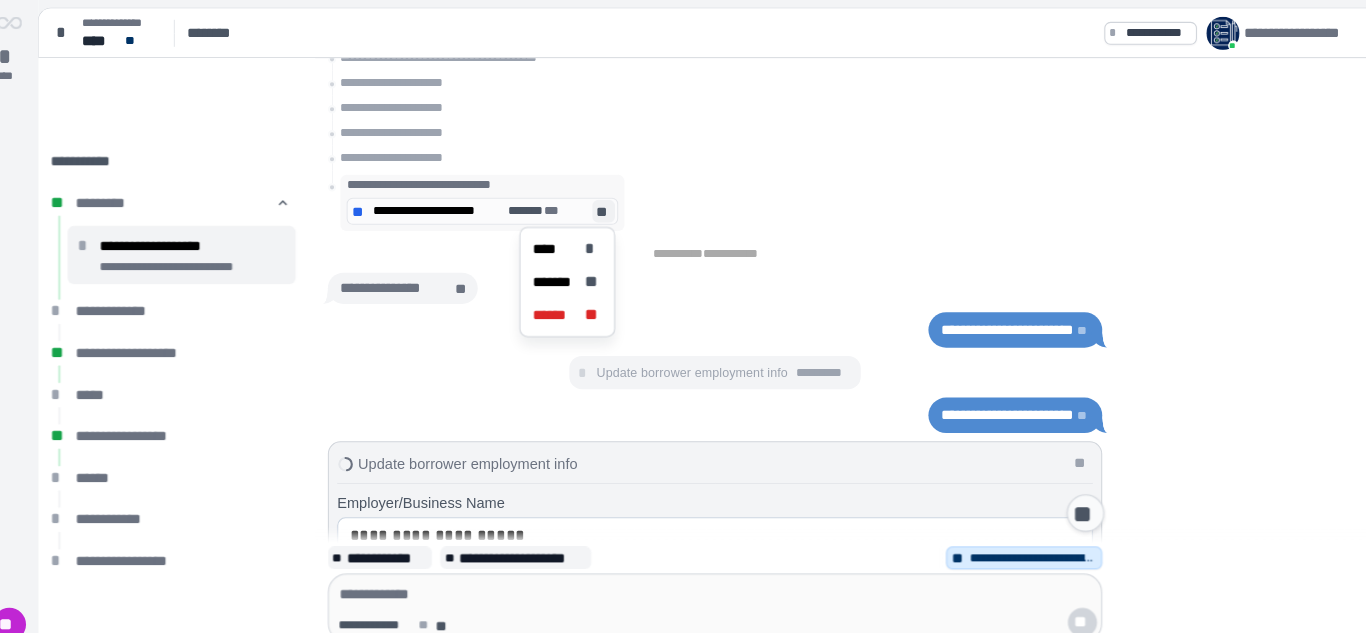 click on "**** *" at bounding box center (564, 239) 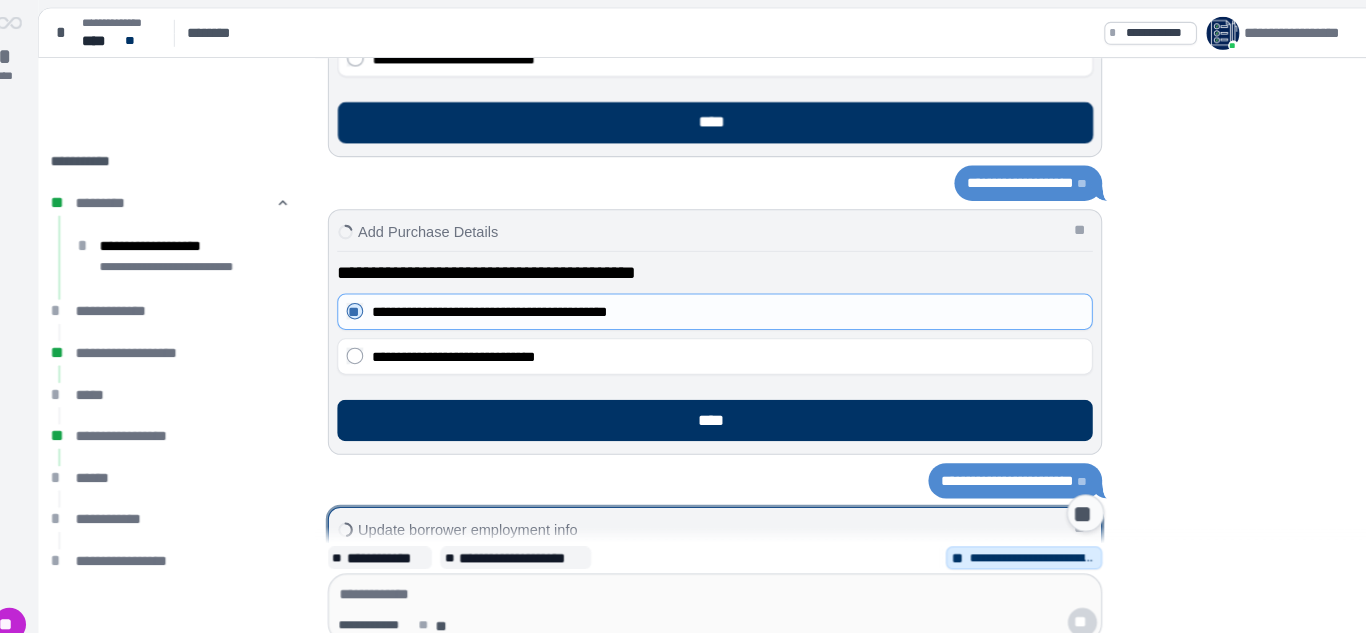 scroll, scrollTop: 470, scrollLeft: 0, axis: vertical 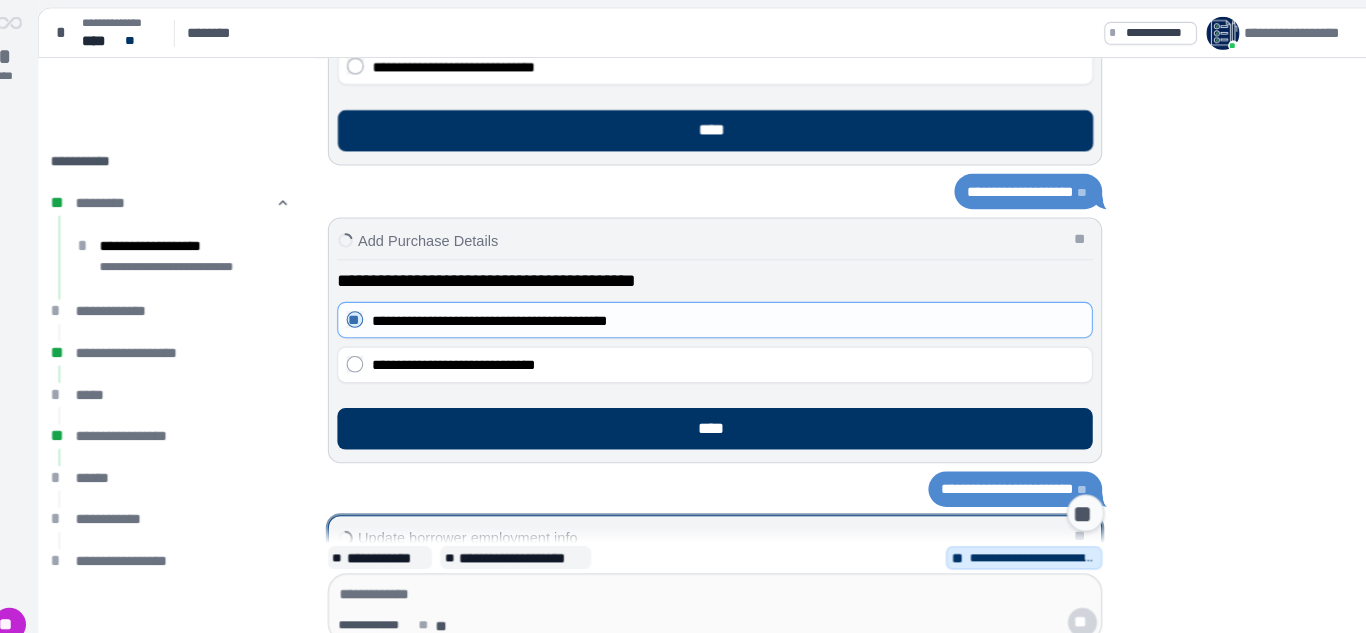 click on "**********" at bounding box center [986, 470] 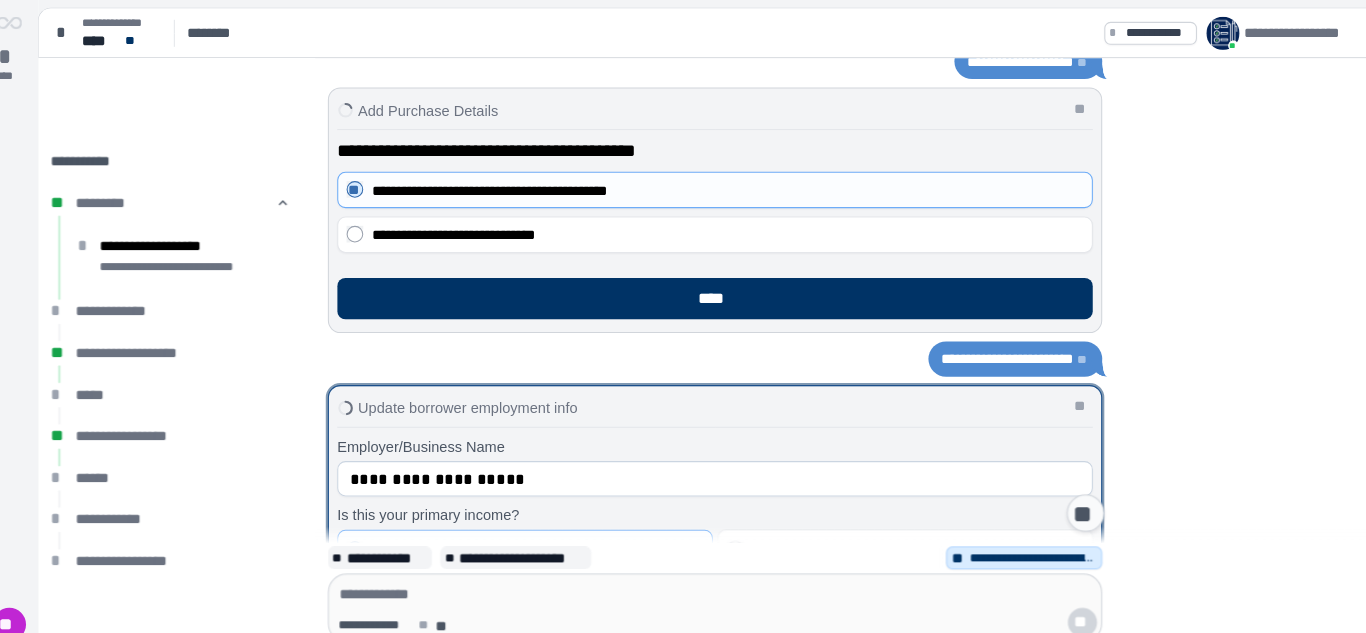 scroll, scrollTop: 336, scrollLeft: 0, axis: vertical 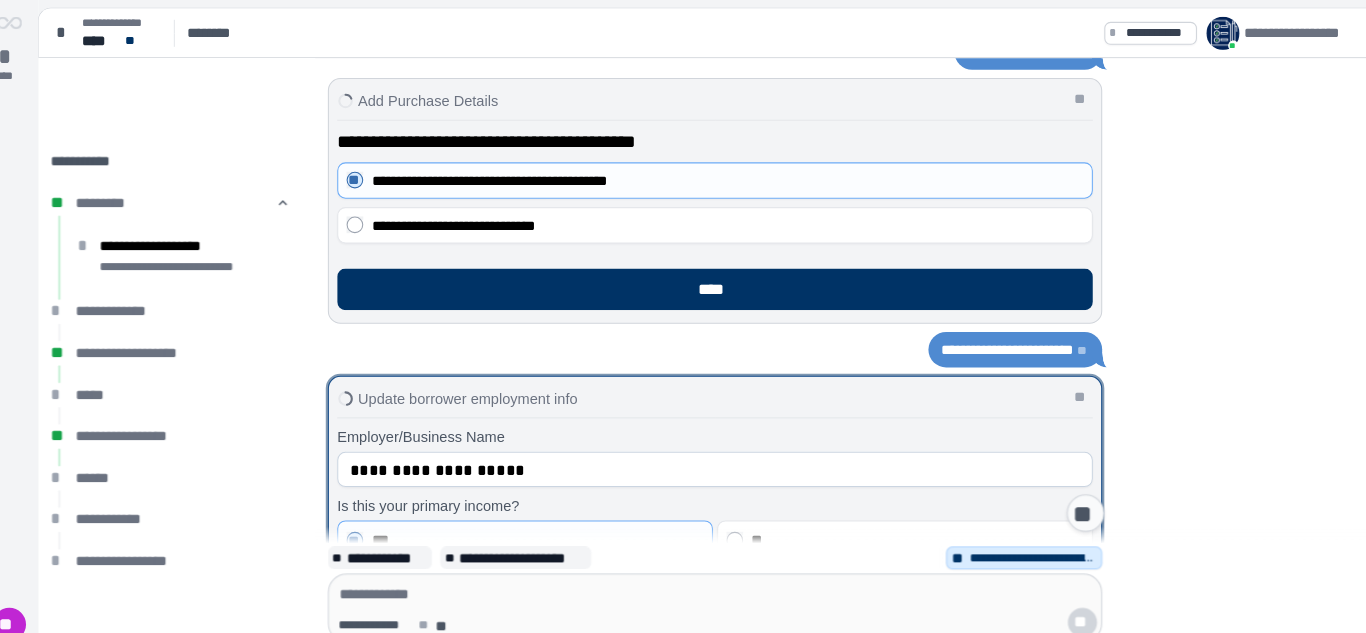 click on "**********" at bounding box center [994, 336] 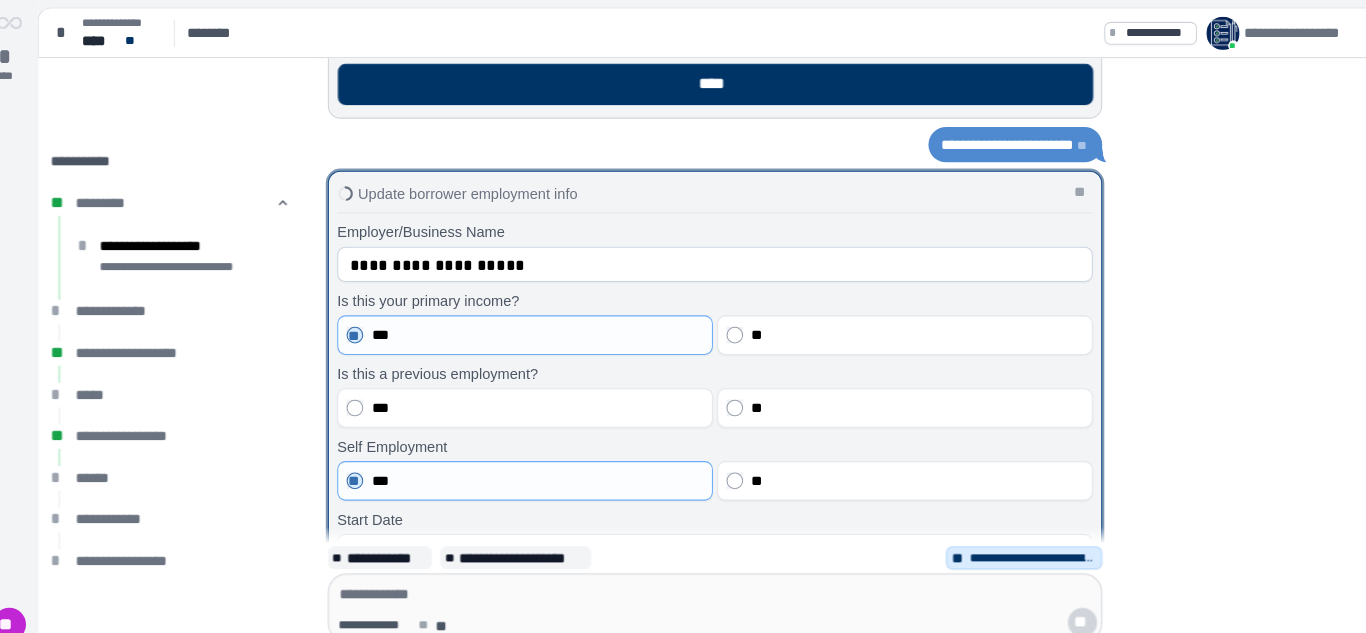 scroll, scrollTop: 121, scrollLeft: 0, axis: vertical 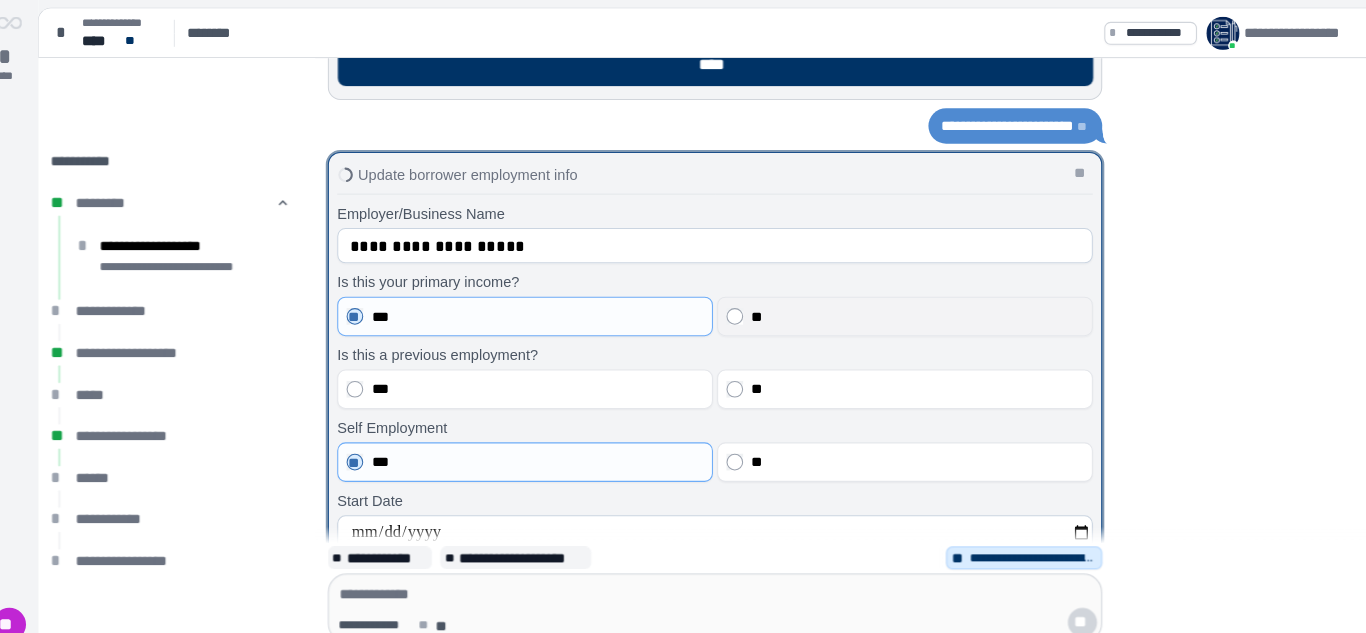 click on "**" at bounding box center [900, 304] 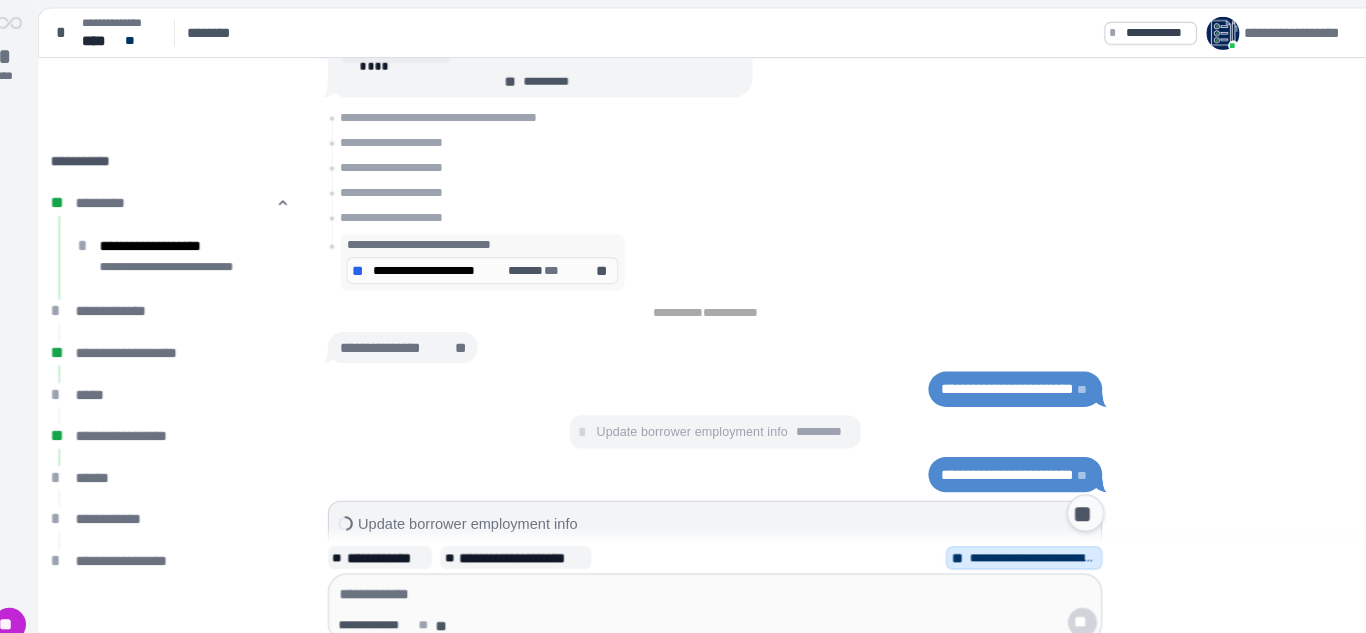 scroll, scrollTop: 1548, scrollLeft: 0, axis: vertical 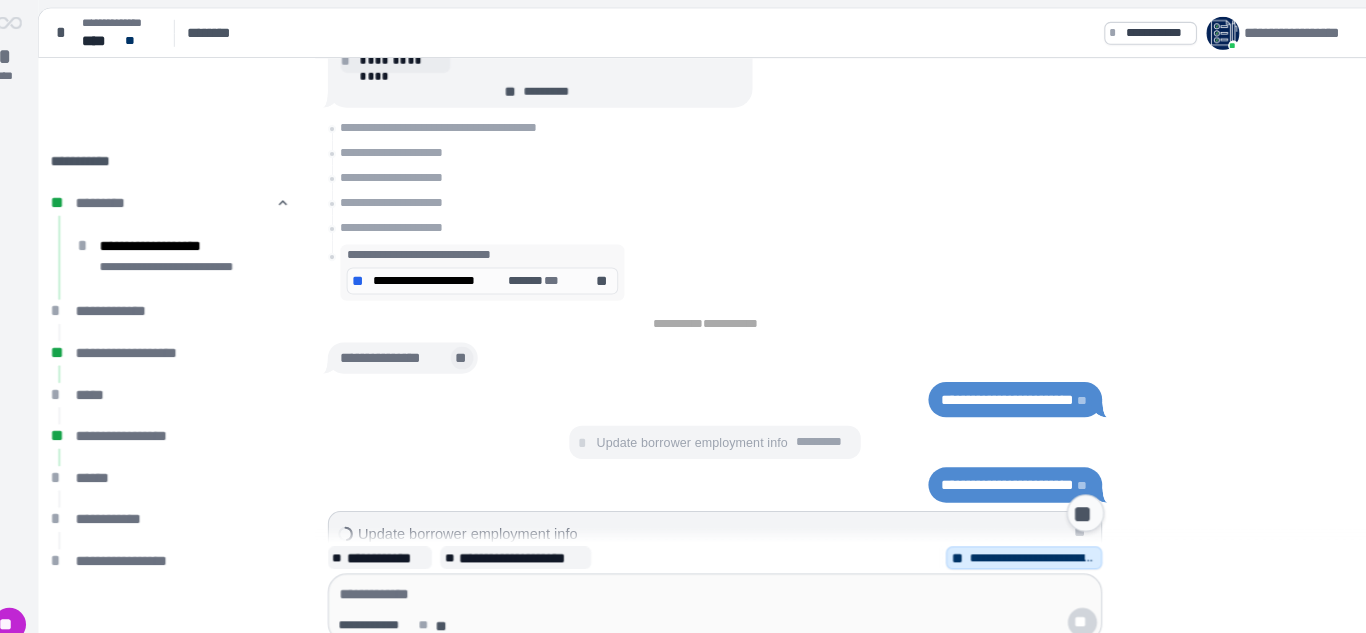 click on "**" at bounding box center [463, 344] 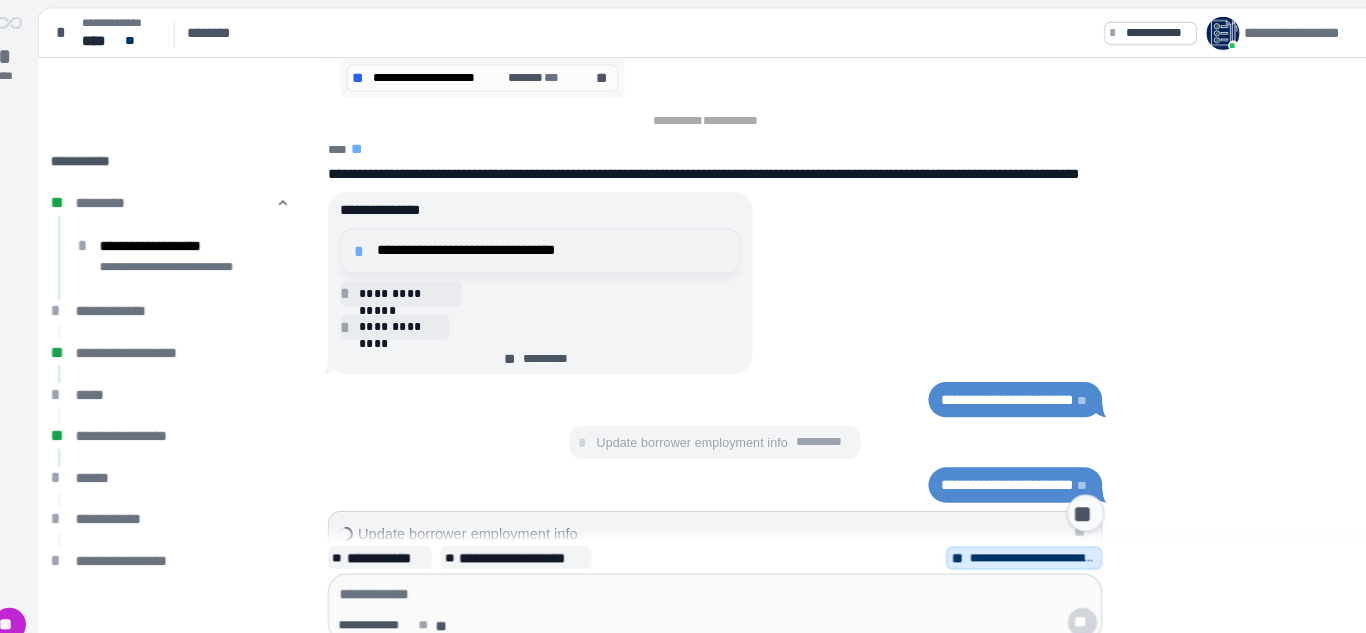 click on "**********" at bounding box center [549, 241] 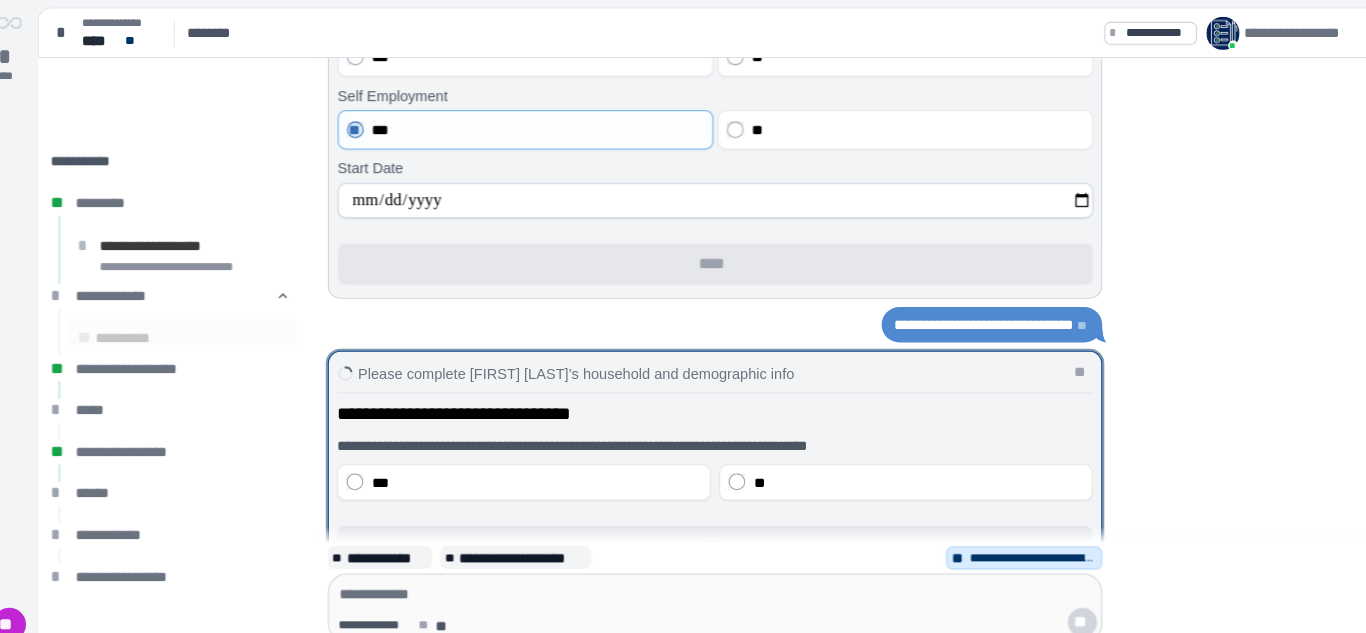 scroll, scrollTop: 0, scrollLeft: 0, axis: both 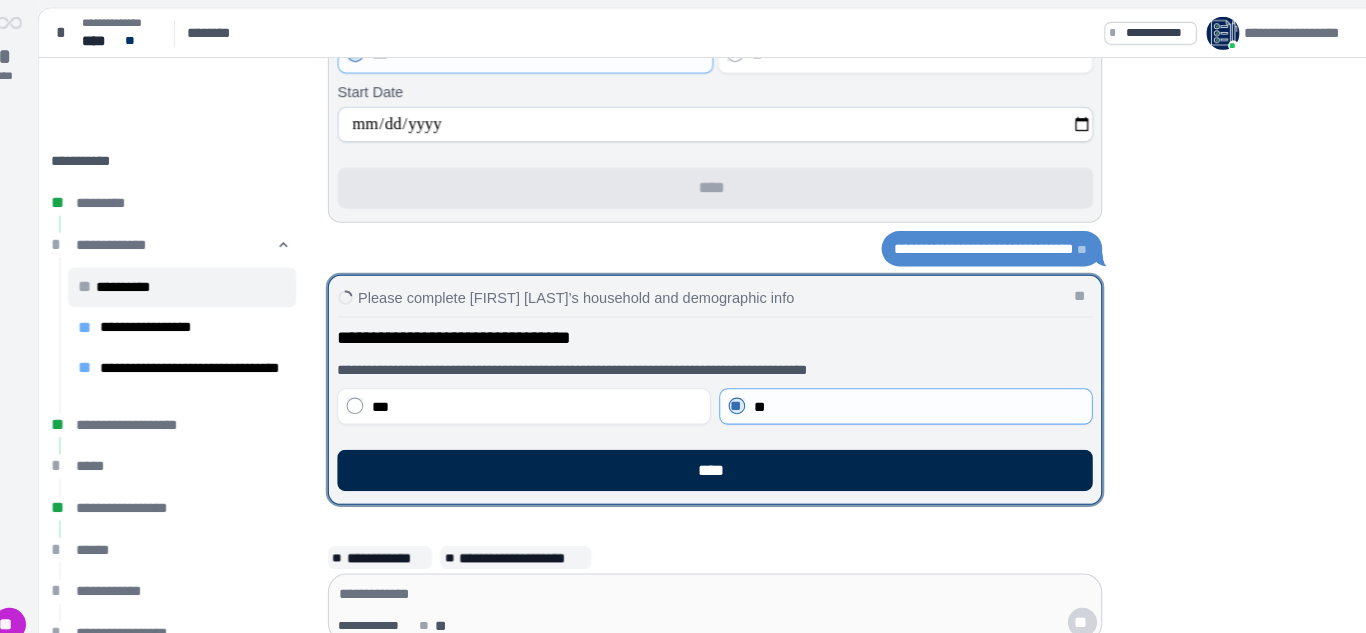 click on "****" at bounding box center (706, 452) 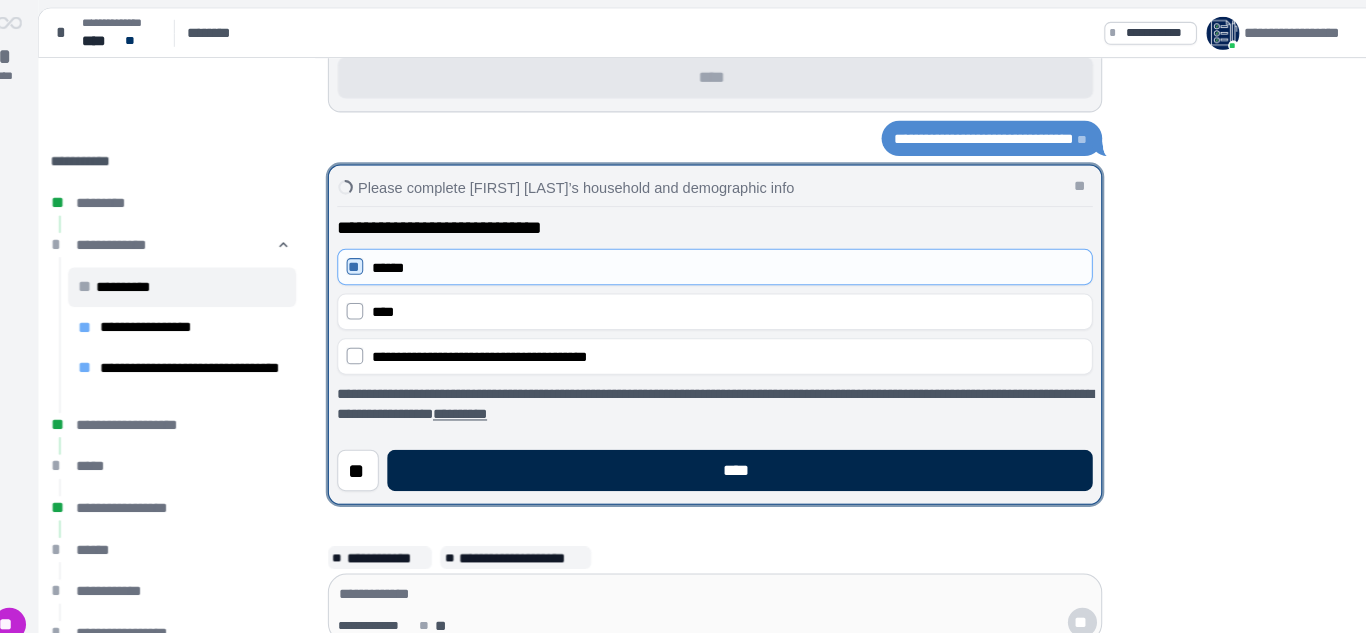 click on "****" at bounding box center (730, 452) 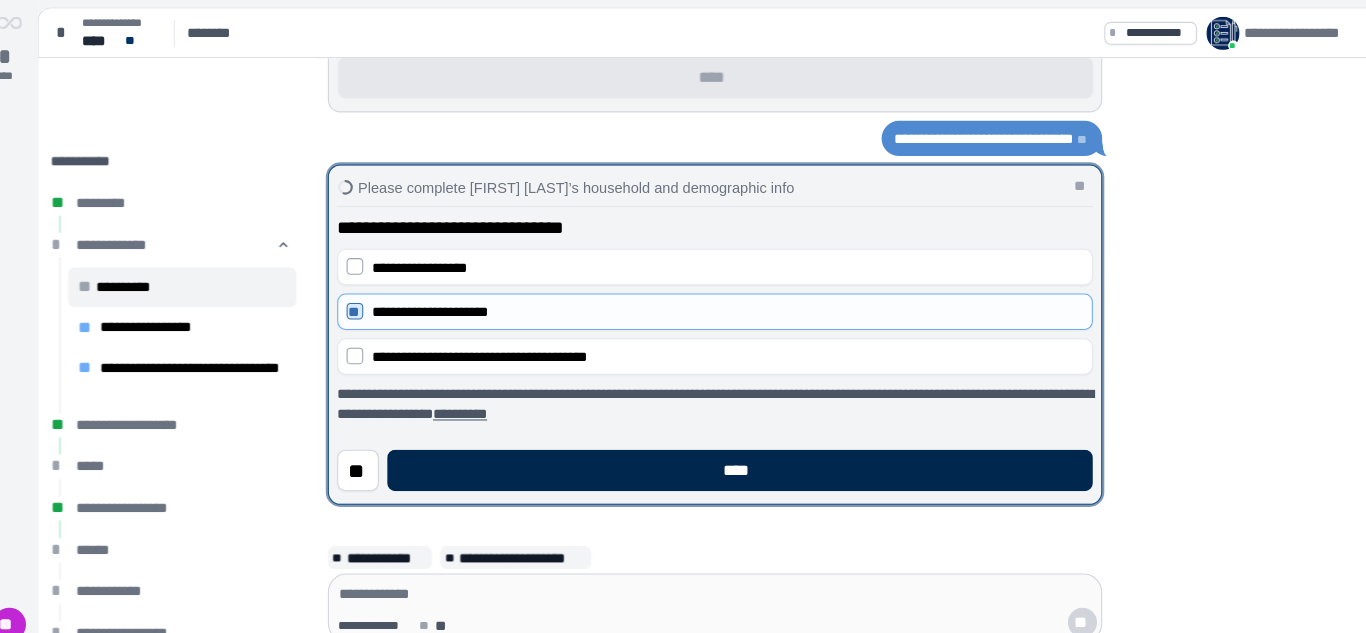 click on "****" at bounding box center [730, 452] 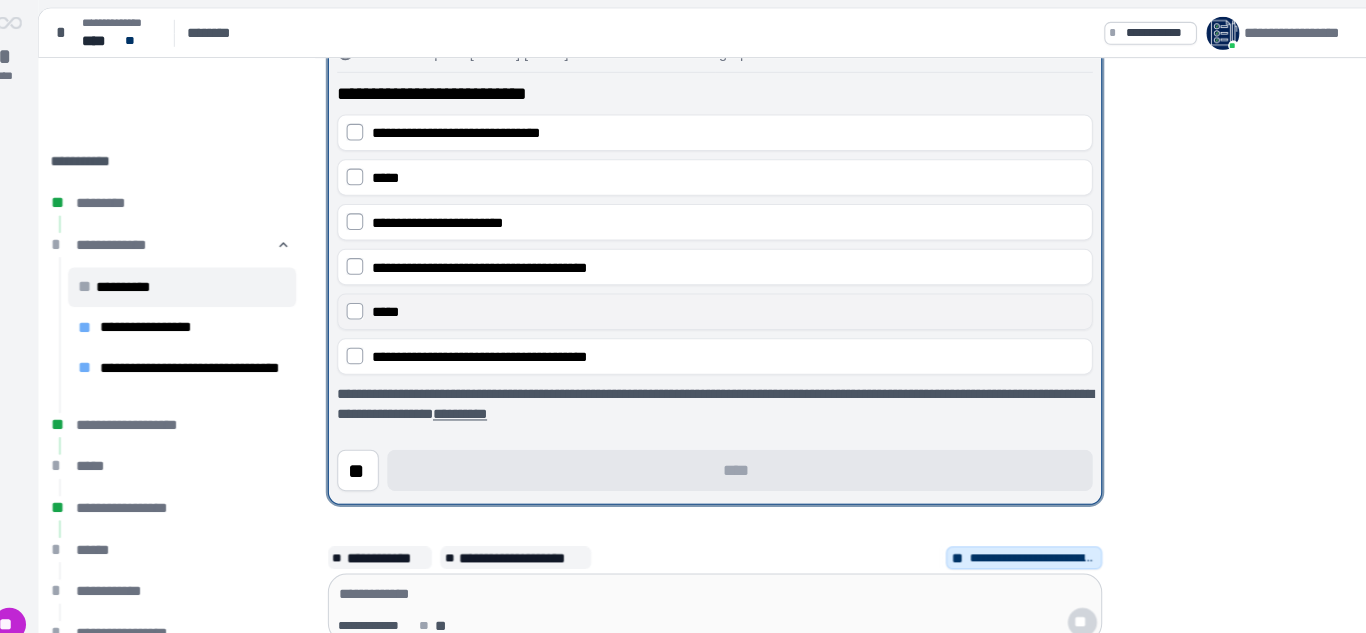click on "*****" at bounding box center [706, 299] 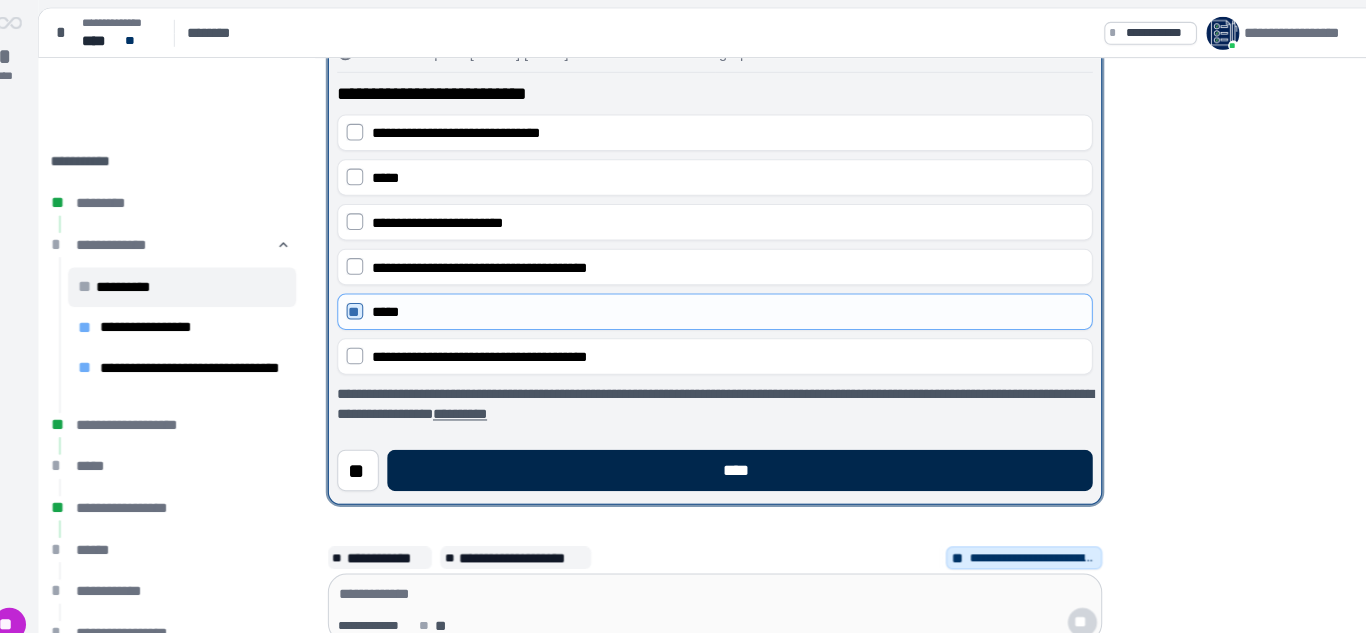 click on "****" at bounding box center [730, 452] 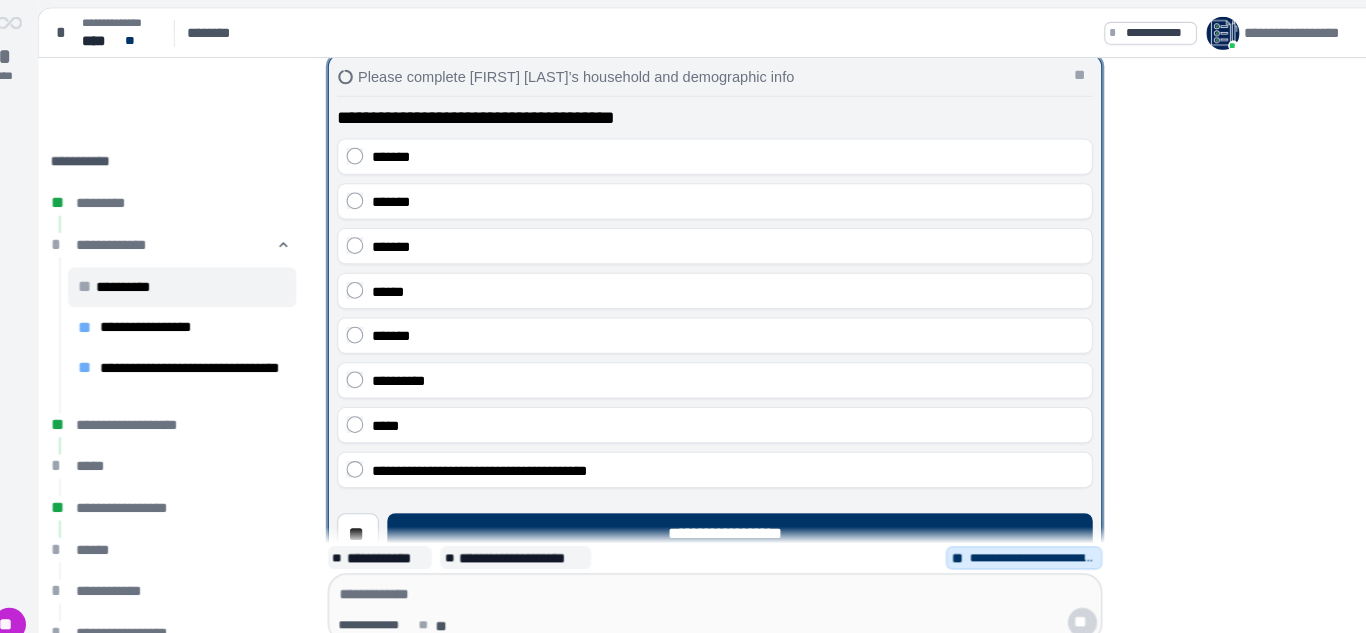 scroll, scrollTop: 64, scrollLeft: 0, axis: vertical 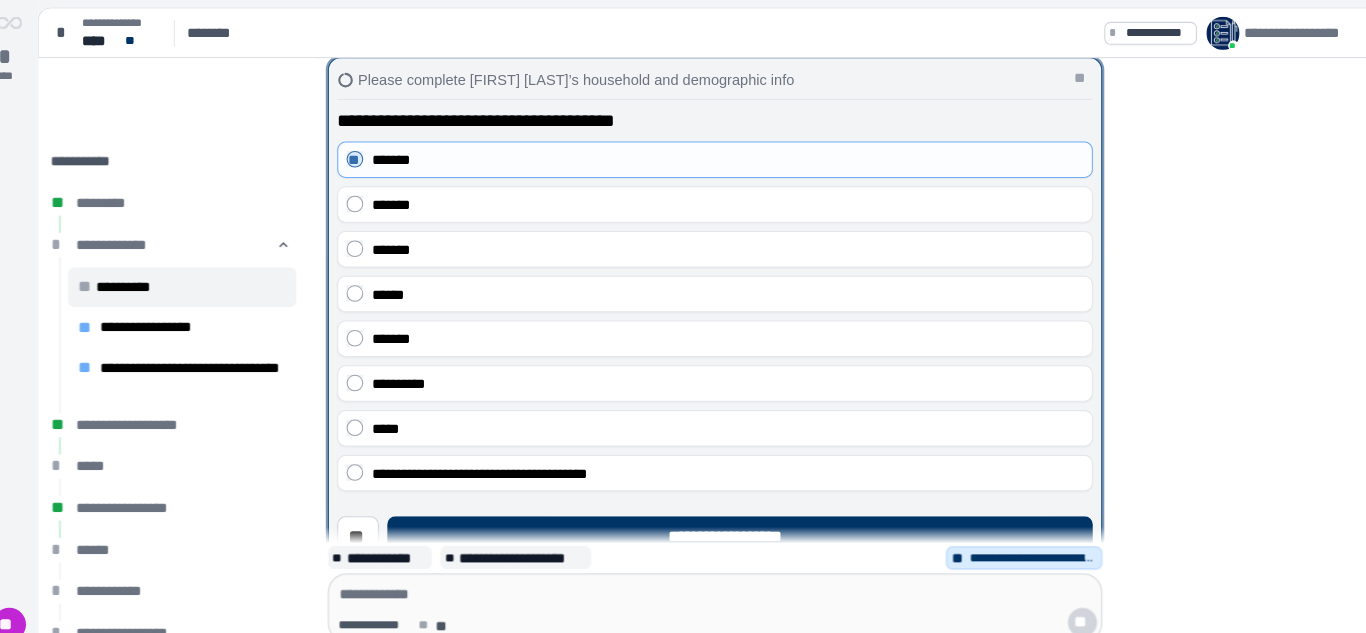 click 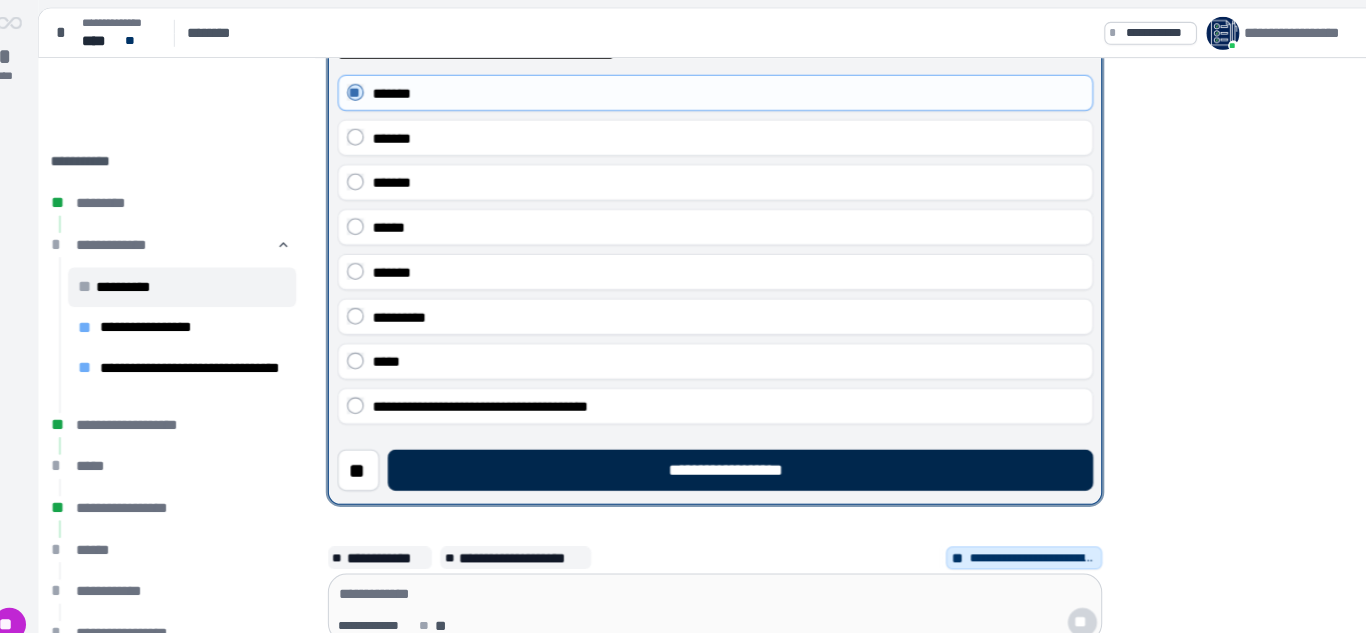 click on "**********" at bounding box center [730, 452] 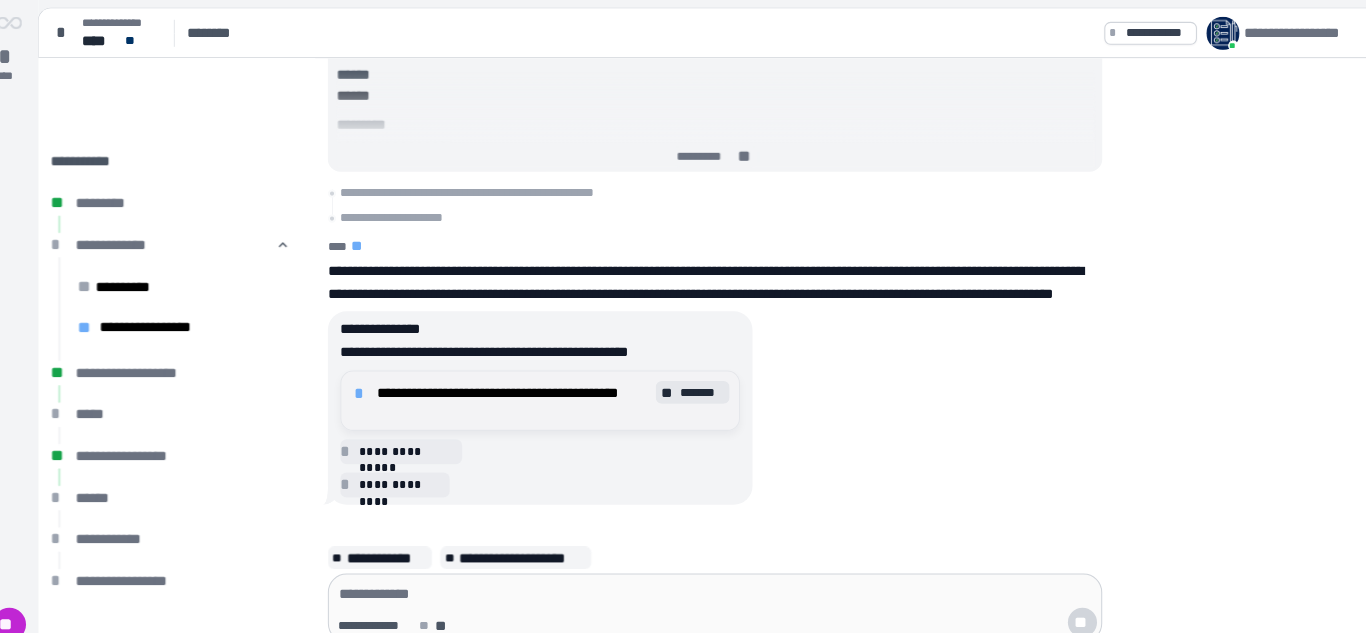 click on "**********" at bounding box center (512, 385) 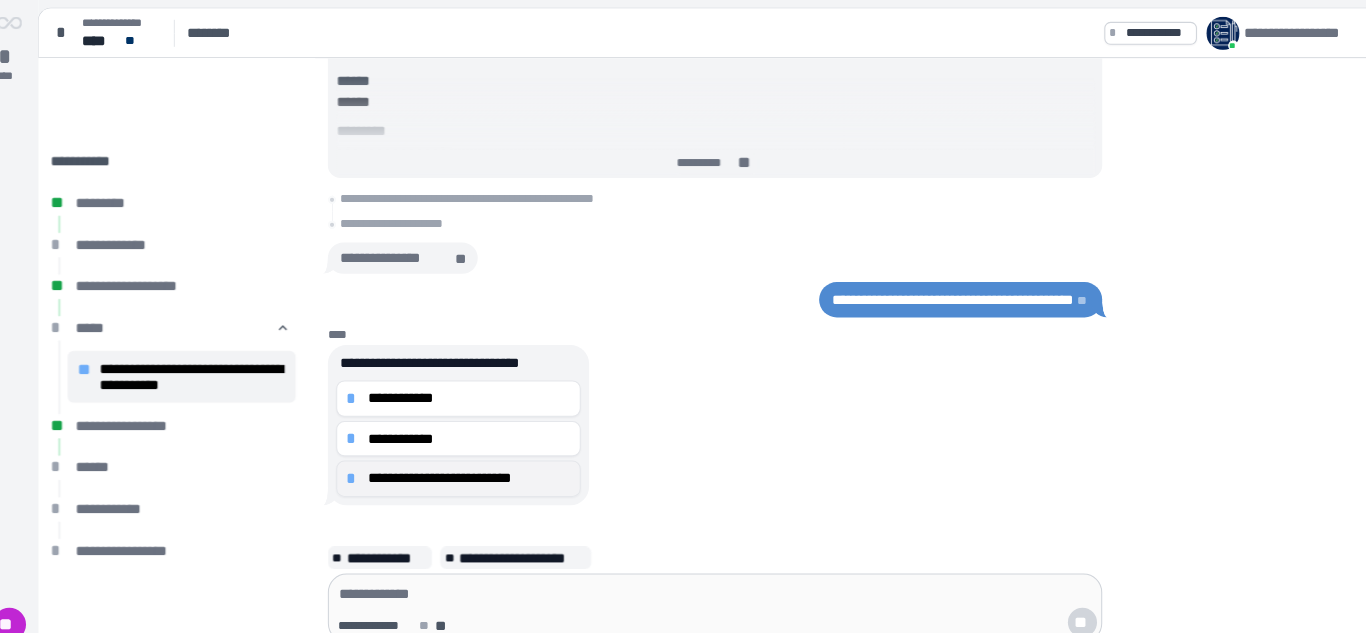 click on "*" at bounding box center (359, 460) 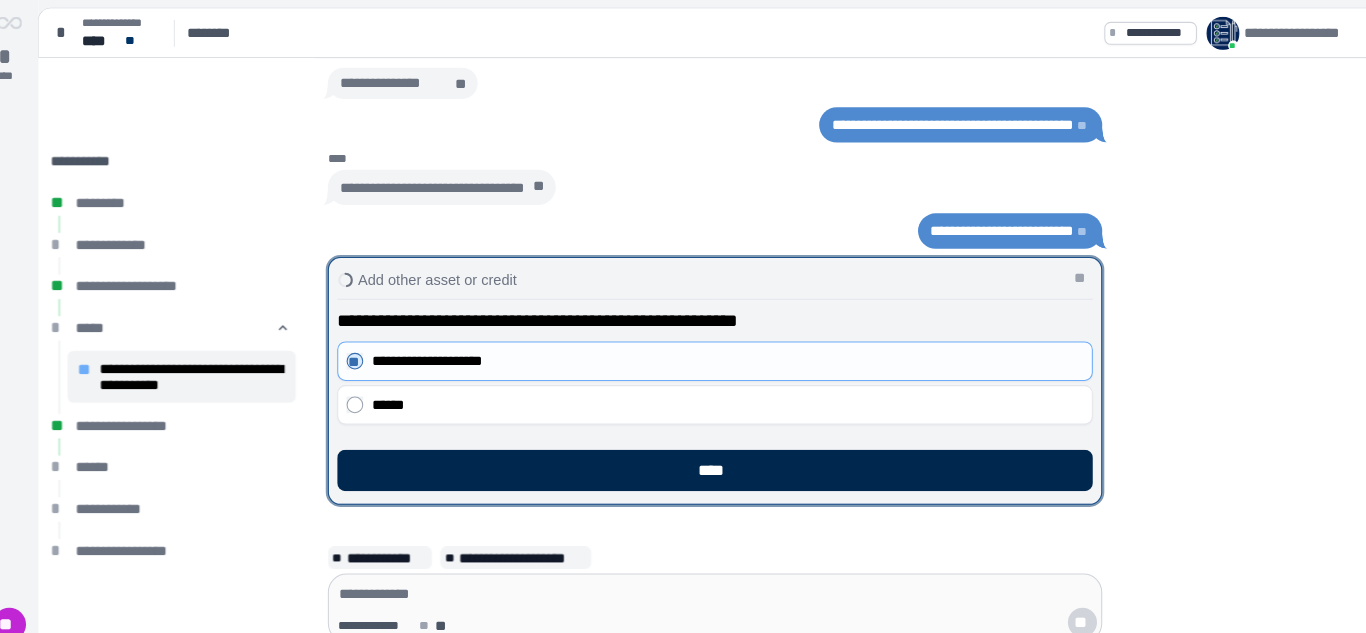 click on "****" at bounding box center [706, 452] 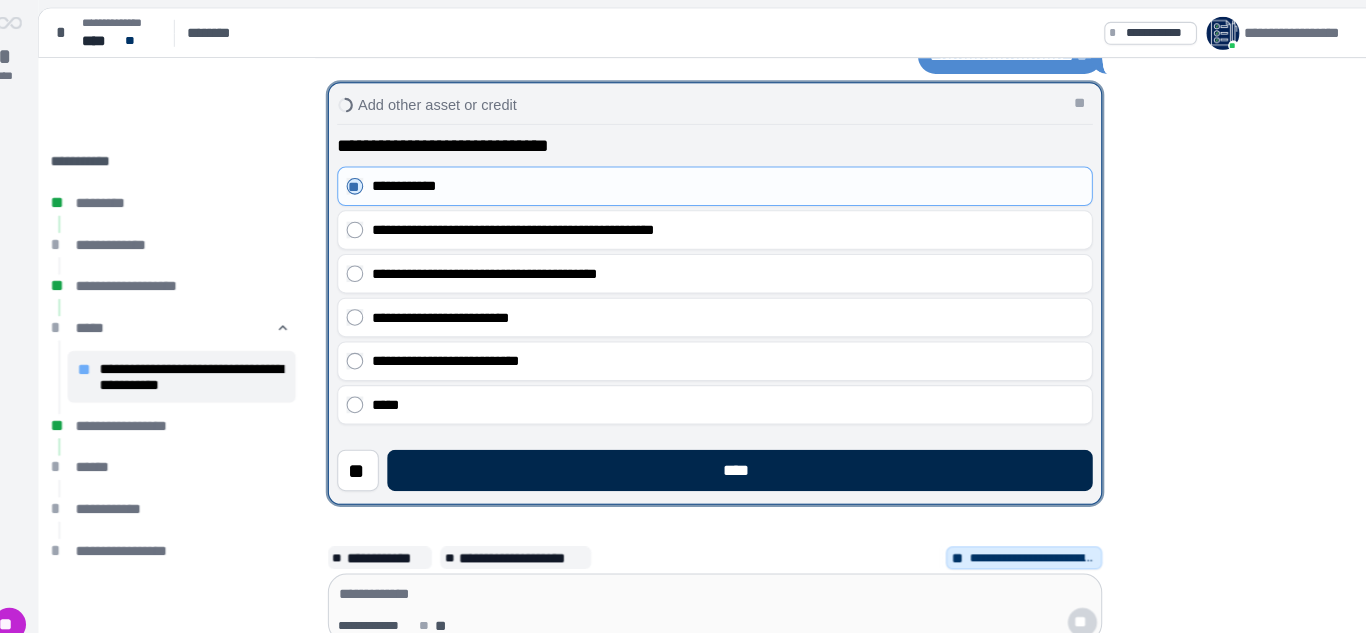 click on "****" at bounding box center (730, 452) 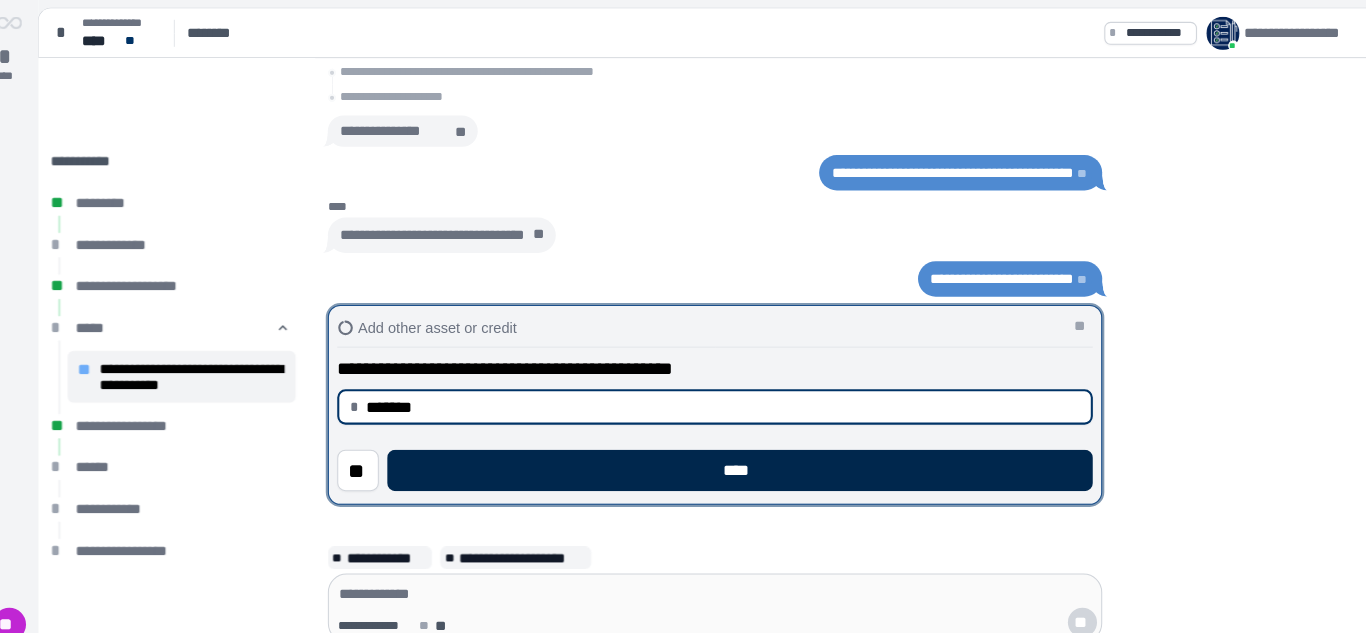 click on "****" at bounding box center [730, 452] 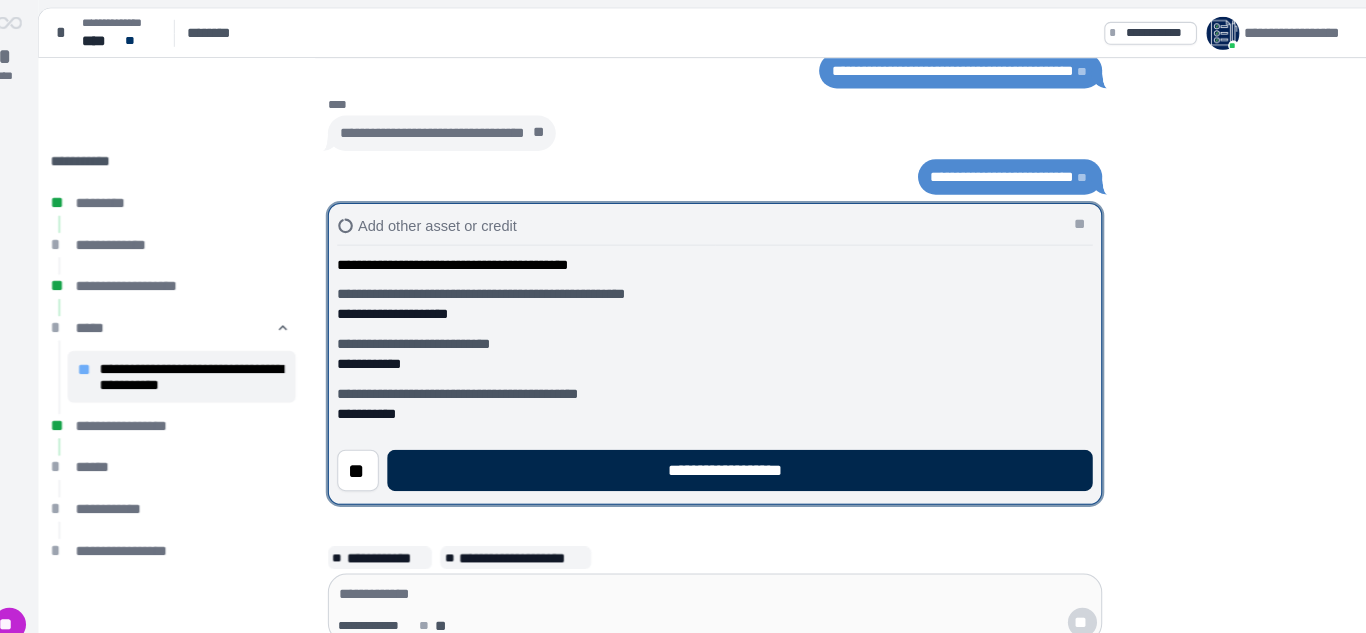 click on "**********" at bounding box center (730, 452) 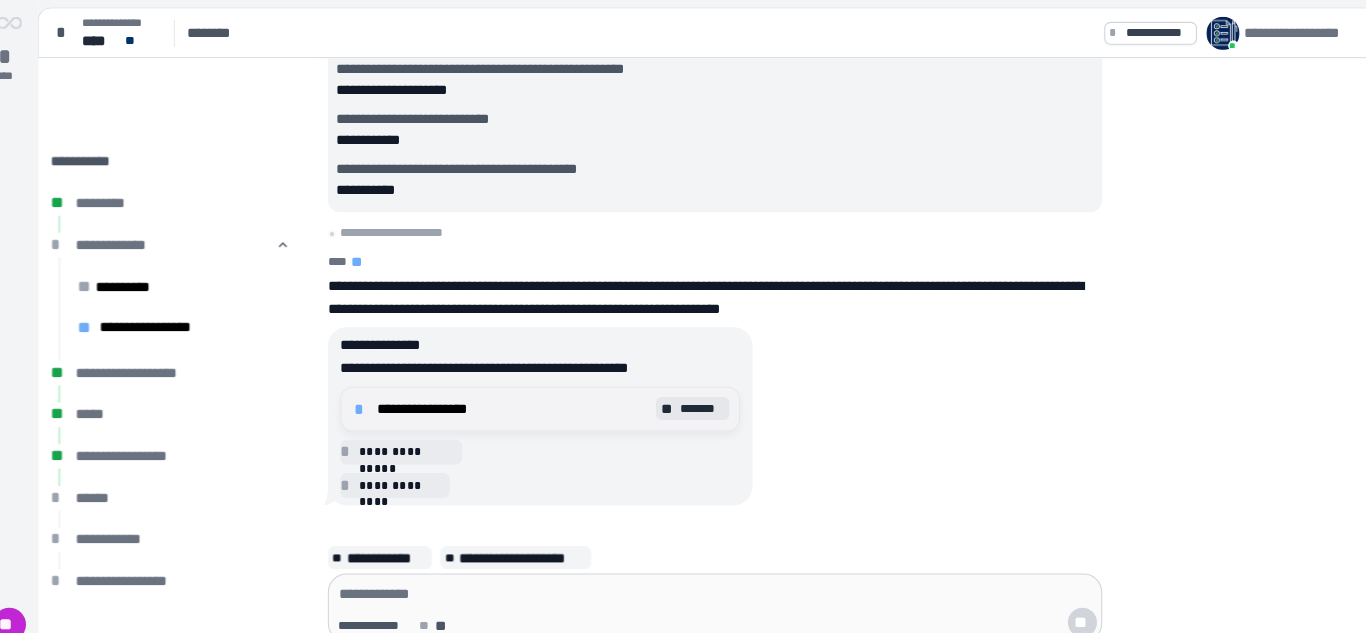 click on "*" at bounding box center (367, 393) 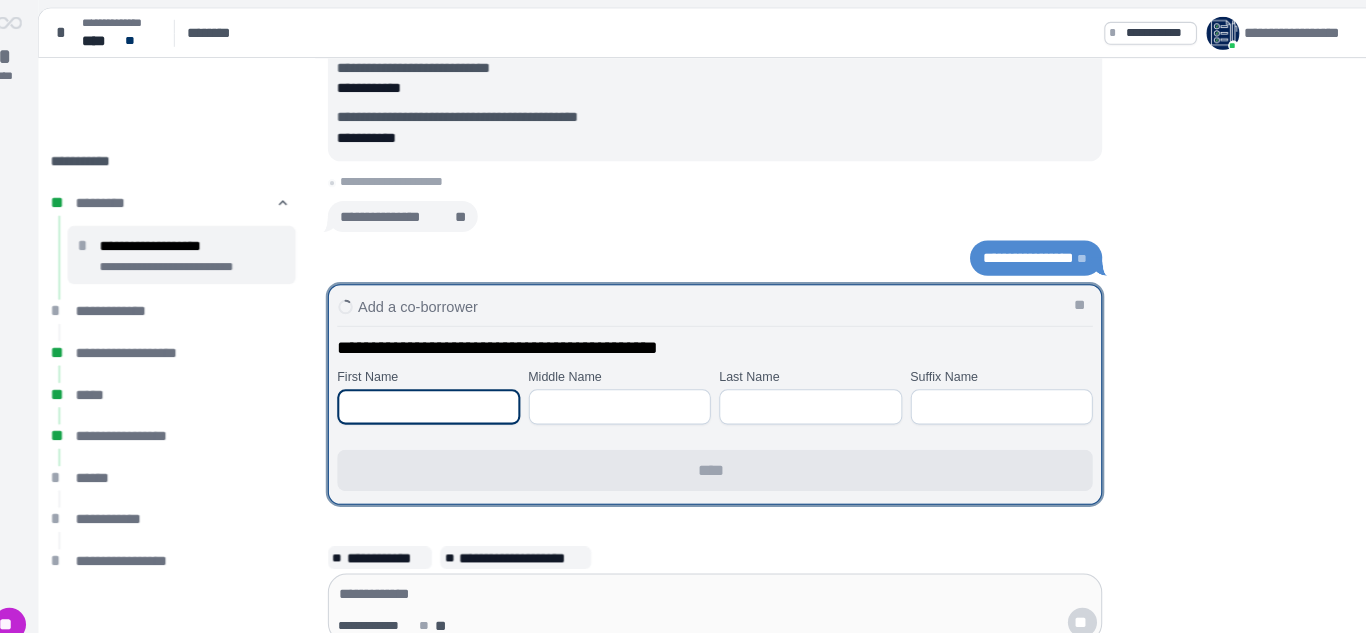 click at bounding box center (431, 391) 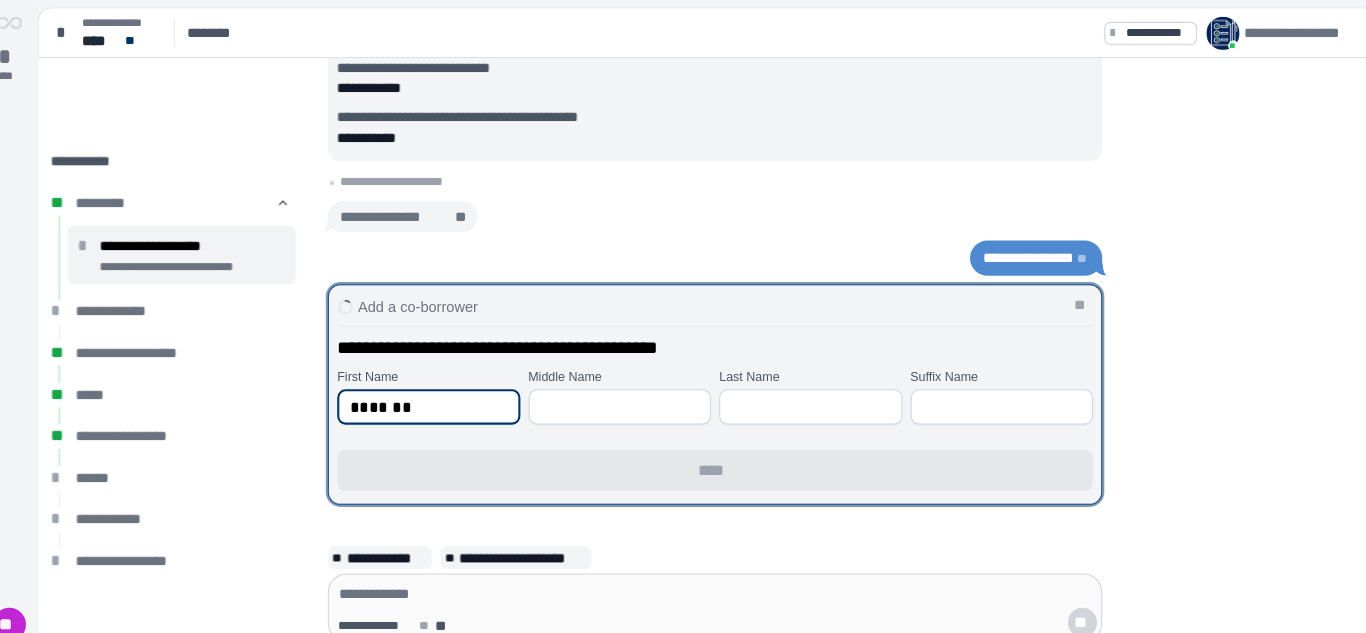 type on "*******" 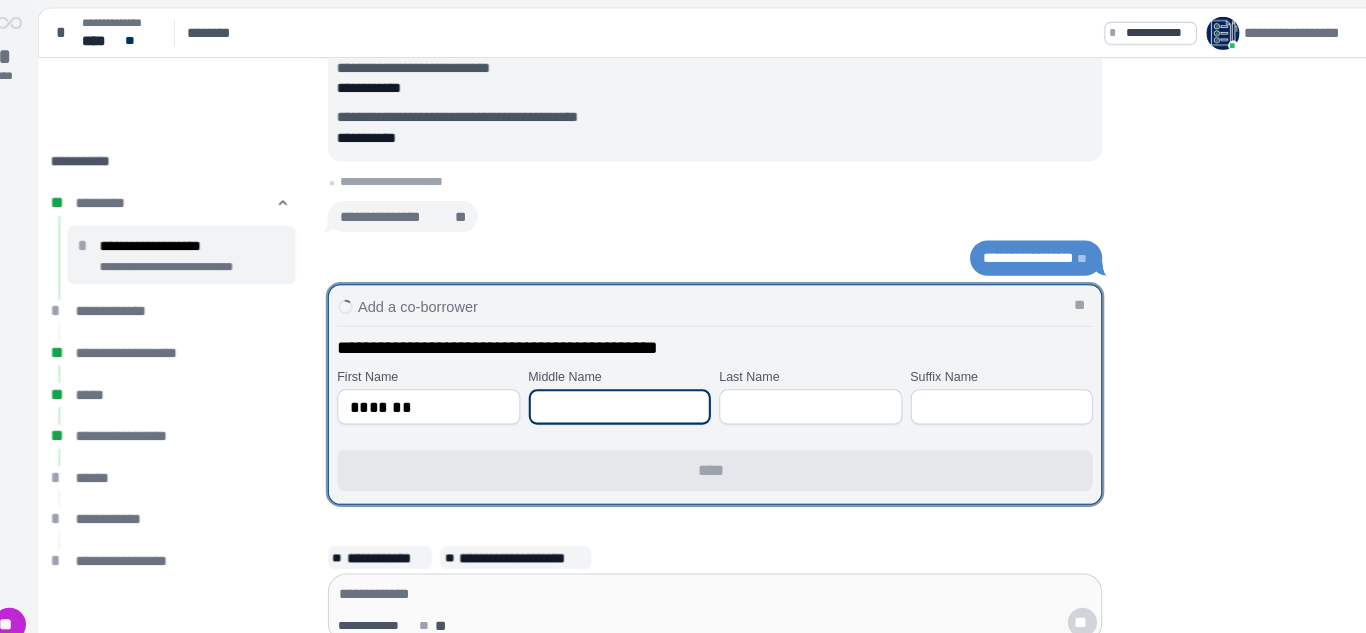 type on "*" 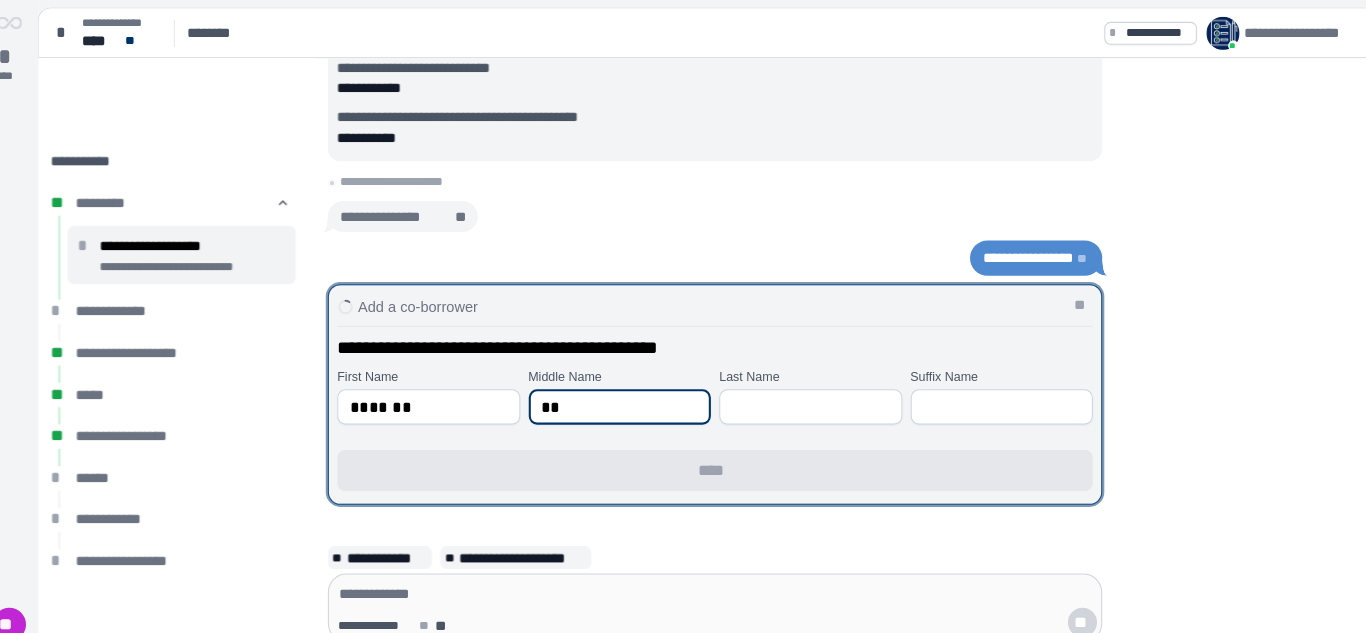 type on "**" 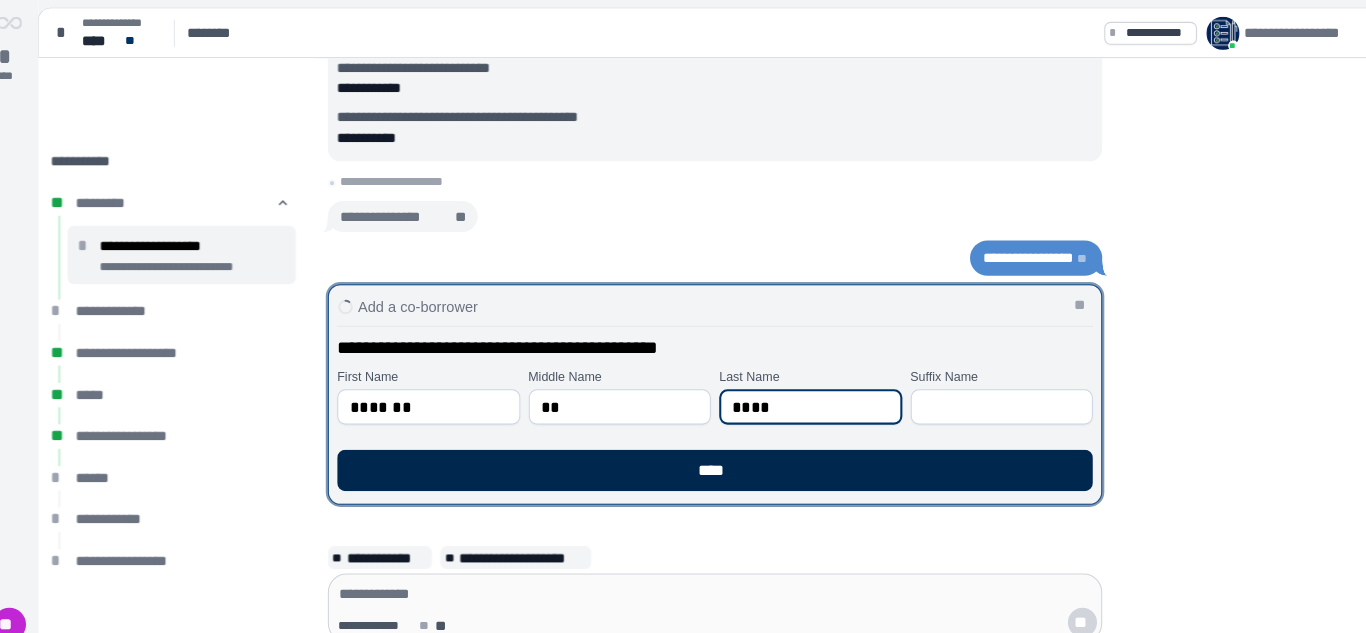 type on "****" 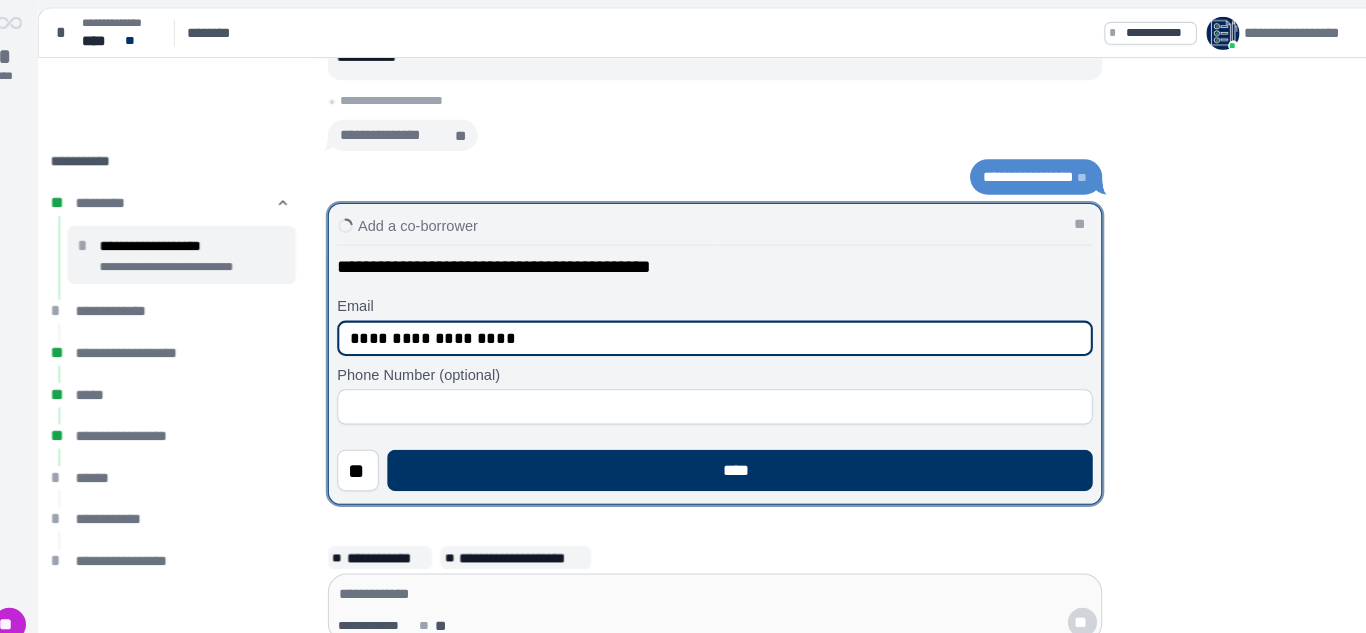 type on "**********" 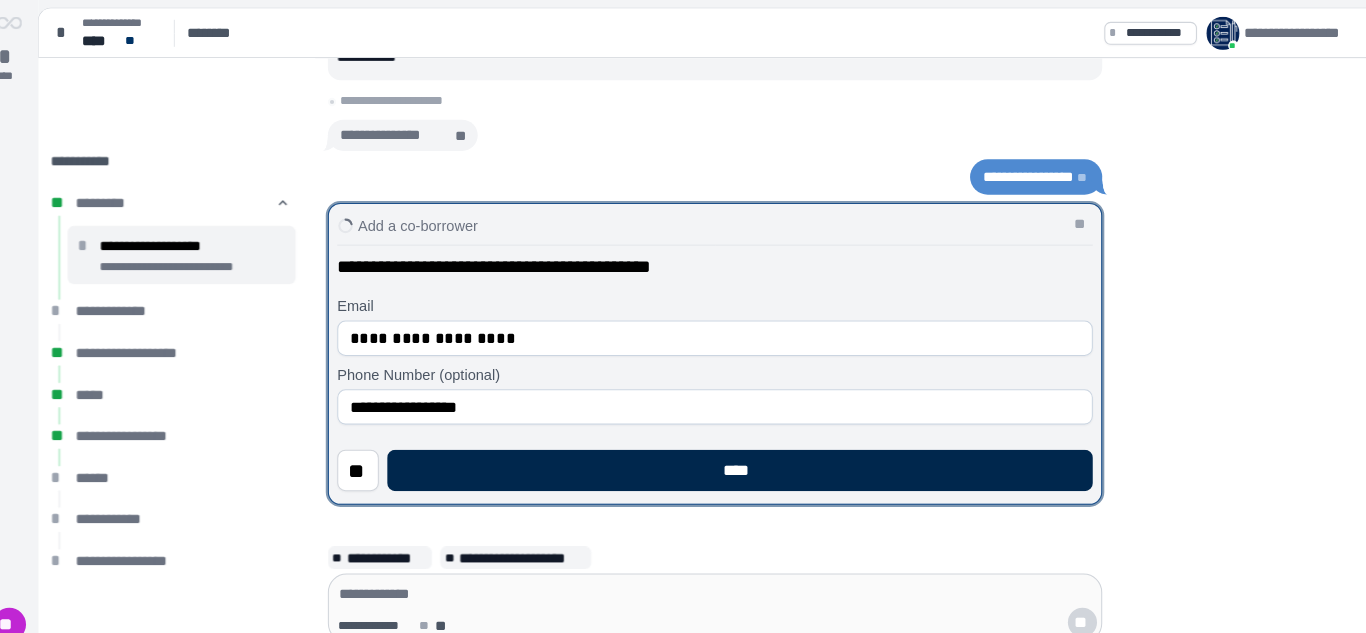 type on "**********" 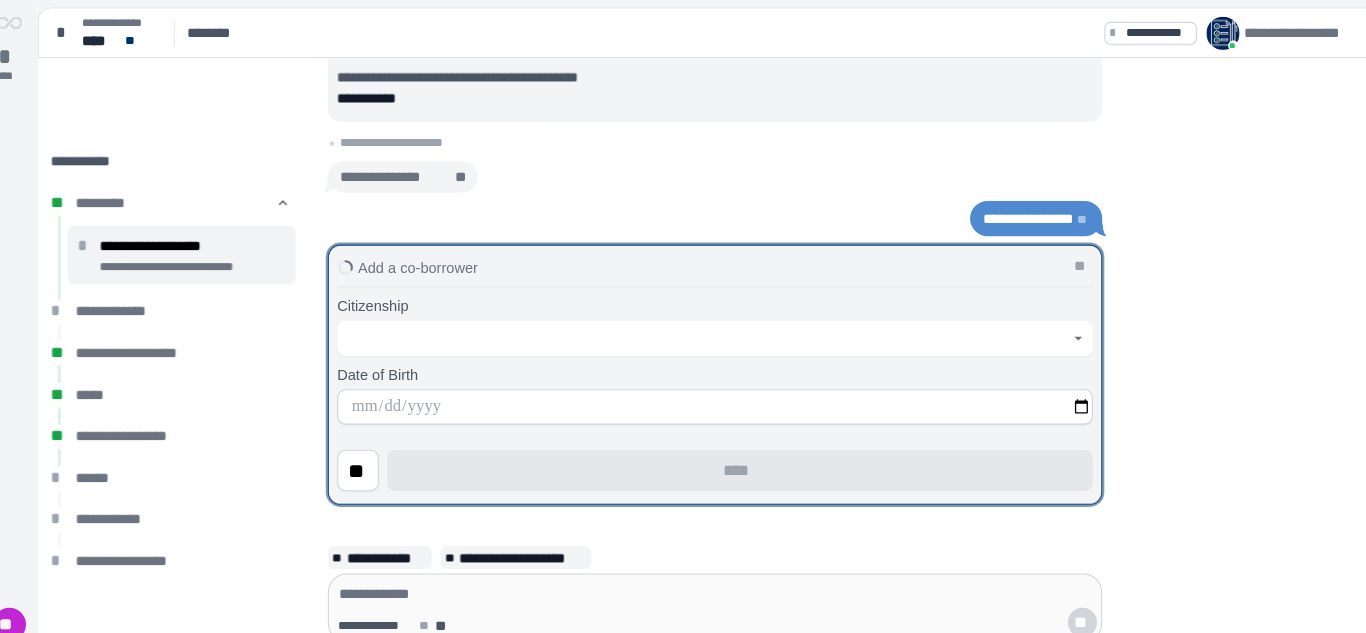 click 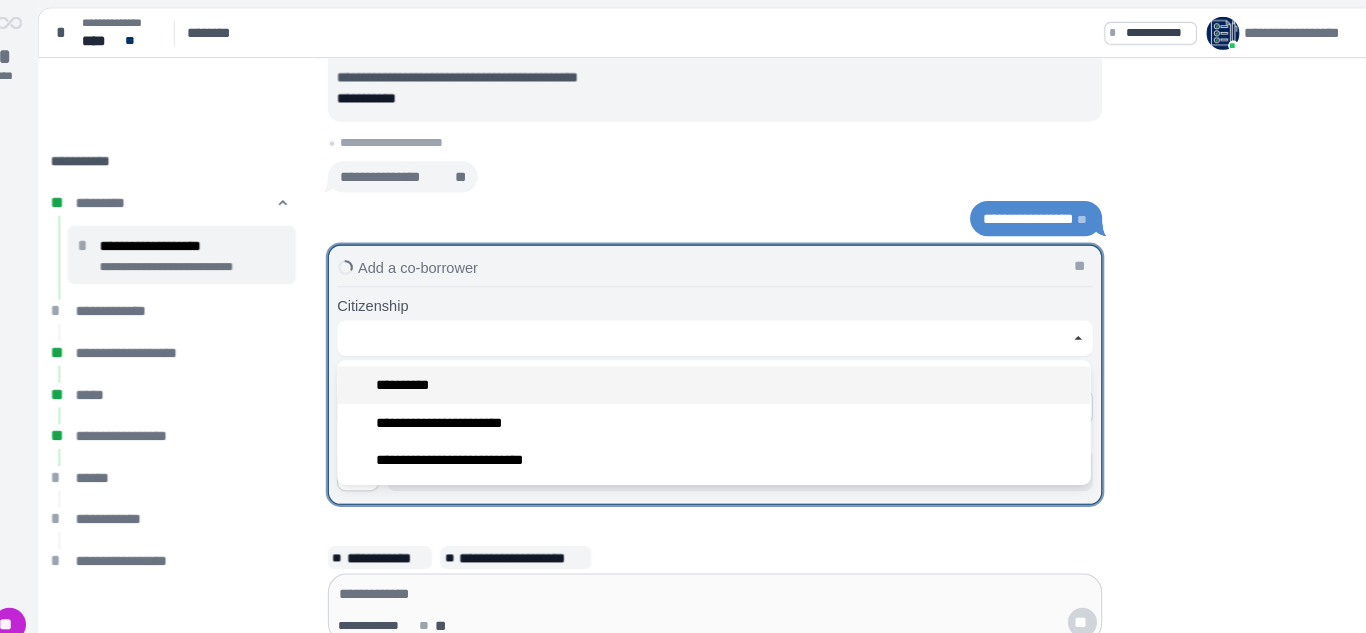 click on "**********" at bounding box center (705, 370) 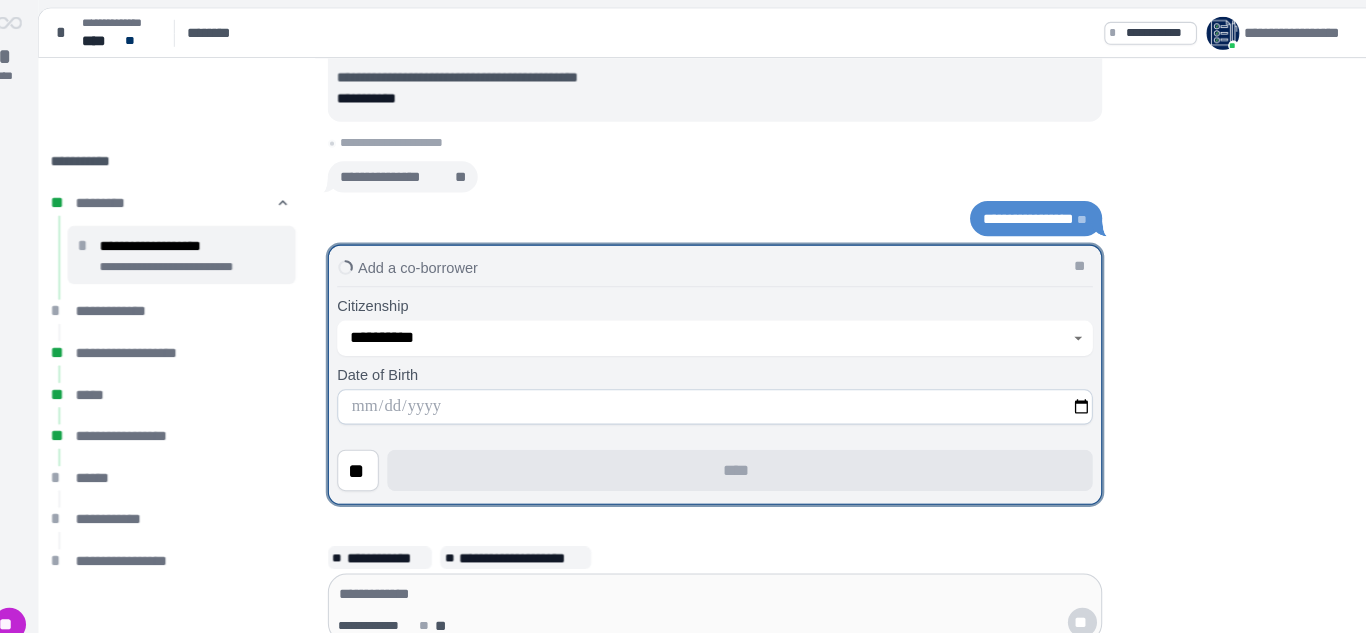 click at bounding box center (706, 391) 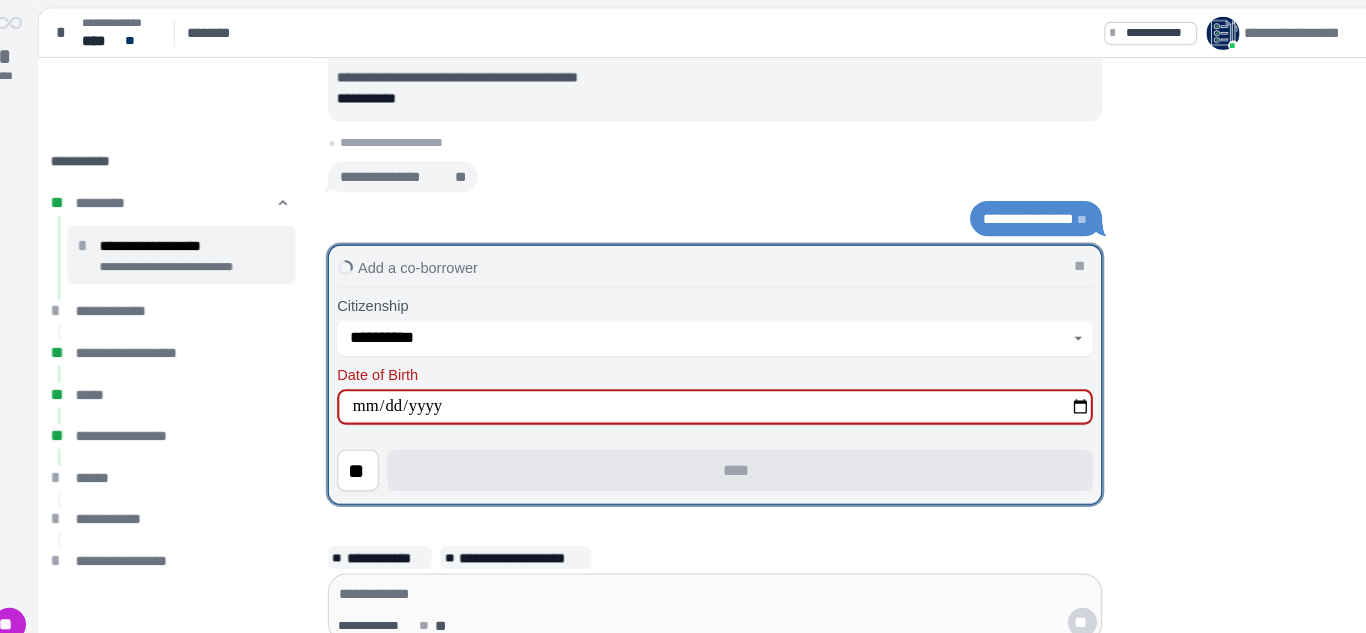 type on "**********" 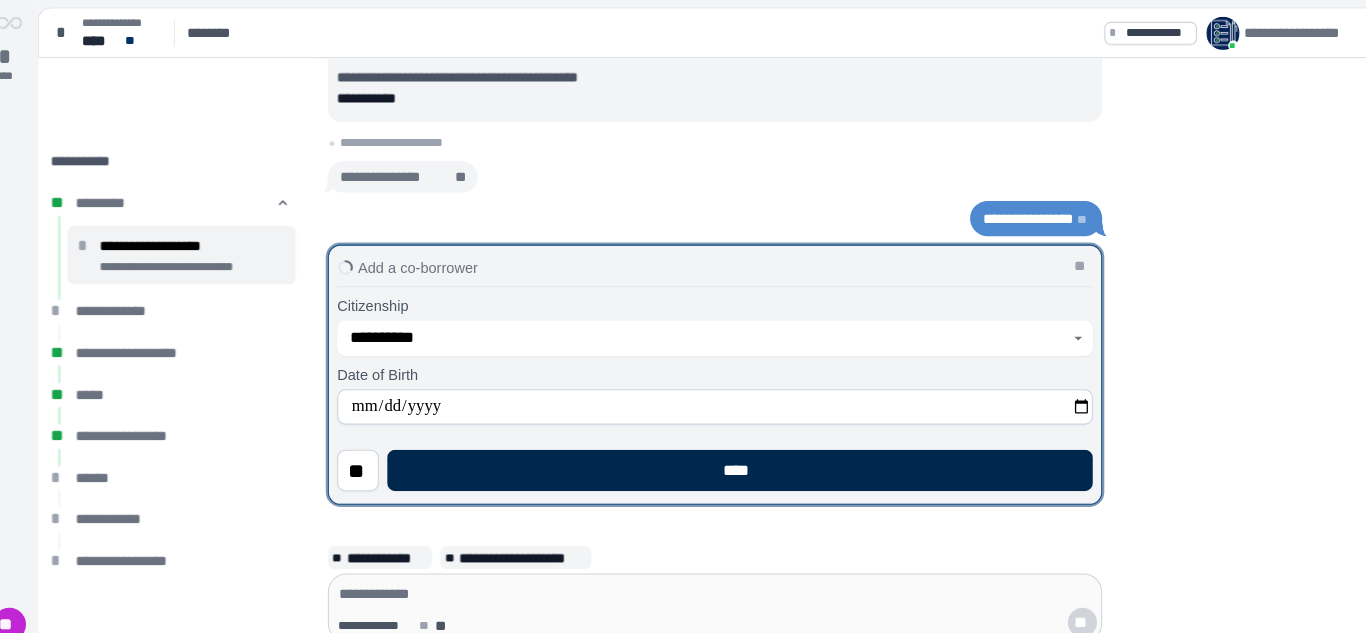 click on "****" at bounding box center [730, 452] 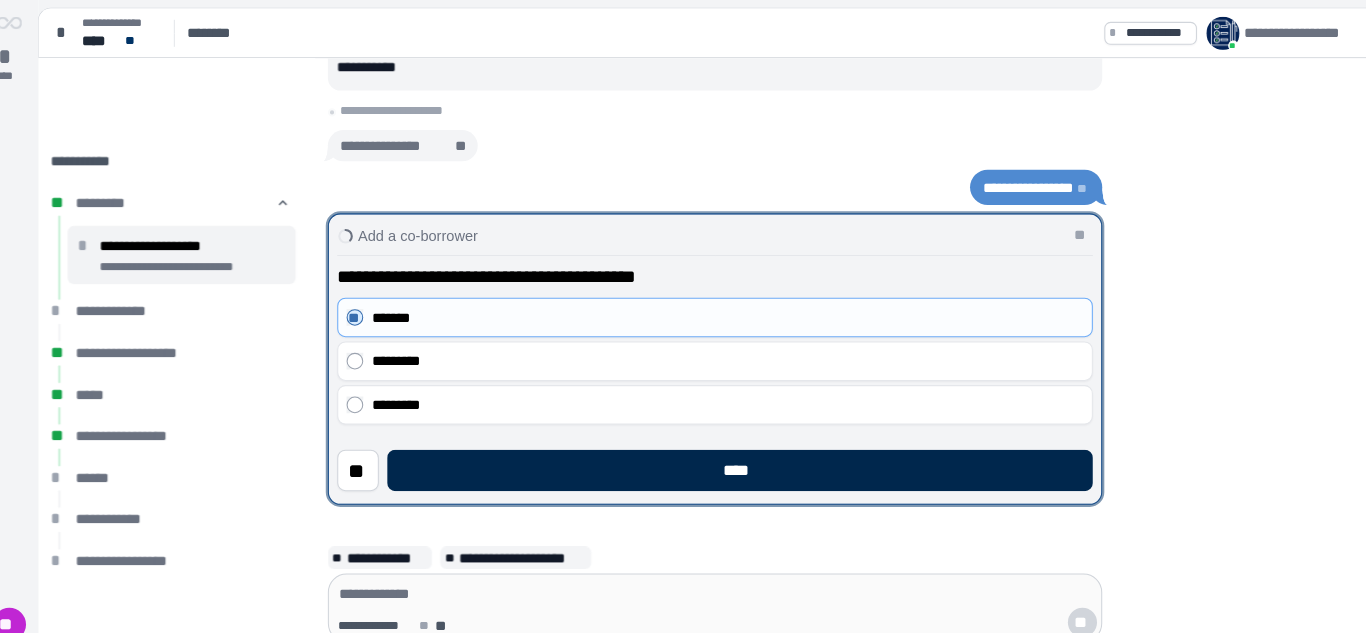 click on "****" at bounding box center [730, 452] 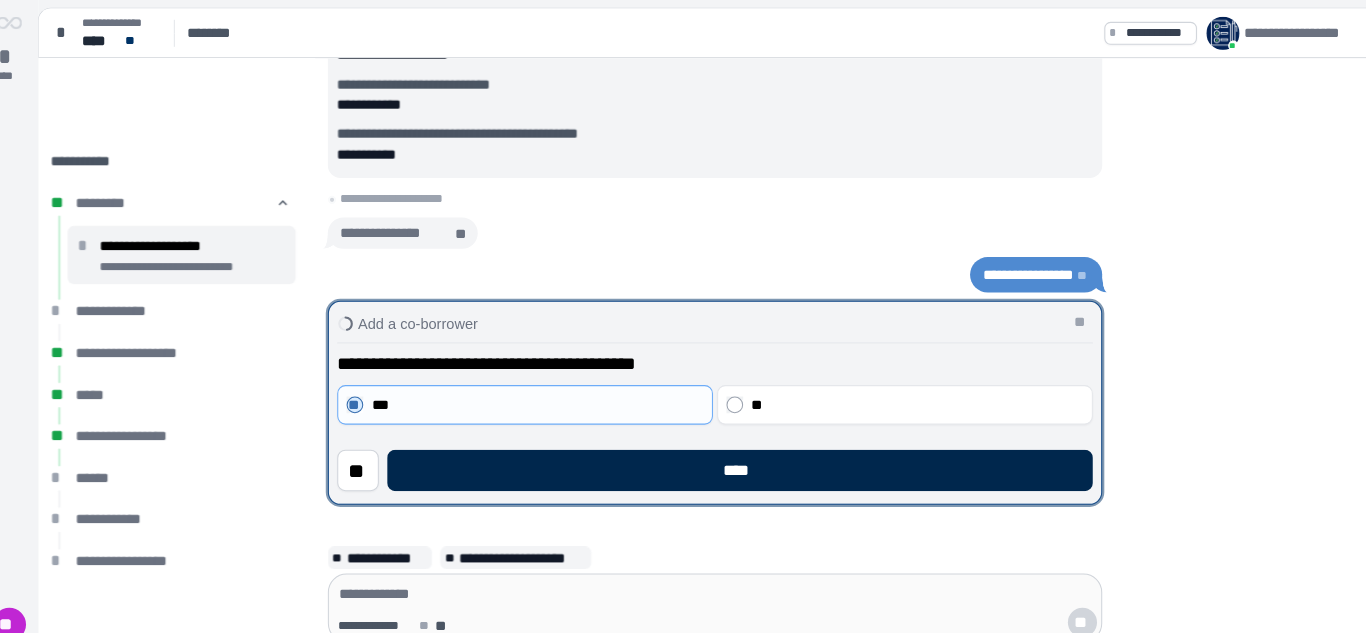 click on "****" at bounding box center (730, 452) 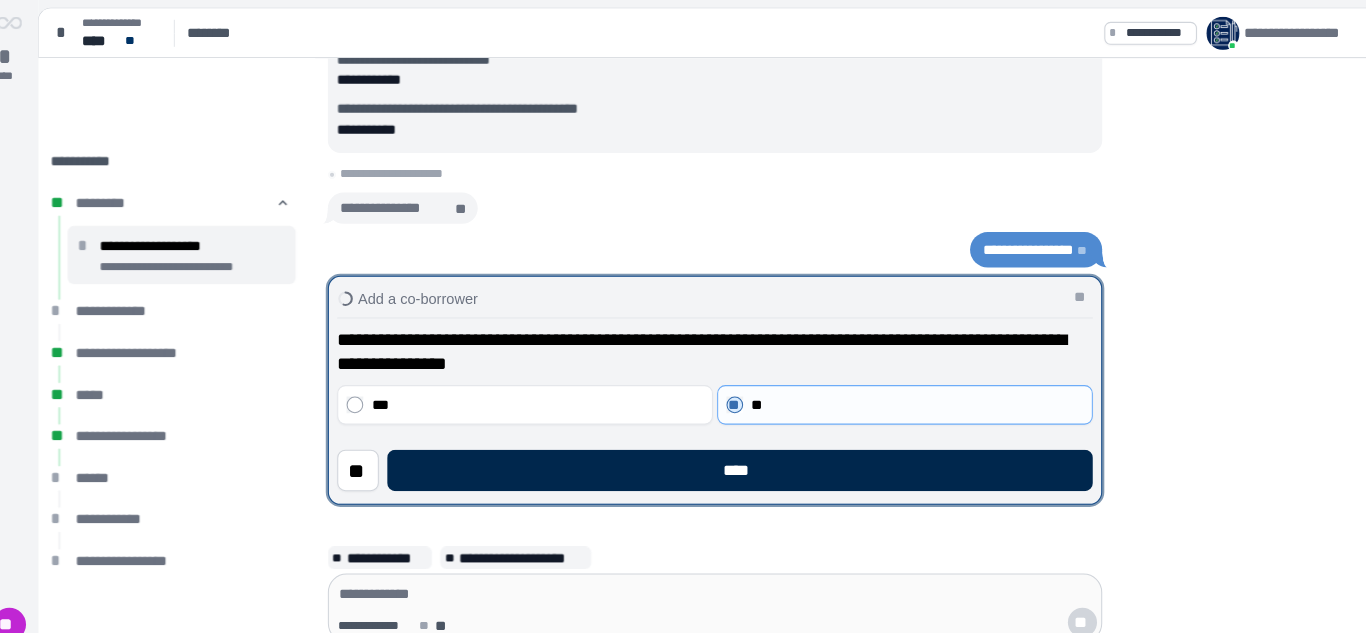 click on "****" at bounding box center [730, 452] 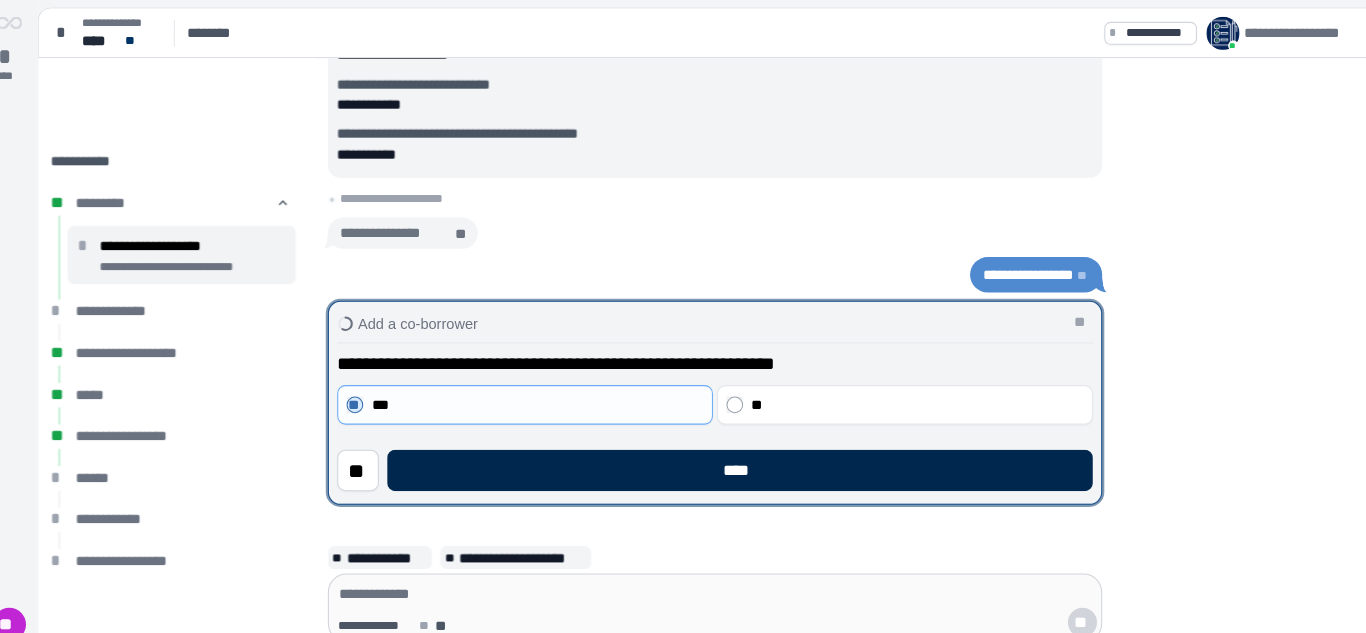 click on "****" at bounding box center (730, 452) 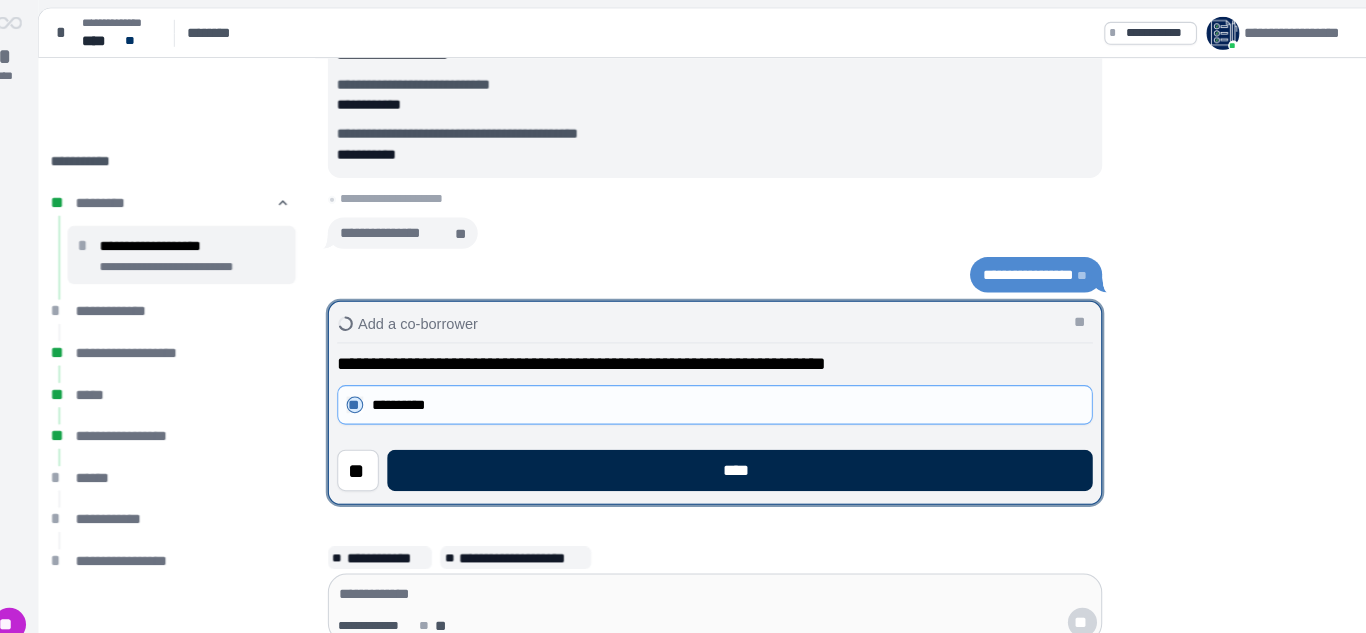 click on "****" at bounding box center [730, 452] 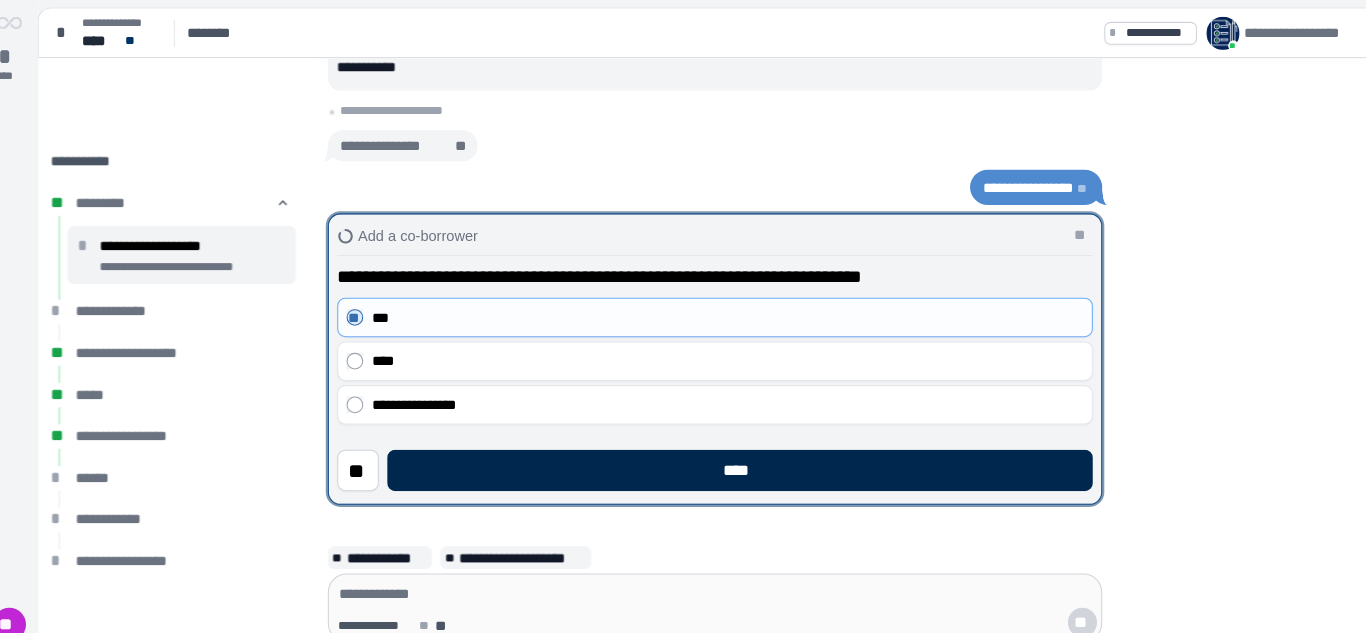 click on "****" at bounding box center (730, 452) 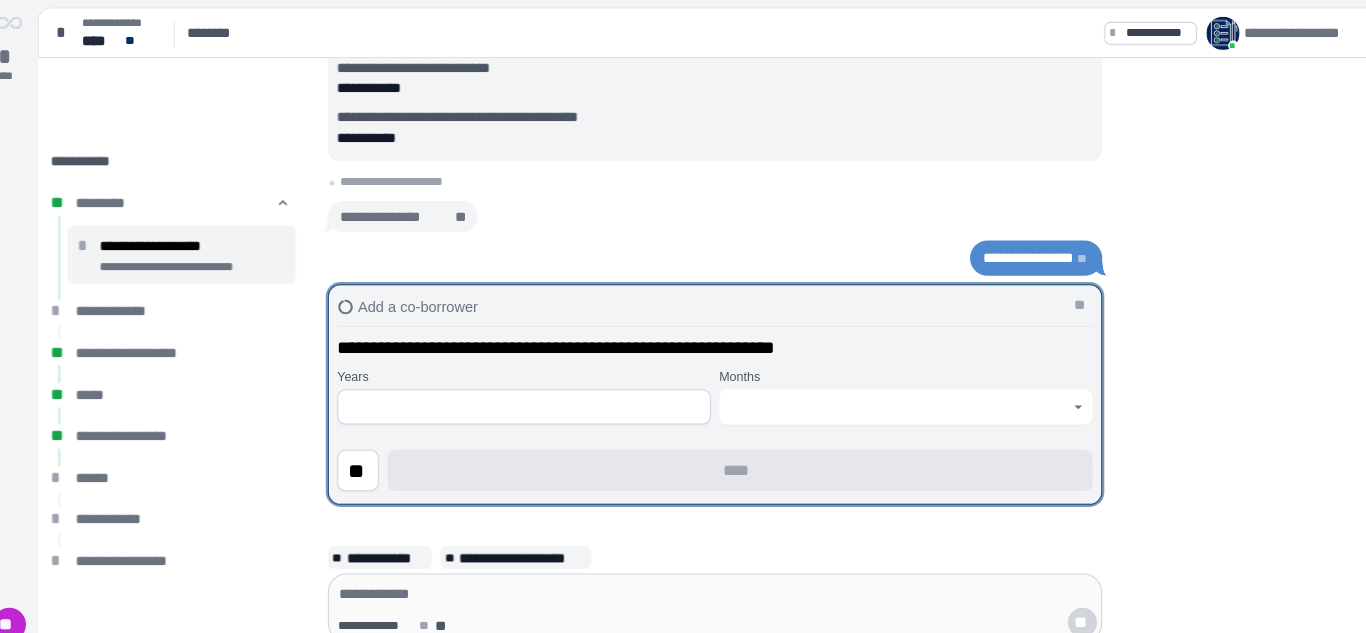 click at bounding box center (522, 391) 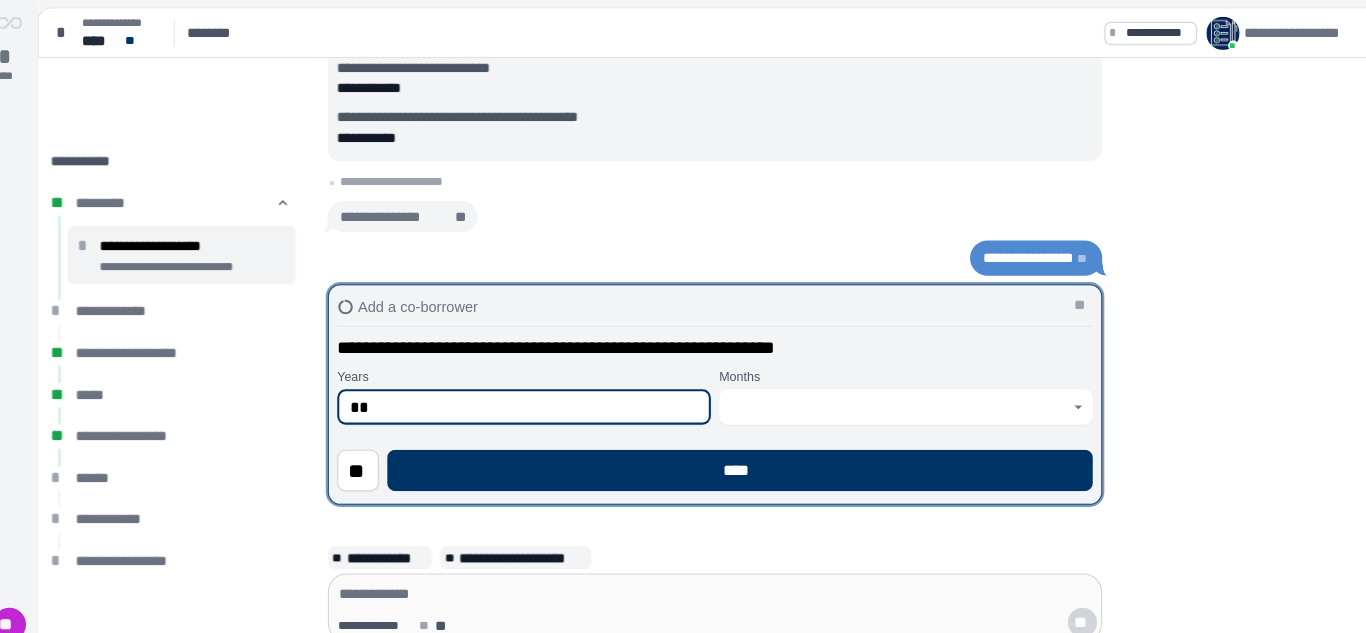 type on "**" 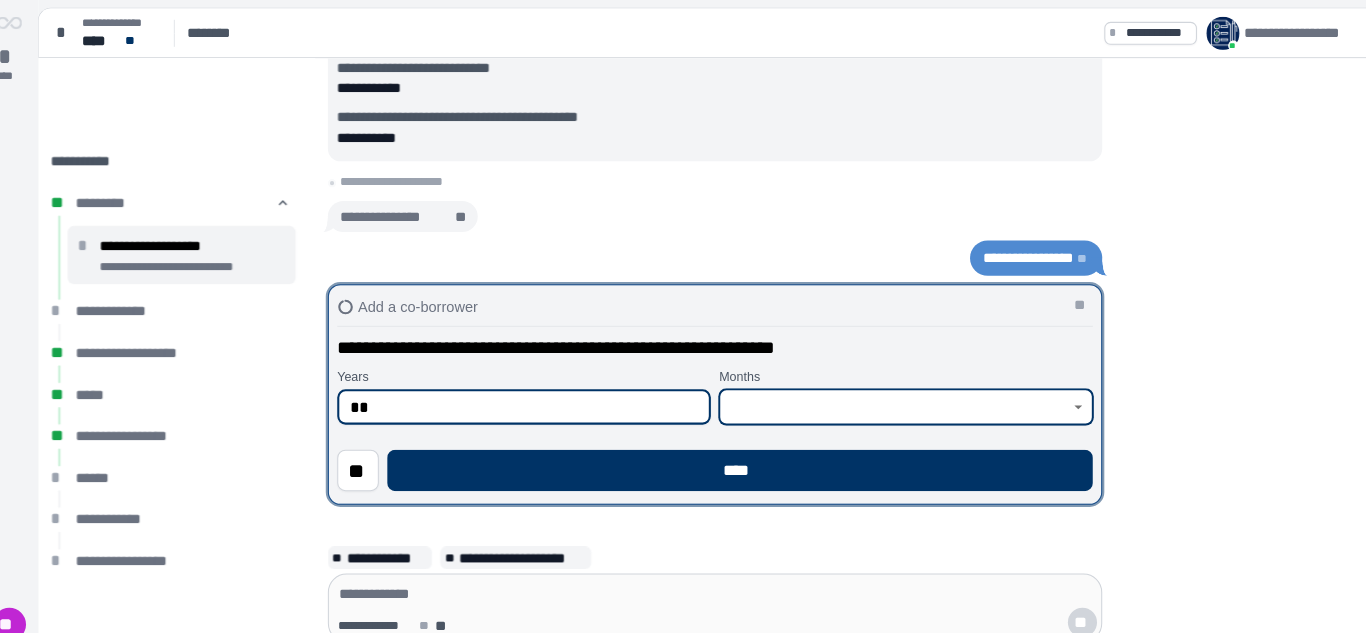 click at bounding box center (878, 391) 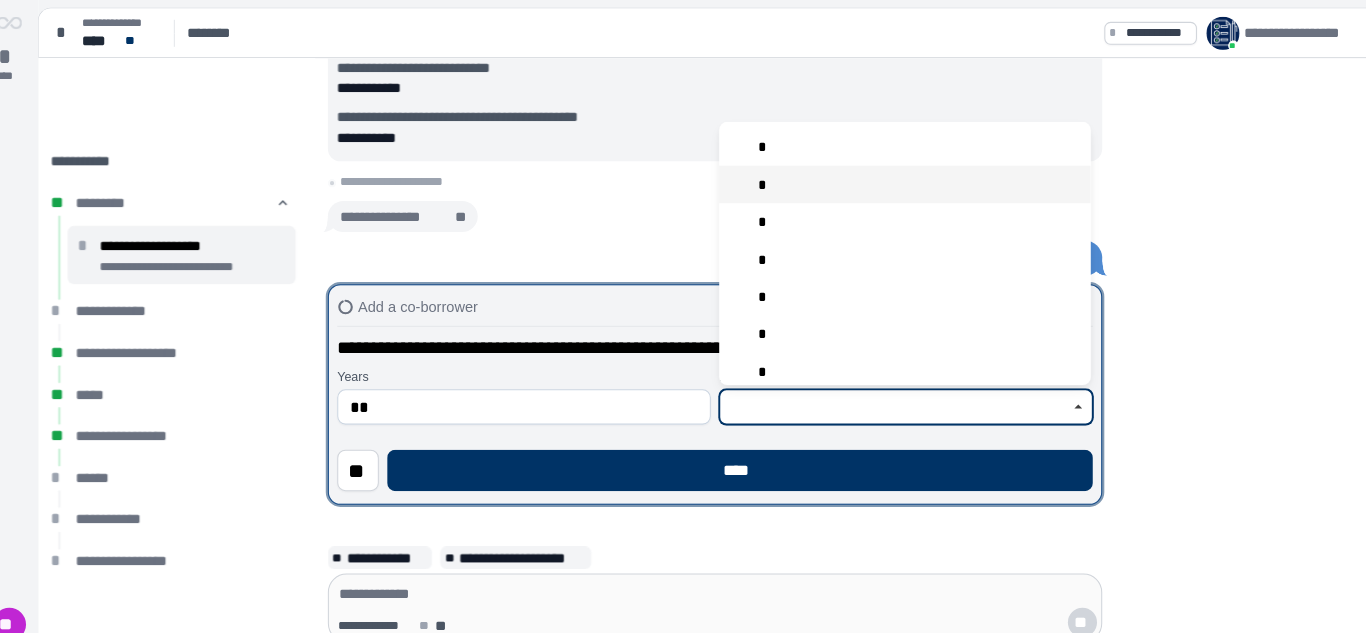 click on "*" at bounding box center [888, 177] 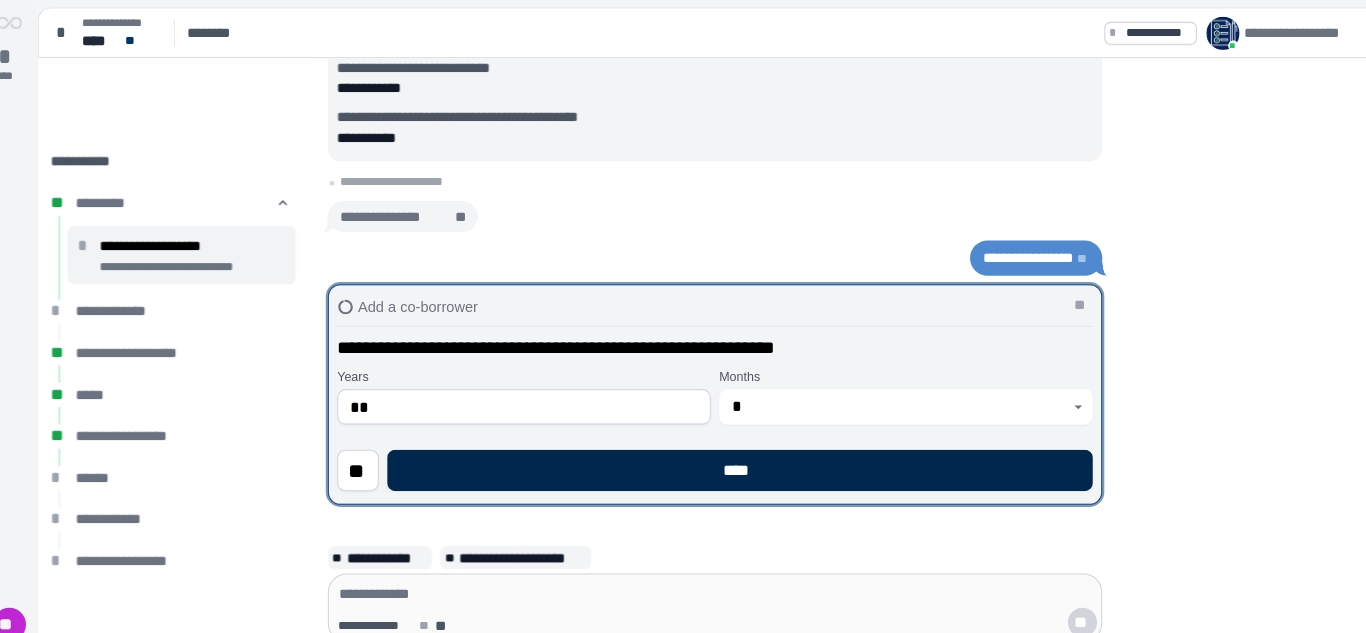 click on "****" at bounding box center [730, 452] 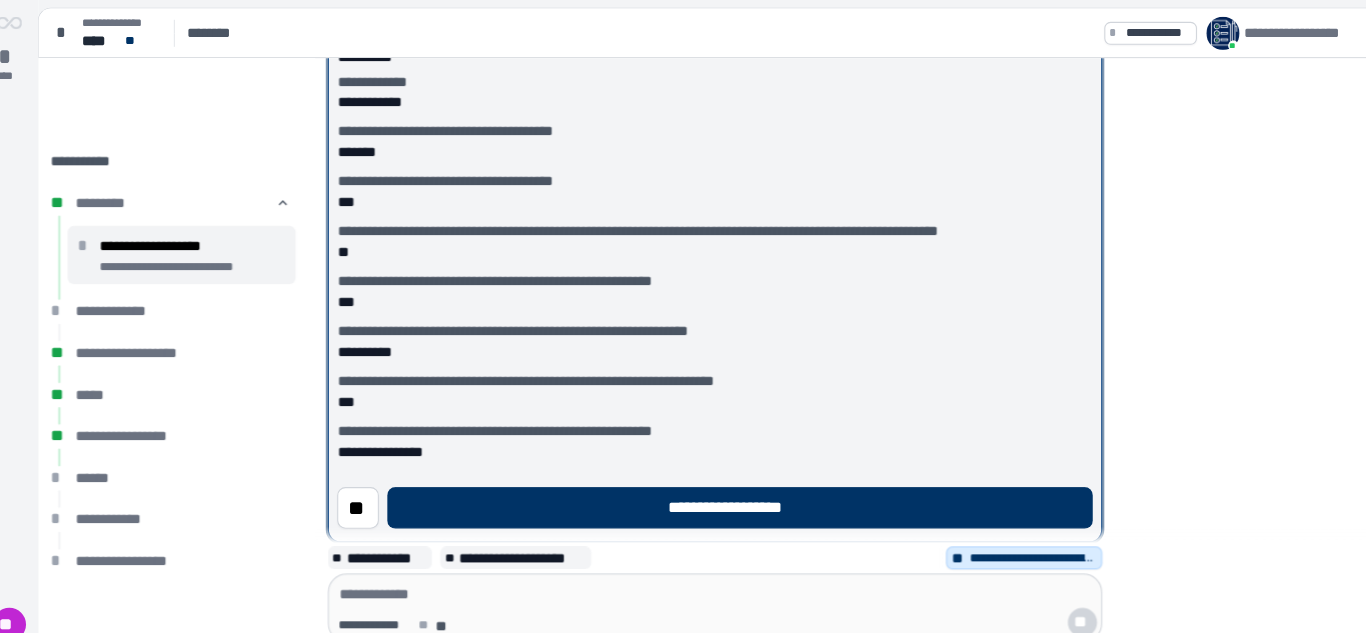 scroll, scrollTop: 0, scrollLeft: 0, axis: both 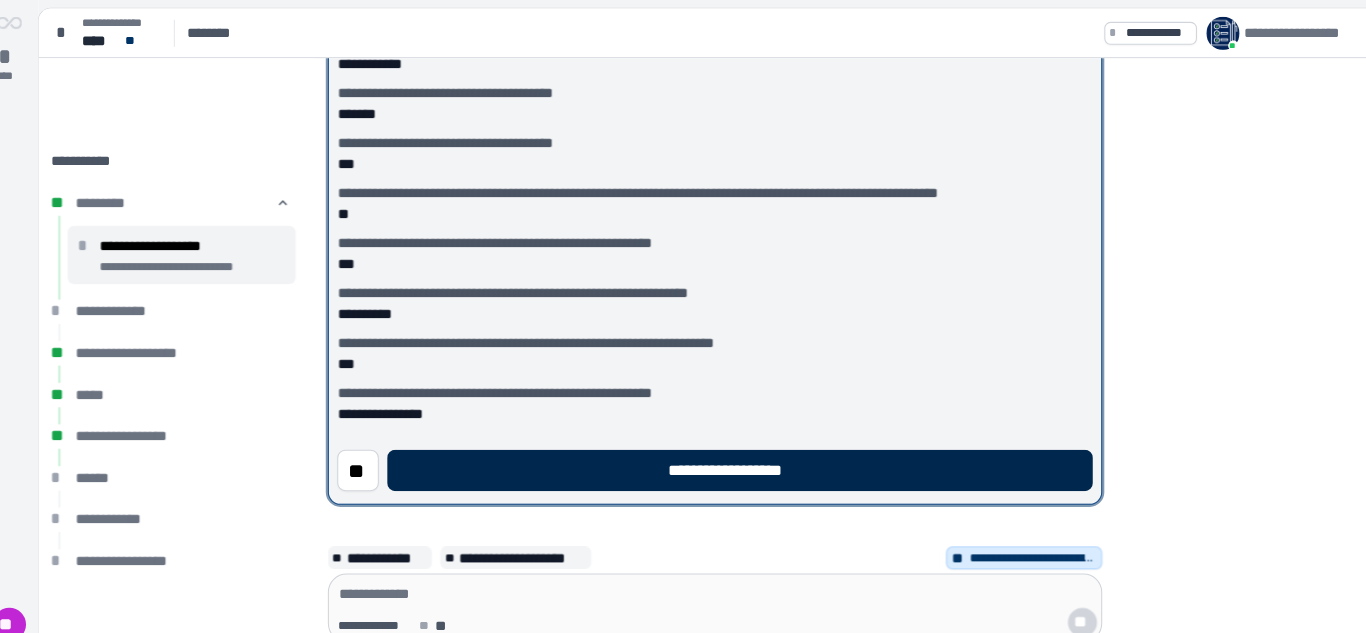 click on "**********" at bounding box center (730, 452) 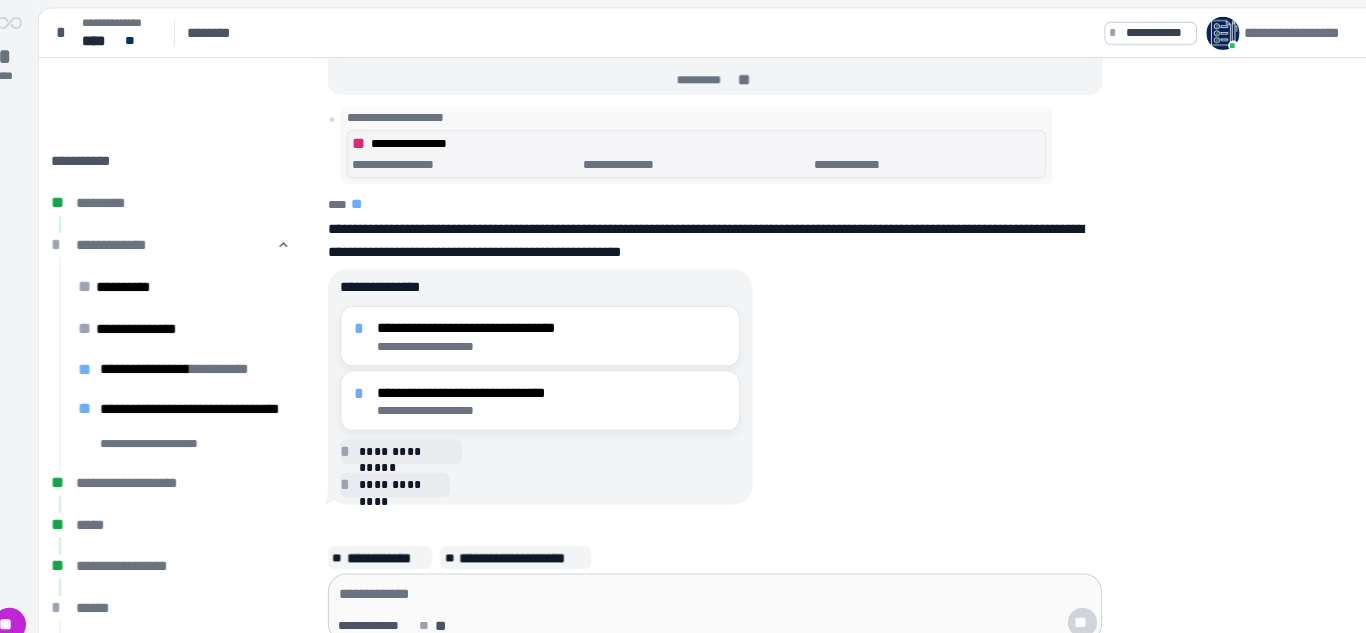 click on "**********" at bounding box center [466, 158] 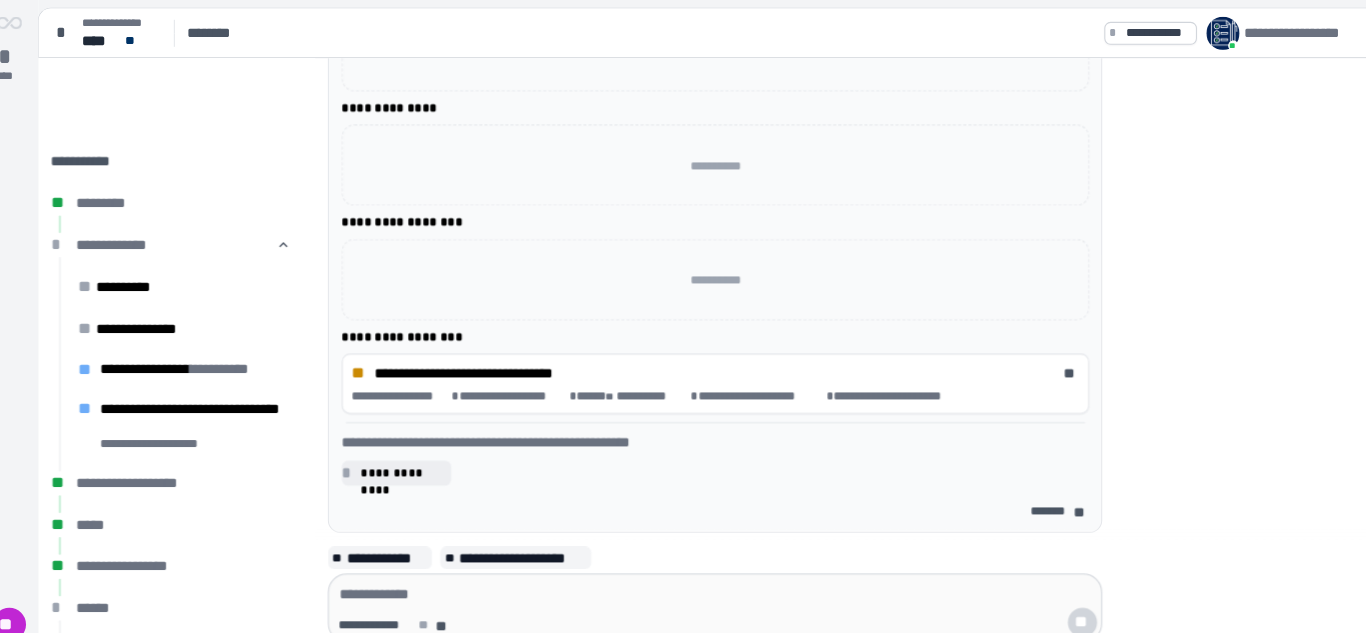 scroll, scrollTop: 17, scrollLeft: 0, axis: vertical 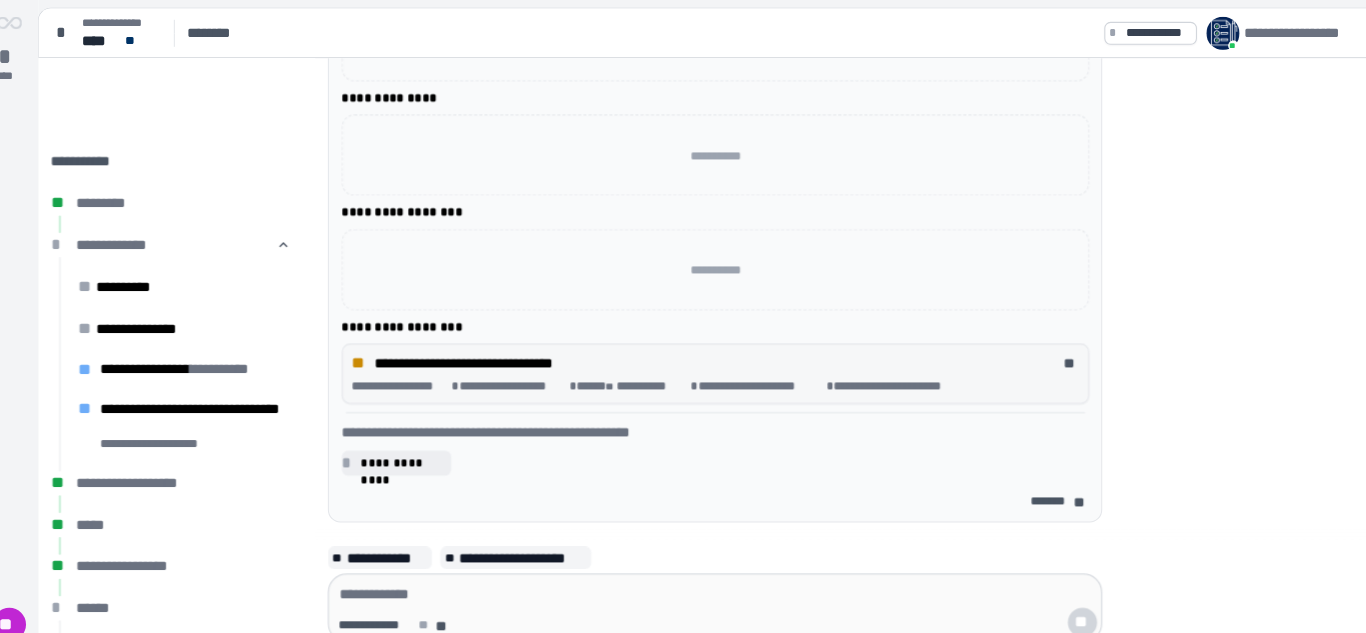 click on "**********" at bounding box center (884, 371) 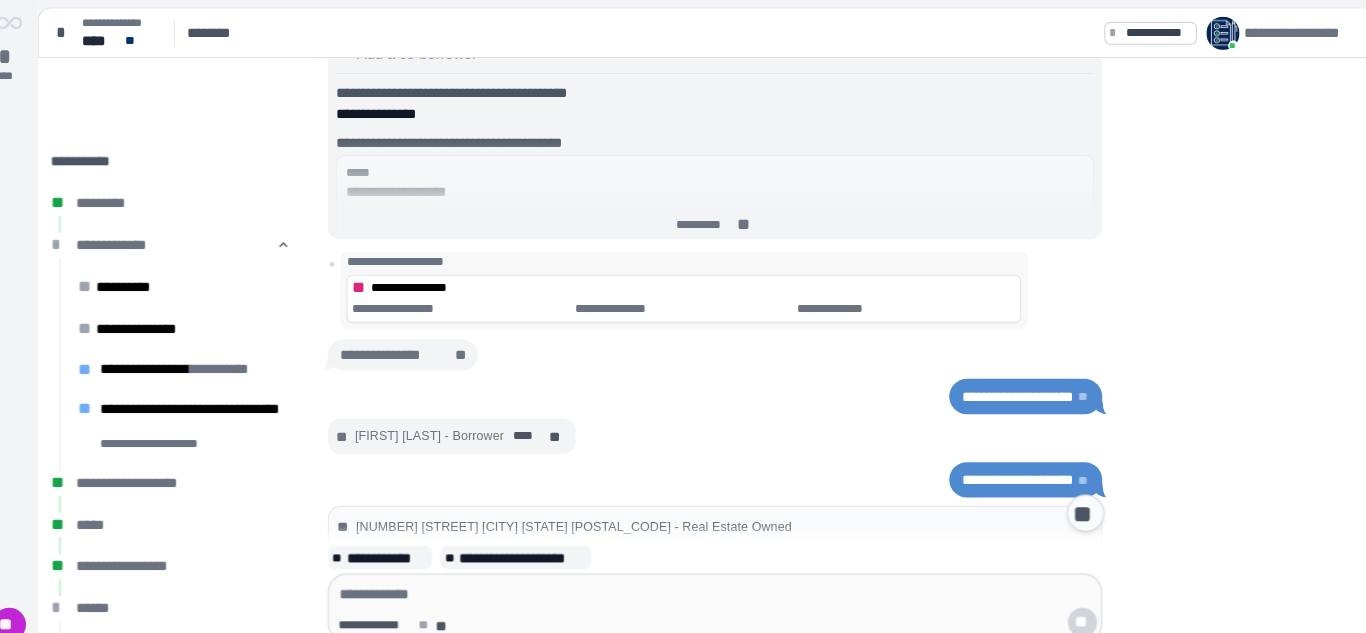 scroll, scrollTop: 332, scrollLeft: 0, axis: vertical 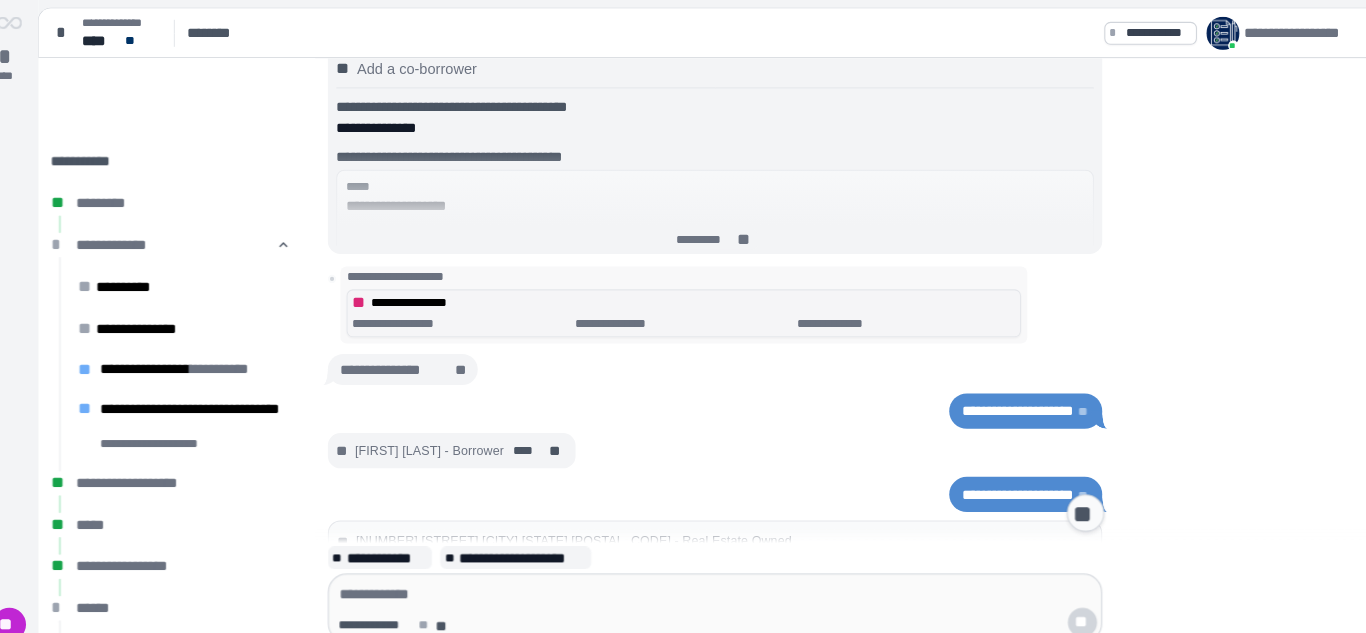 click on "***" at bounding box center (428, 311) 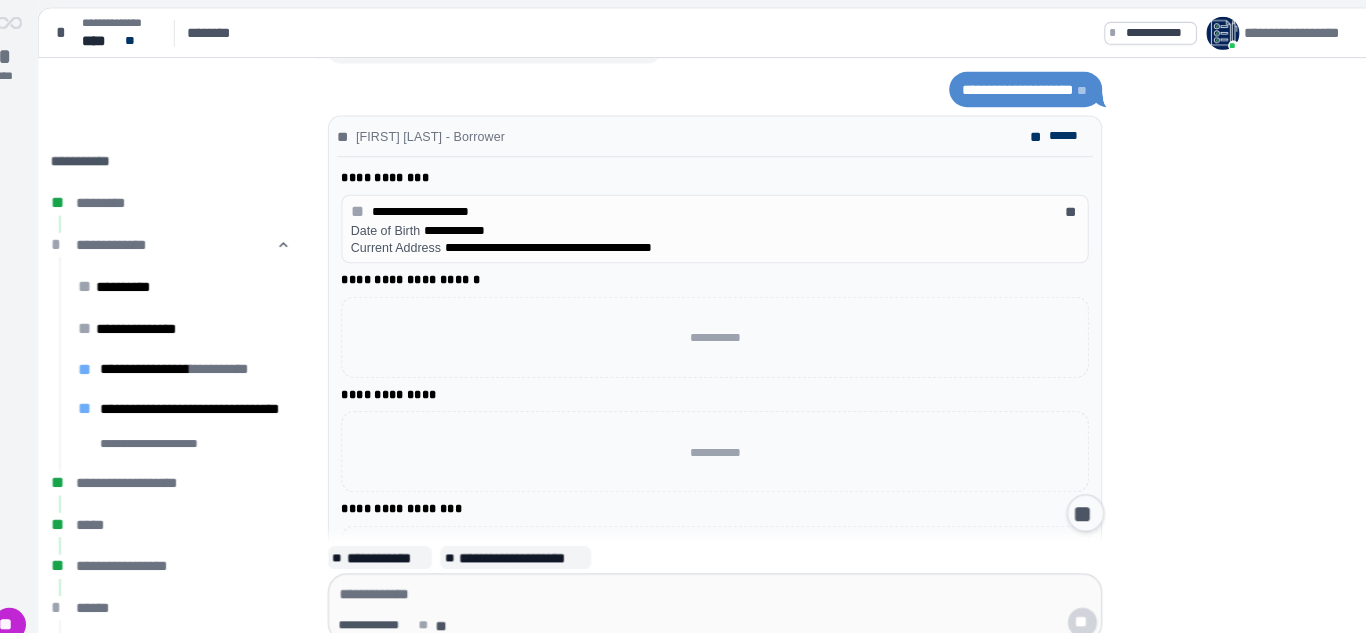 scroll, scrollTop: 304, scrollLeft: 0, axis: vertical 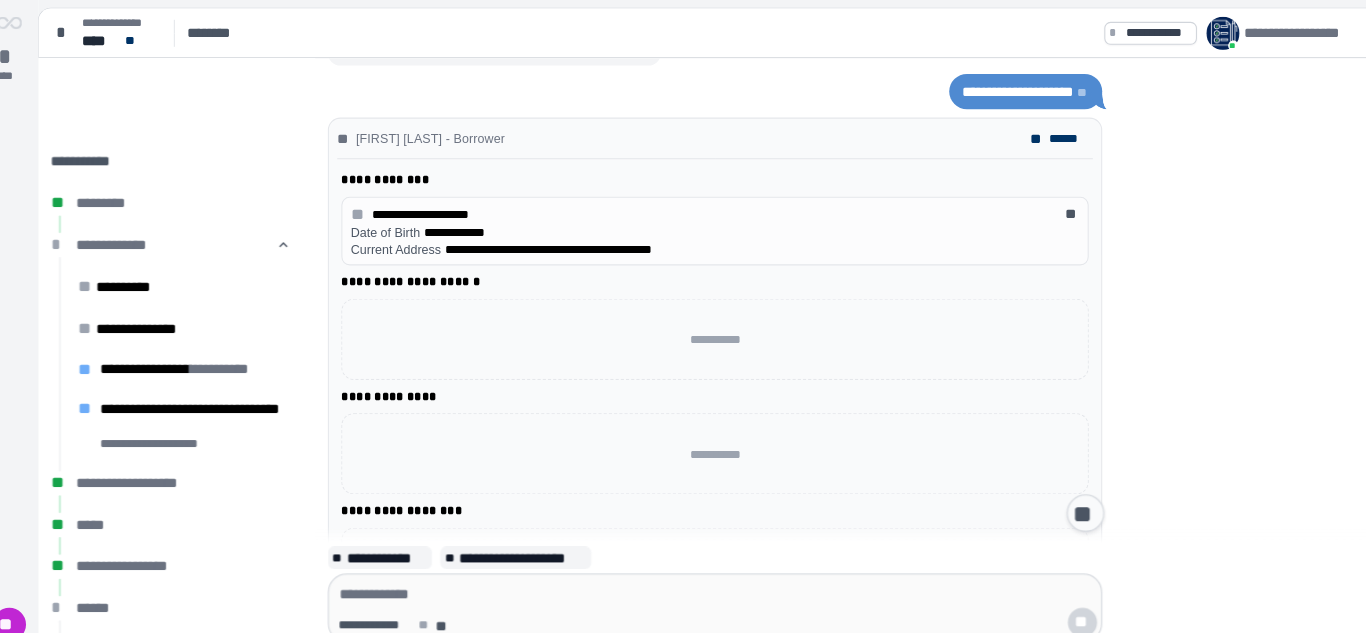 click on "**********" at bounding box center [706, 326] 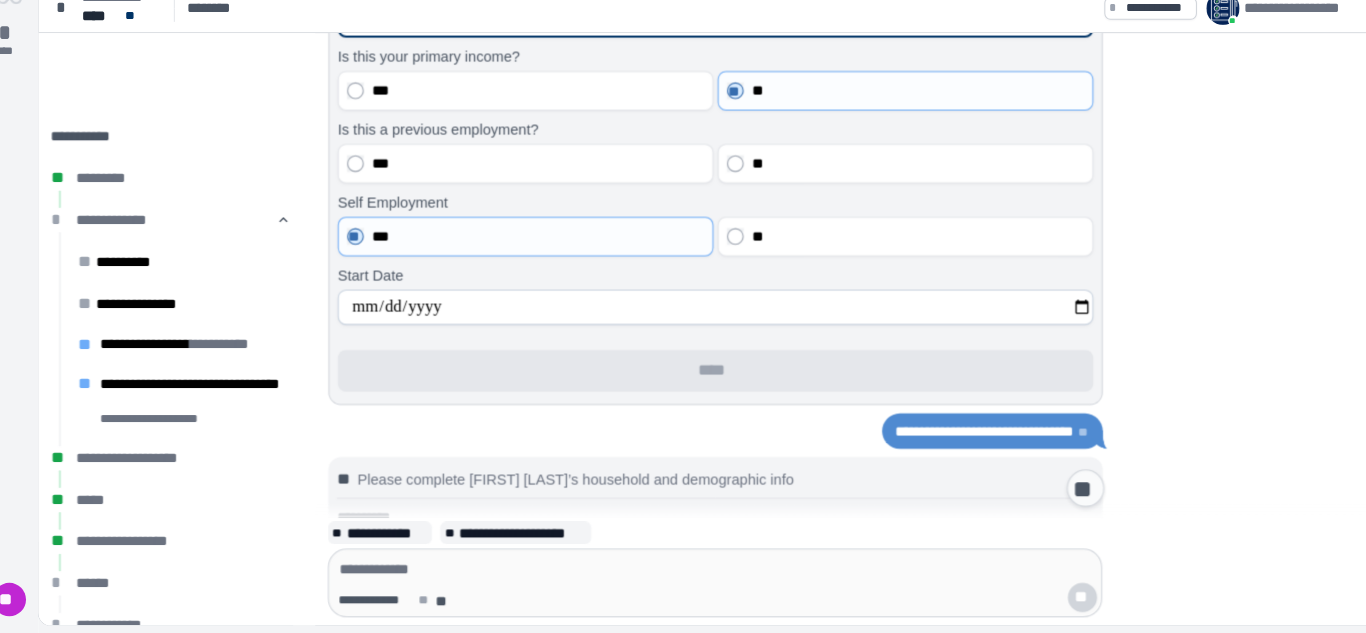 scroll, scrollTop: 1978, scrollLeft: 0, axis: vertical 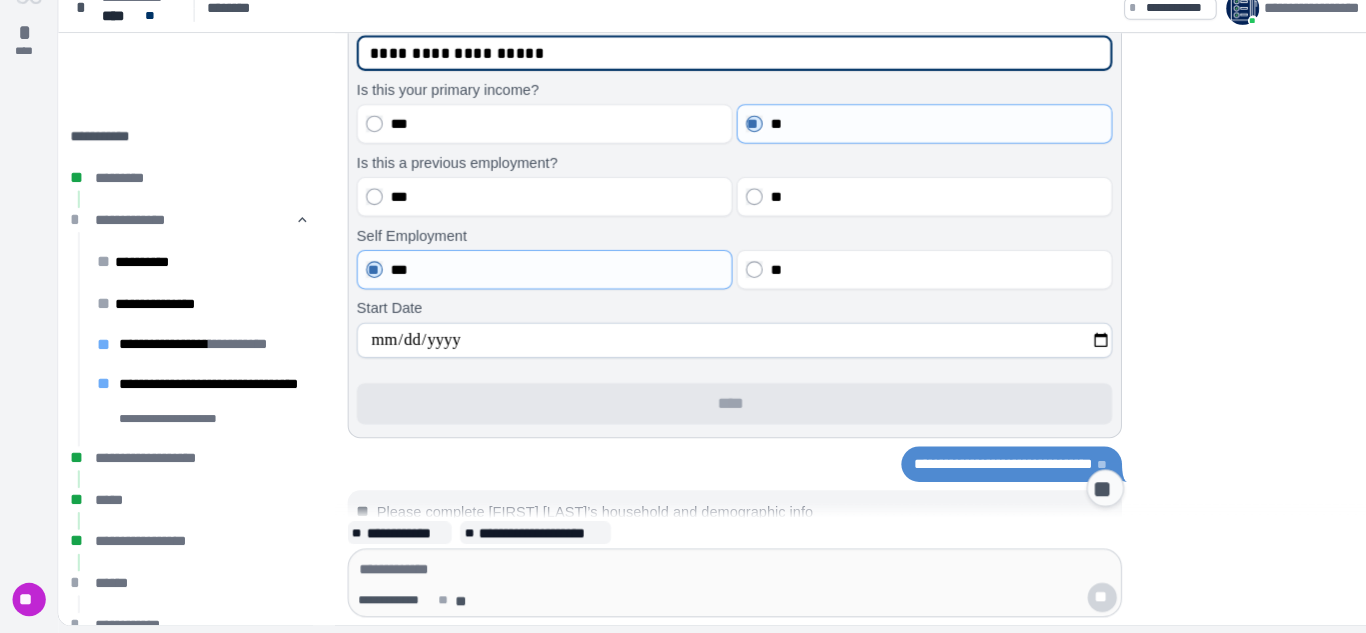 click on "**********" at bounding box center [706, 340] 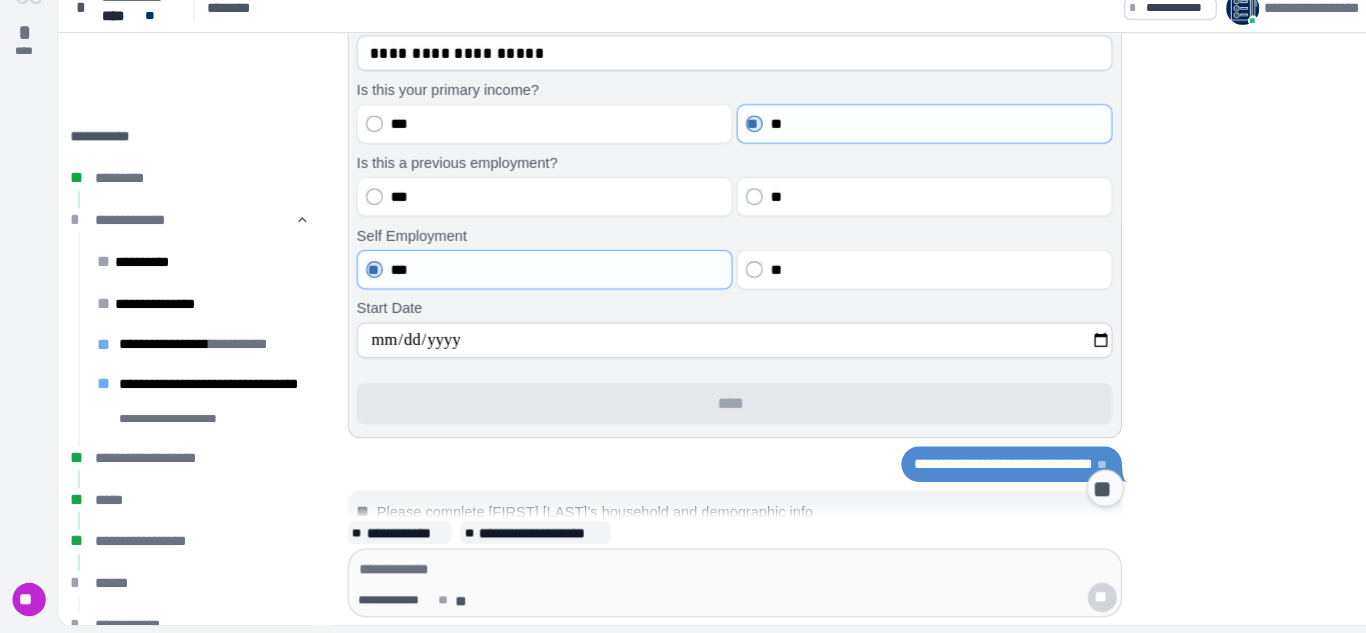 click on "**" at bounding box center (1062, 494) 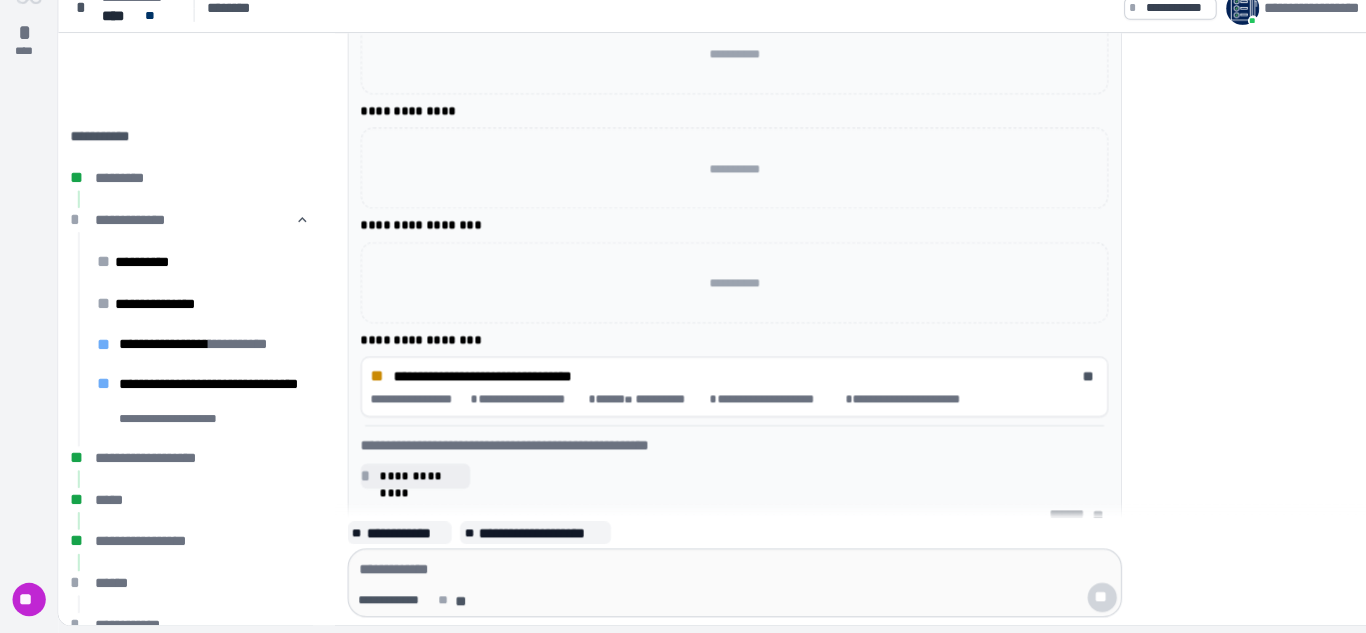 scroll, scrollTop: 0, scrollLeft: 0, axis: both 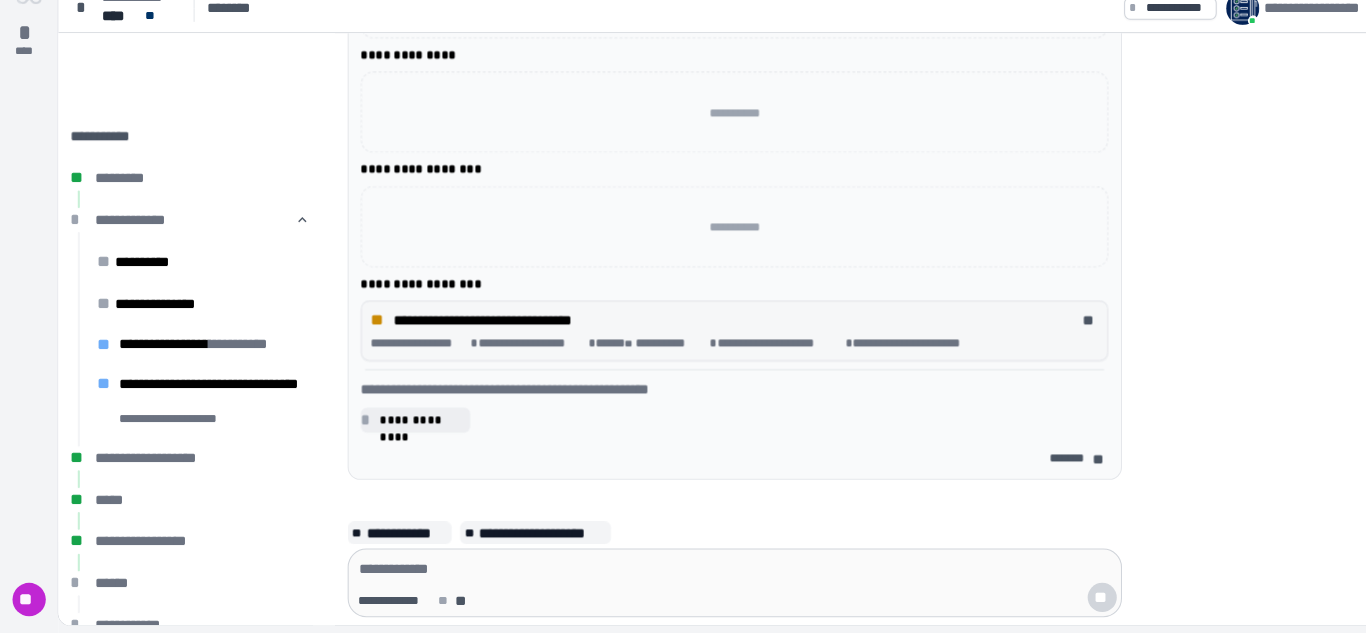 click on "**********" at bounding box center (402, 354) 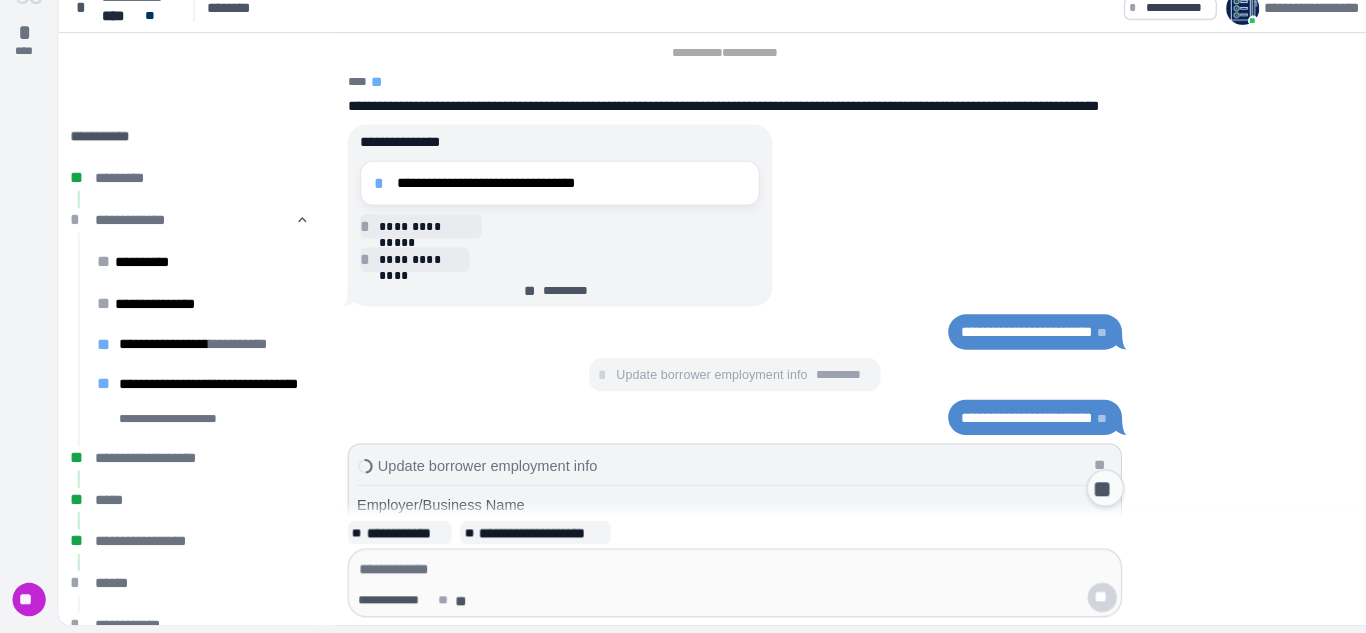 scroll, scrollTop: 3266, scrollLeft: 0, axis: vertical 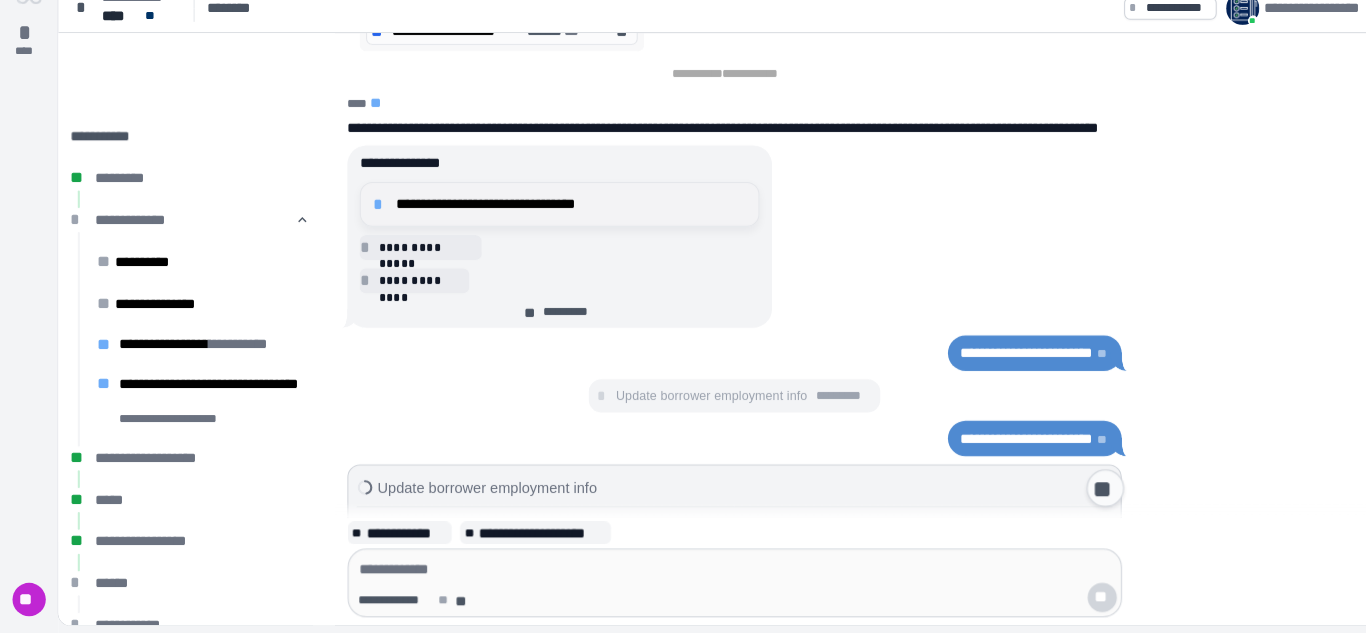 click on "*" at bounding box center (367, 220) 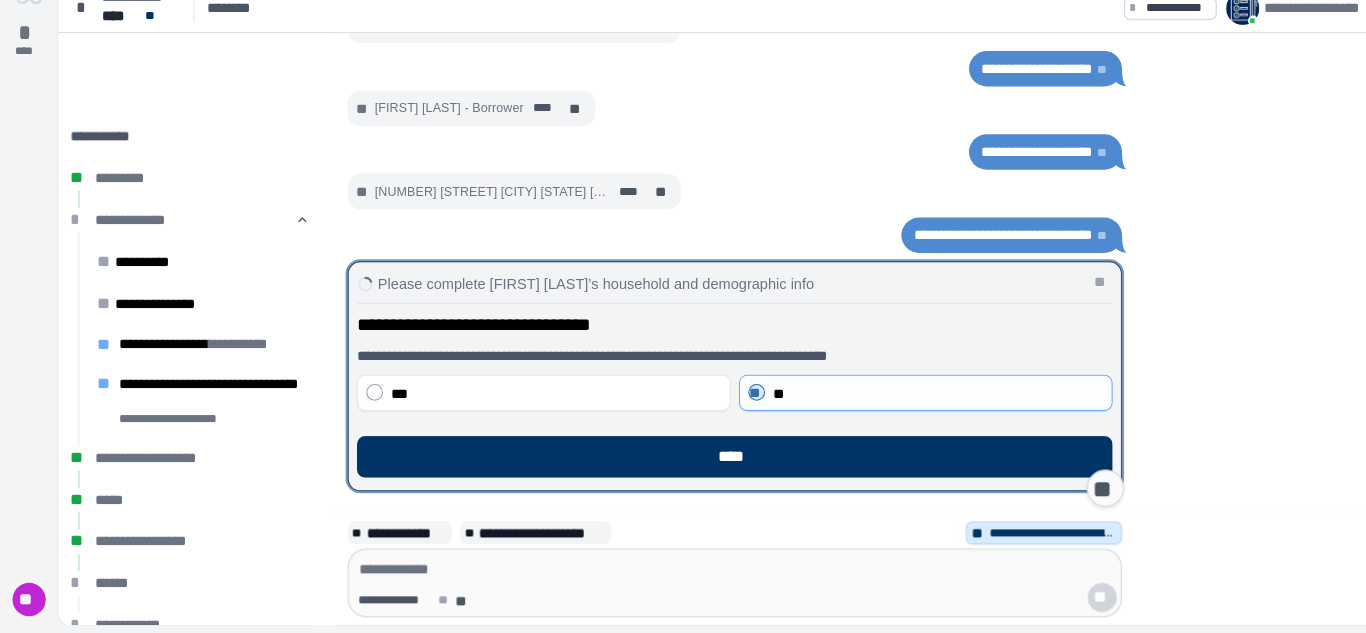 scroll, scrollTop: 0, scrollLeft: 0, axis: both 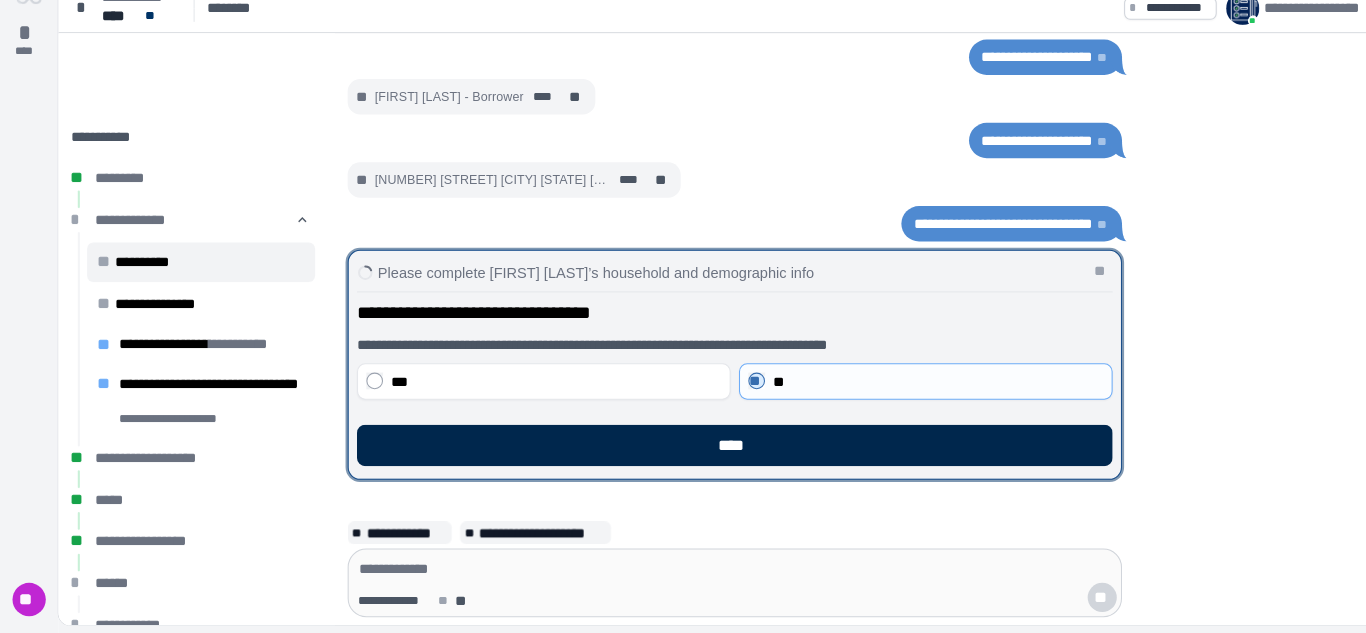 click on "****" at bounding box center [706, 452] 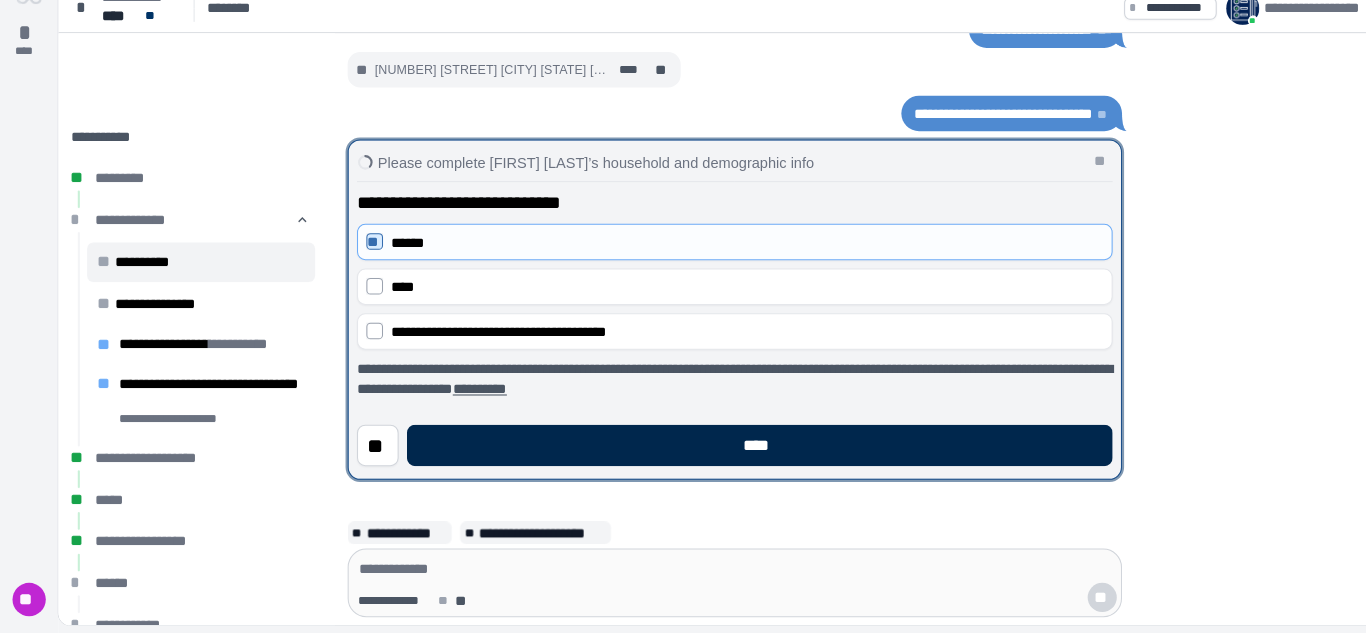 click on "****" at bounding box center (730, 452) 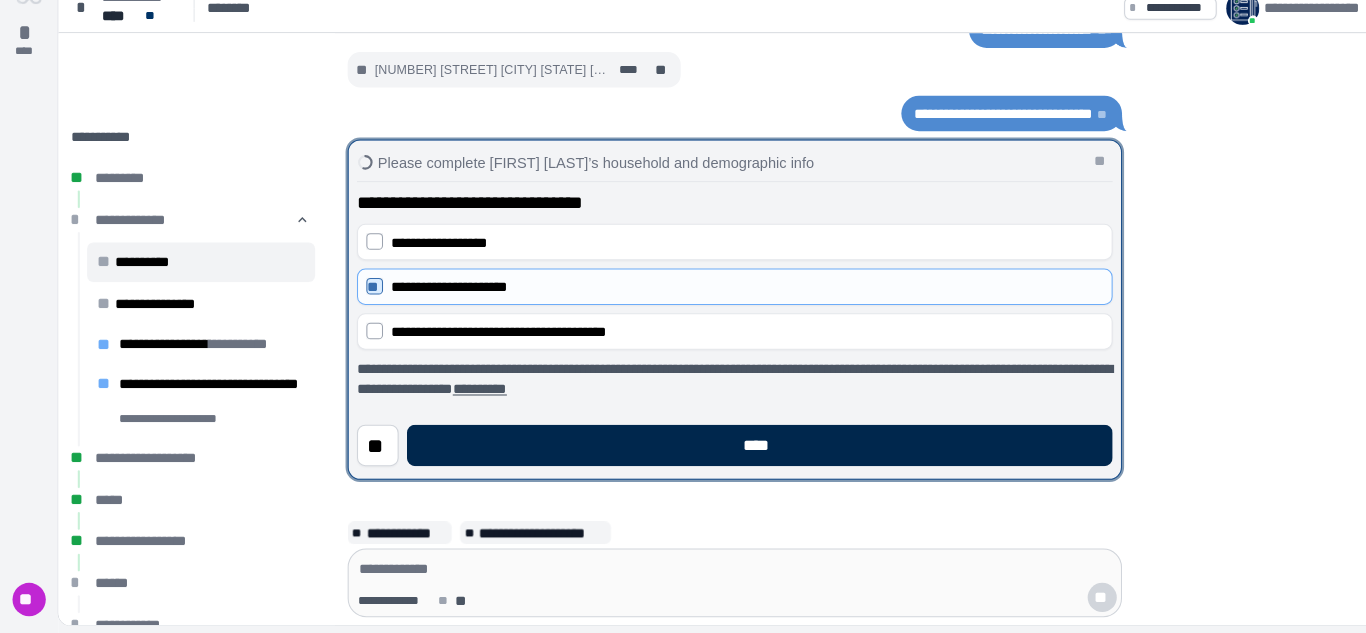 click on "****" at bounding box center [730, 452] 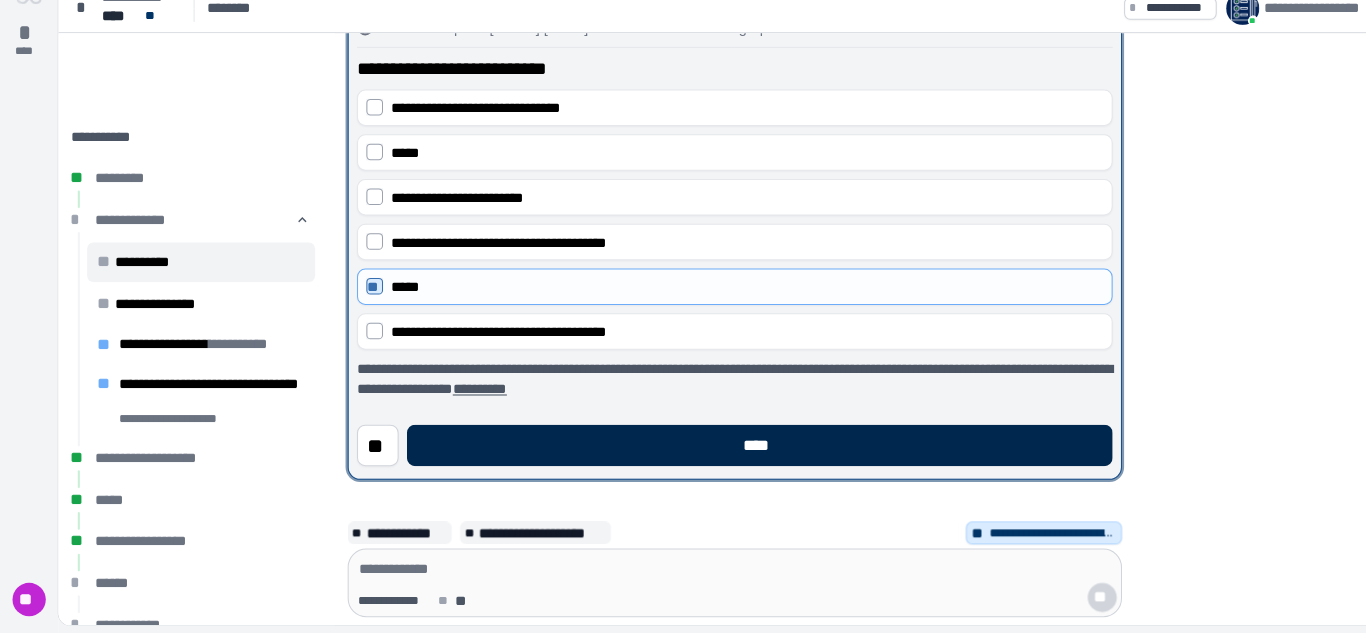 click on "****" at bounding box center (730, 452) 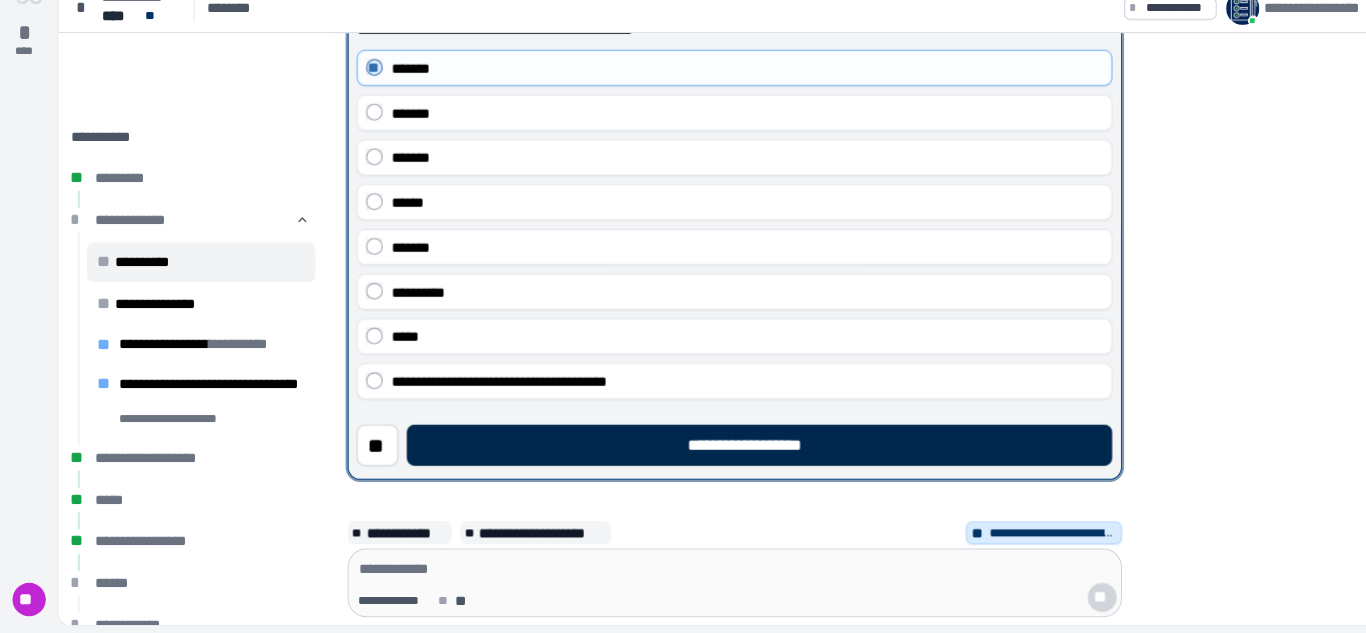 click on "**********" at bounding box center [730, 452] 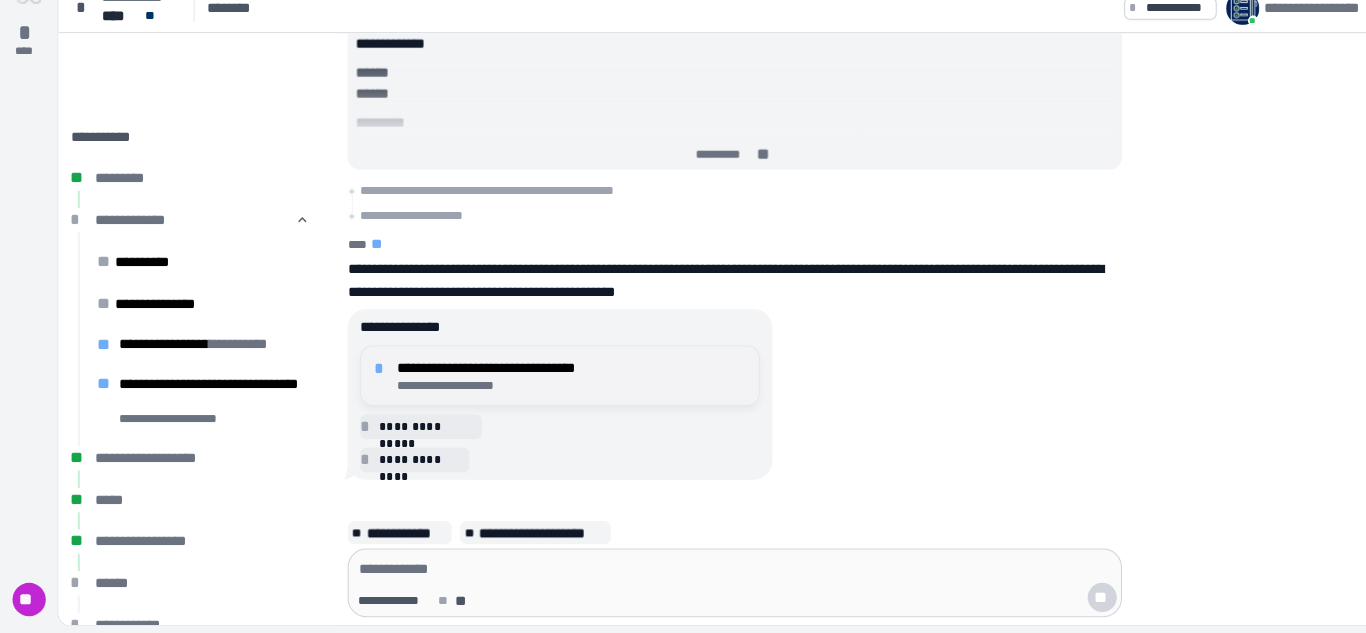 click on "**********" at bounding box center (538, 385) 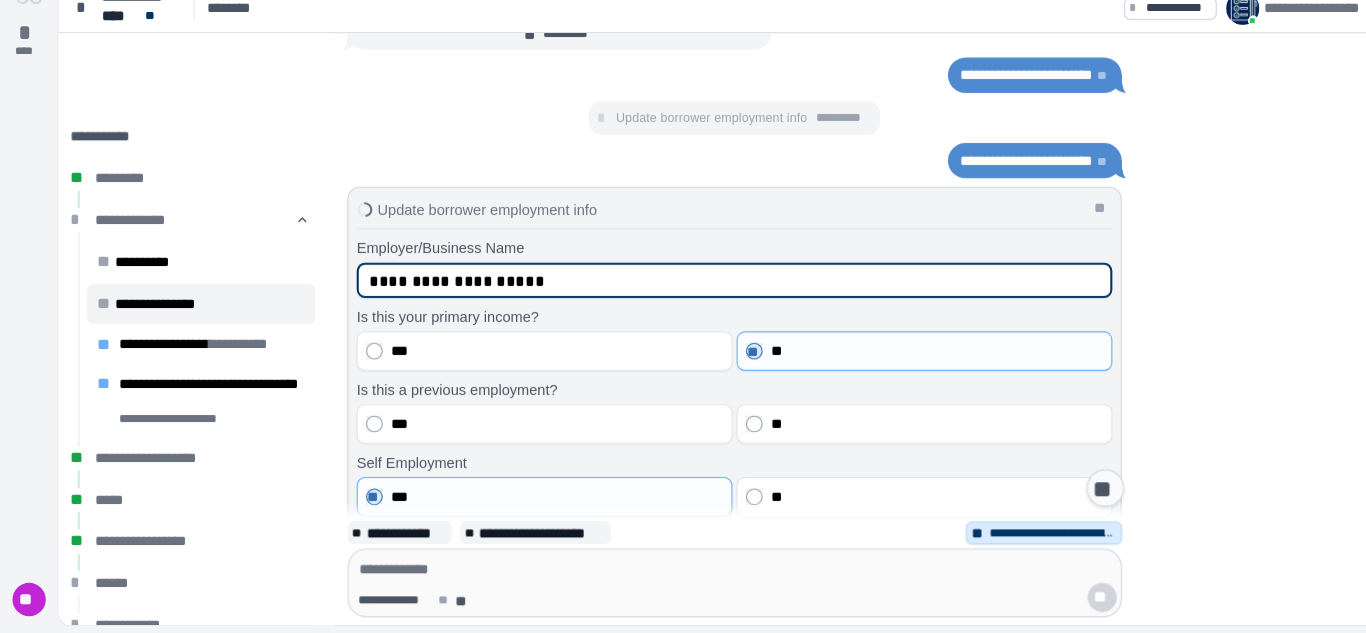 scroll, scrollTop: 3580, scrollLeft: 0, axis: vertical 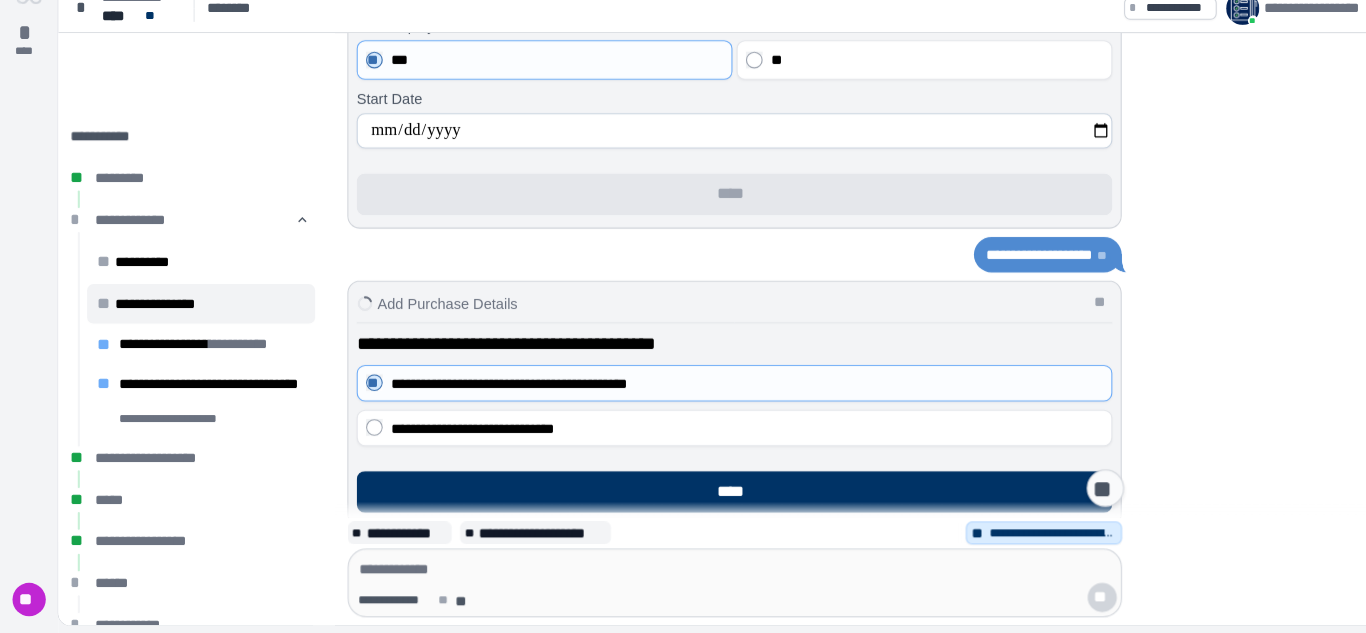 click on "**********" at bounding box center [706, 412] 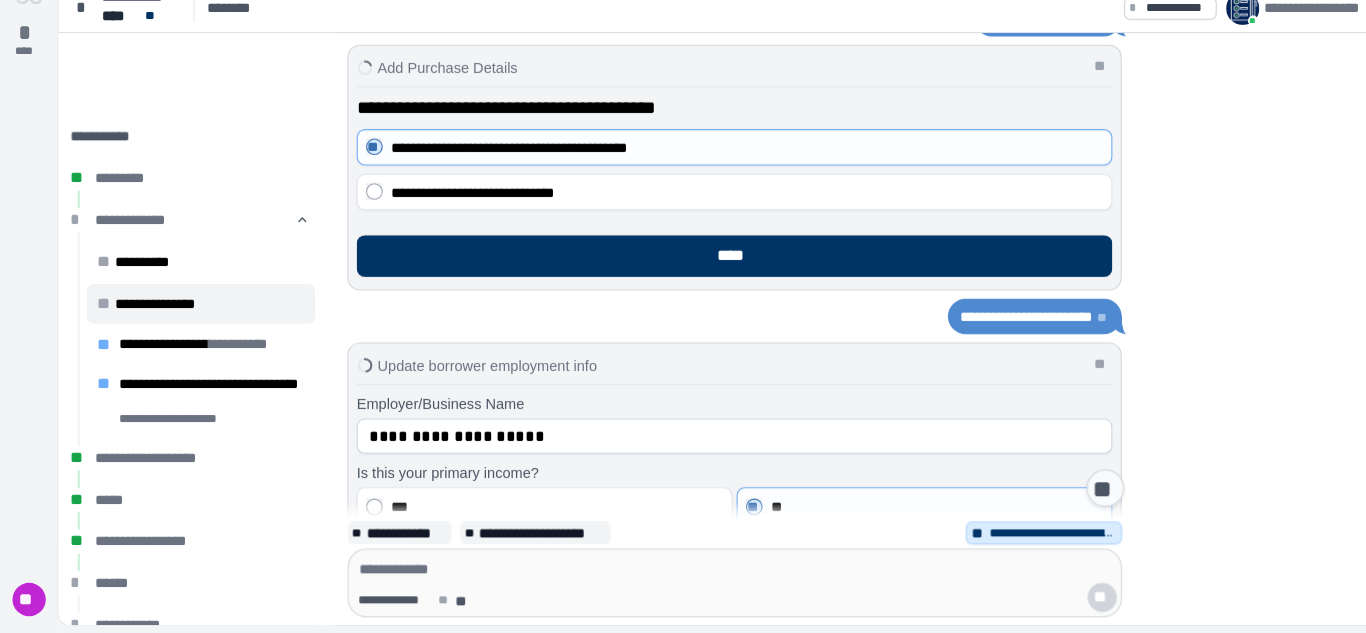 scroll, scrollTop: 2389, scrollLeft: 0, axis: vertical 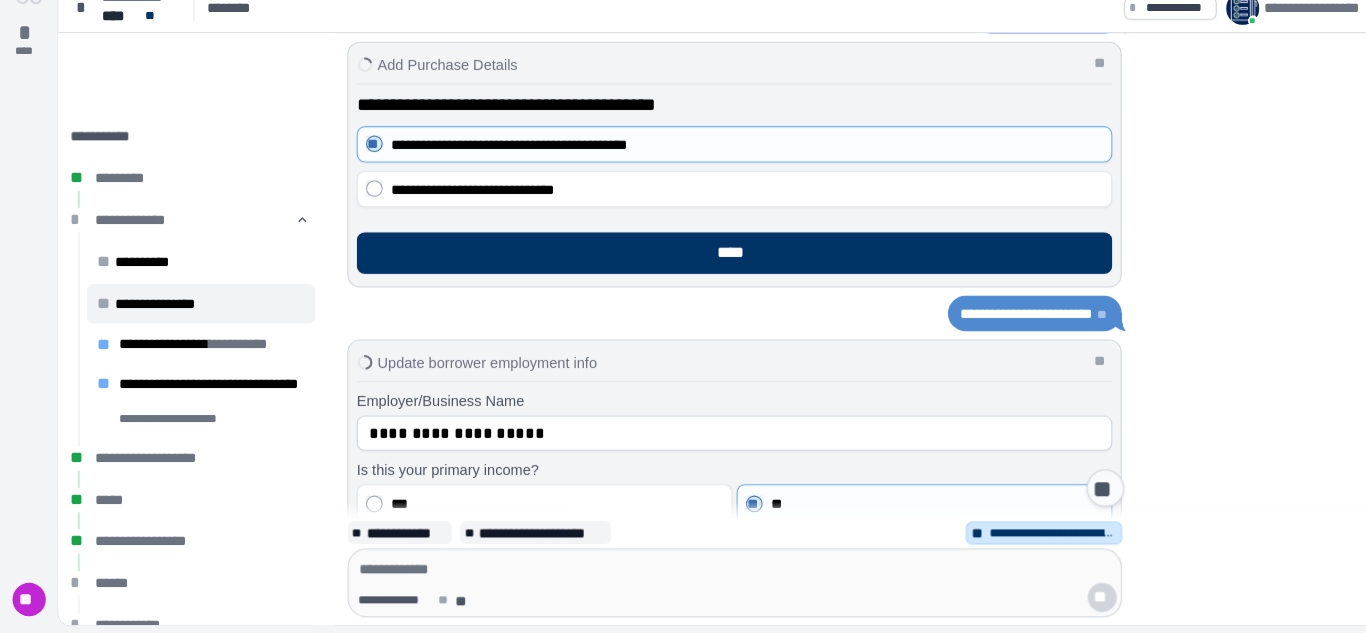 click on "**********" at bounding box center [1012, 536] 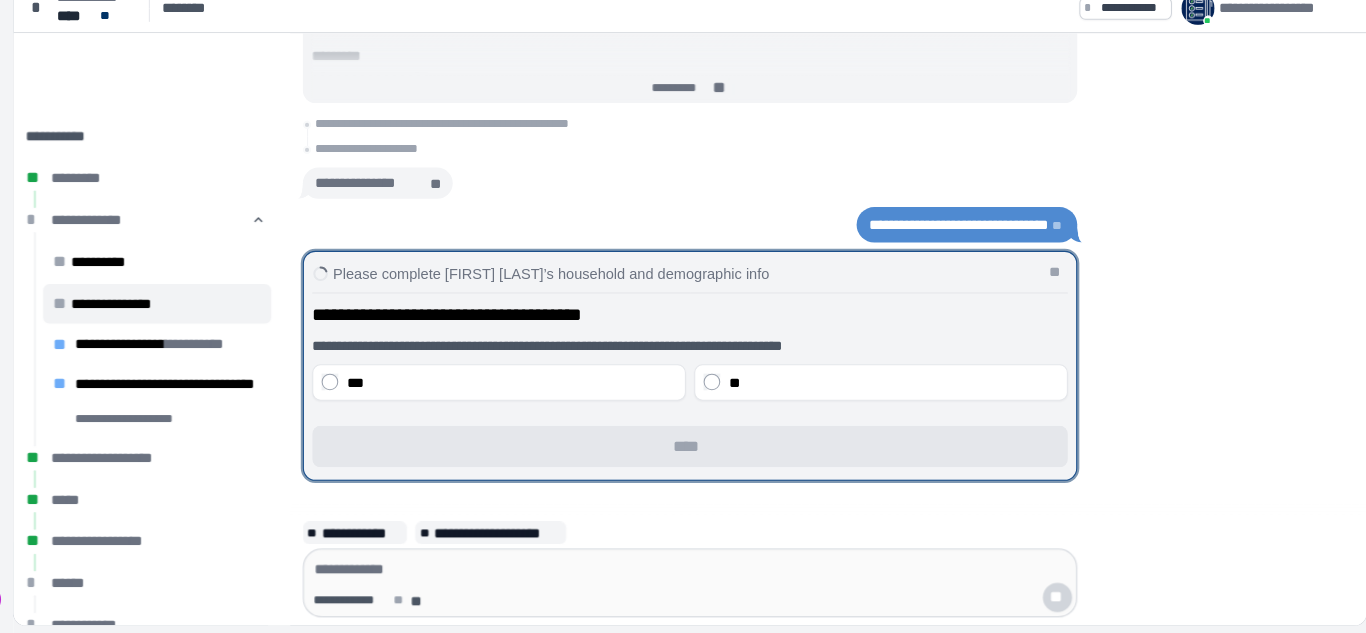 scroll, scrollTop: 0, scrollLeft: 0, axis: both 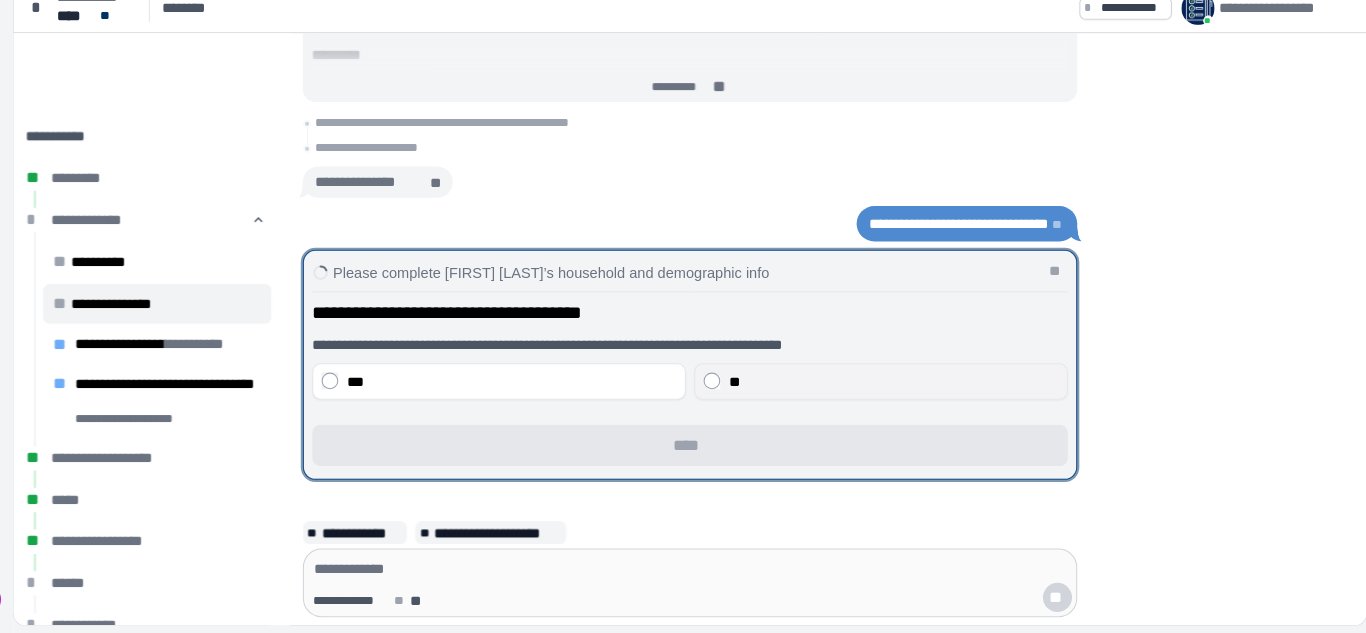 click on "**" at bounding box center (889, 390) 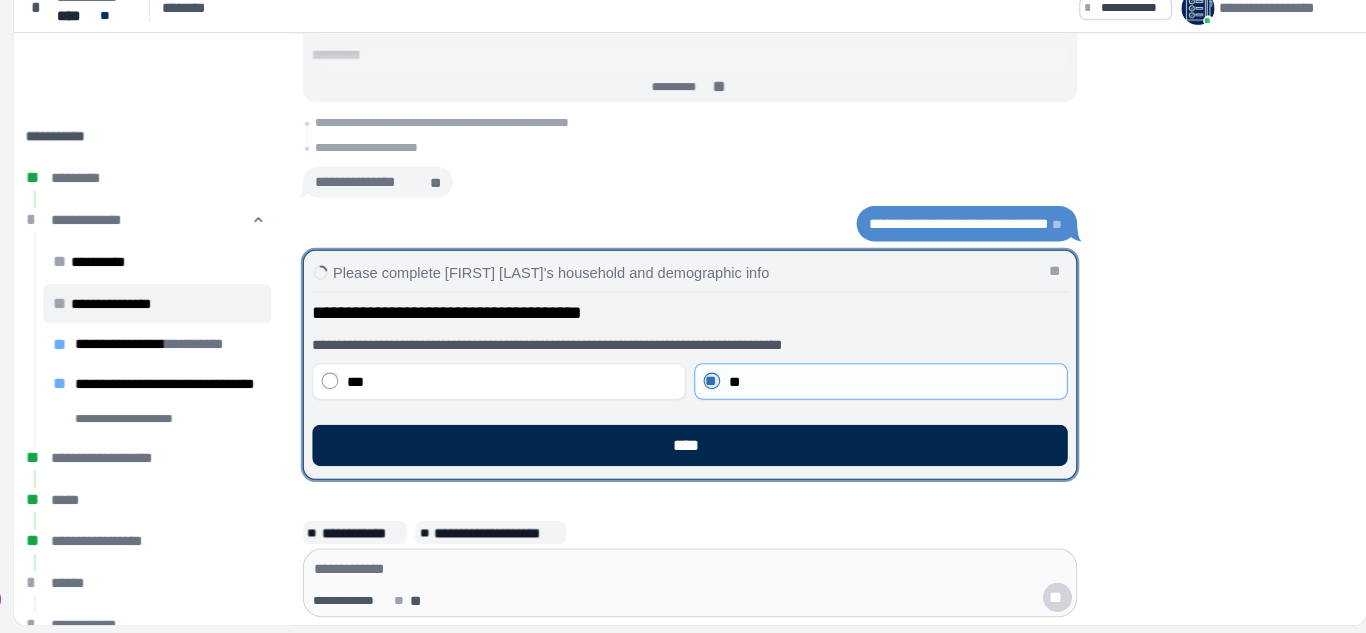 click on "****" at bounding box center (706, 452) 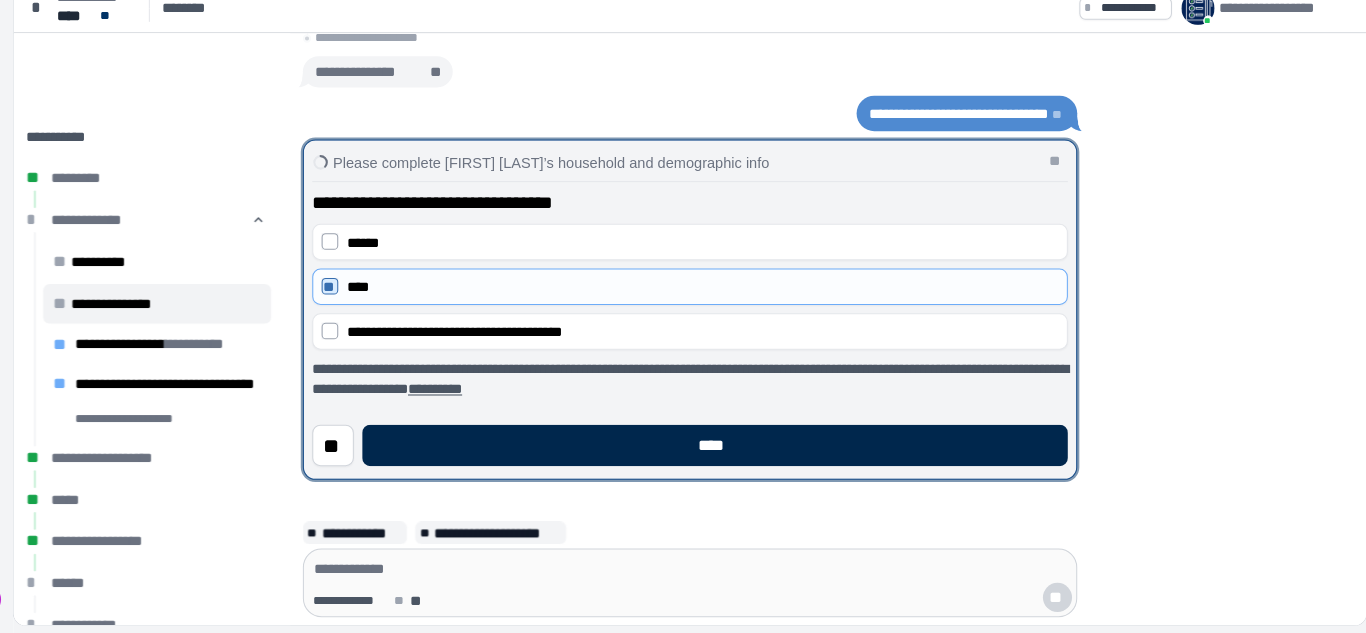 click on "****" at bounding box center (730, 452) 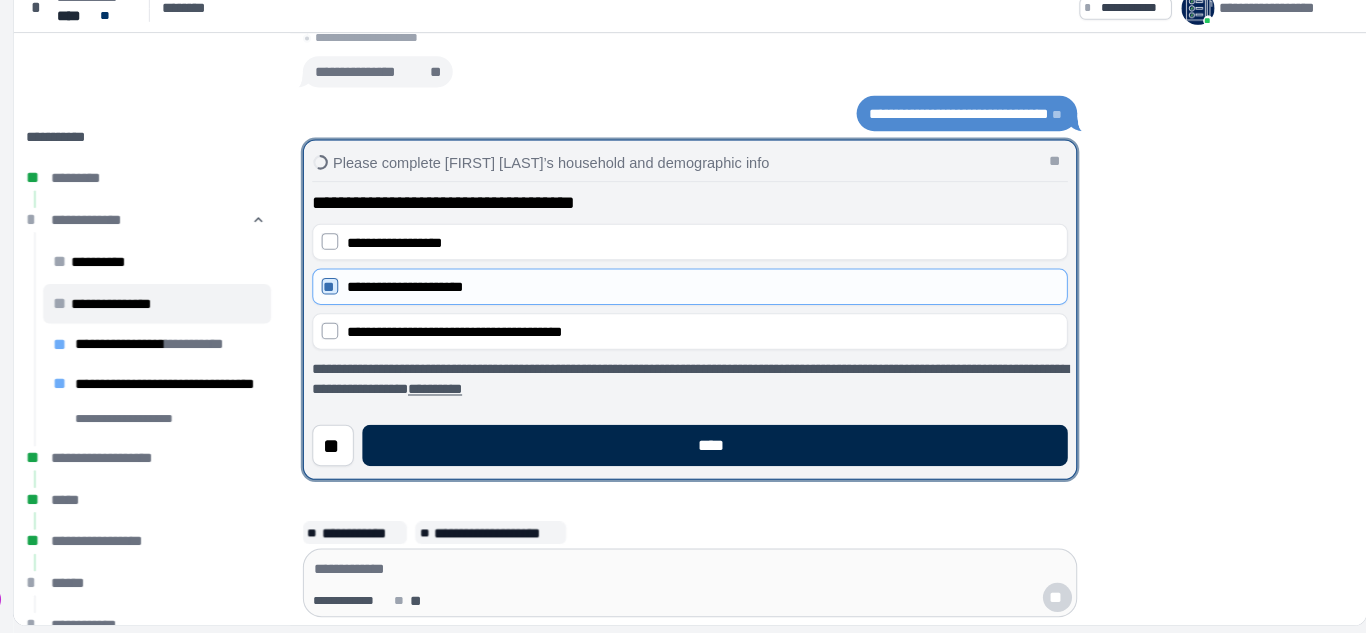 click on "****" at bounding box center [730, 452] 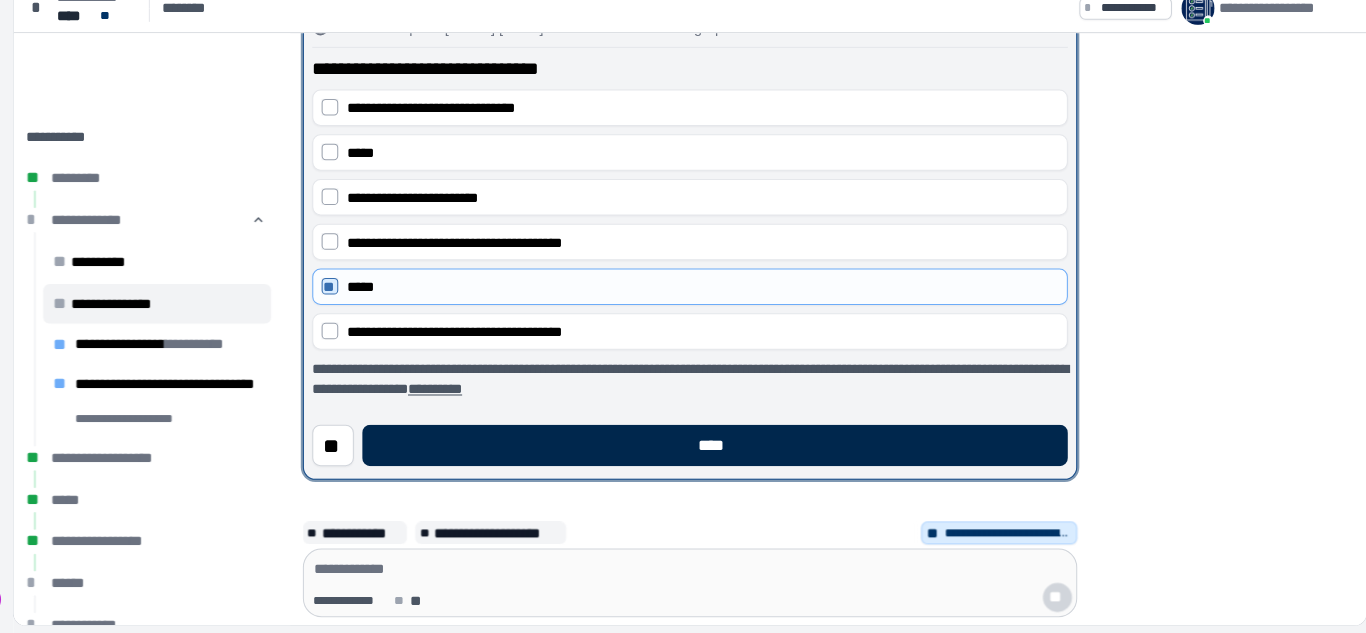 click on "****" at bounding box center [730, 452] 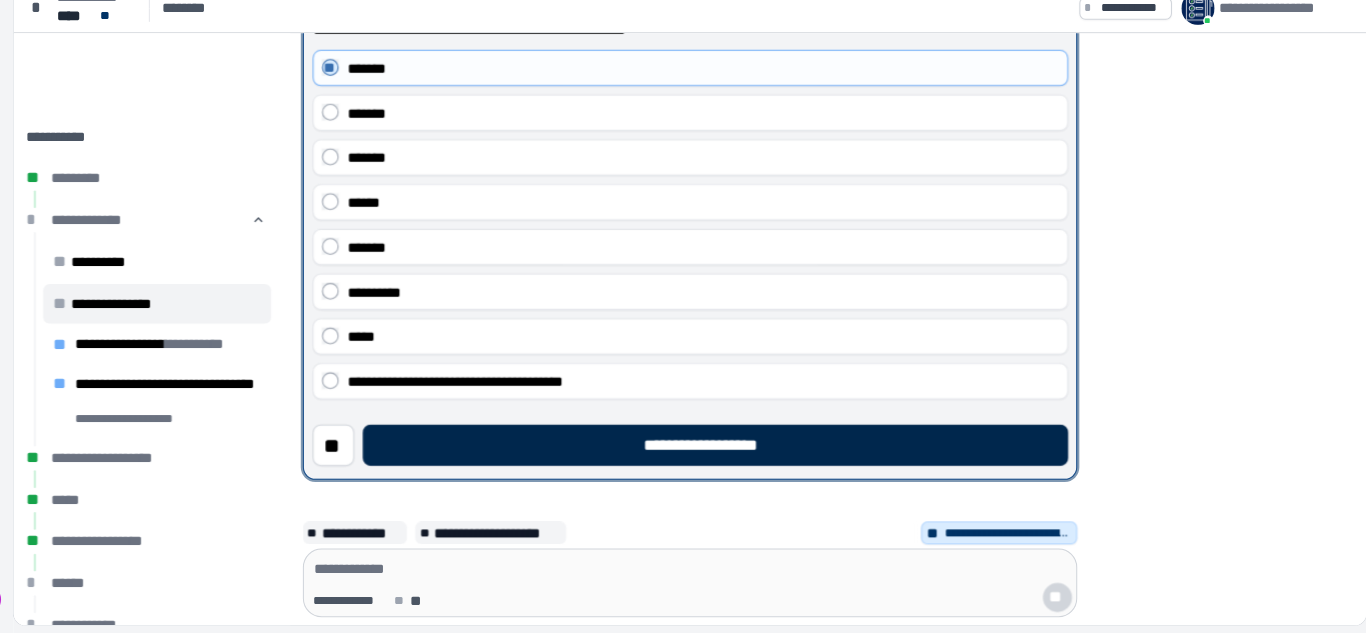 click on "**********" at bounding box center [730, 452] 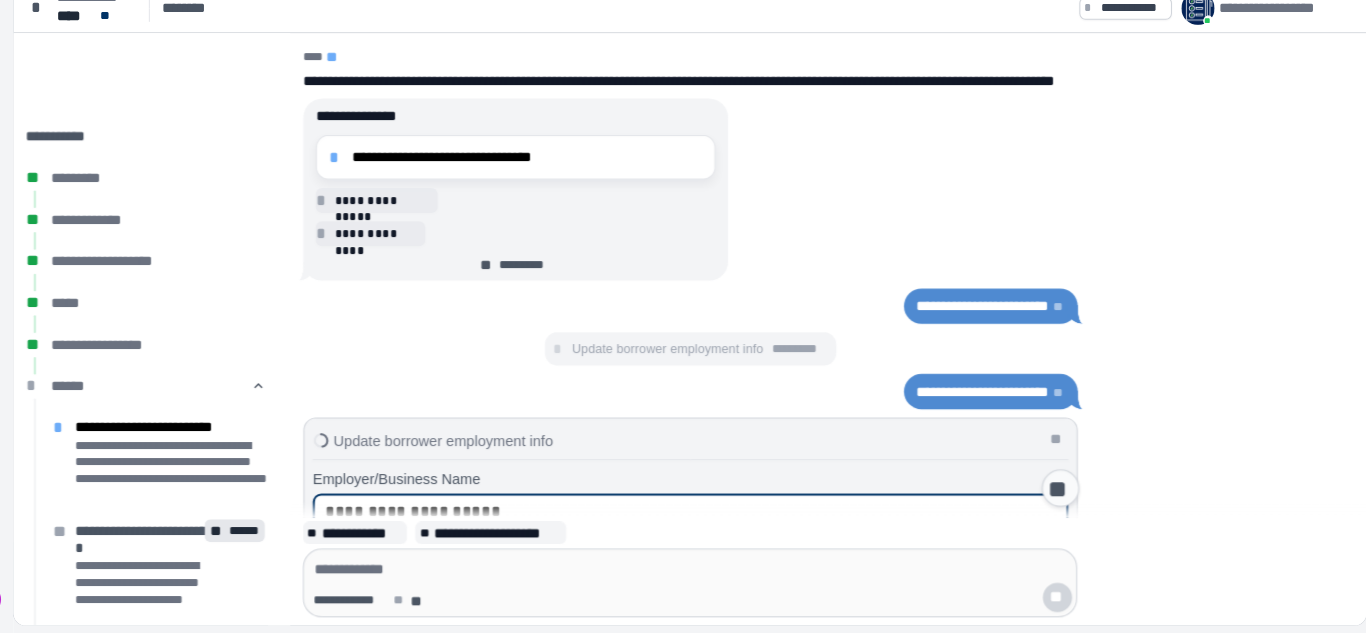 scroll, scrollTop: 3620, scrollLeft: 0, axis: vertical 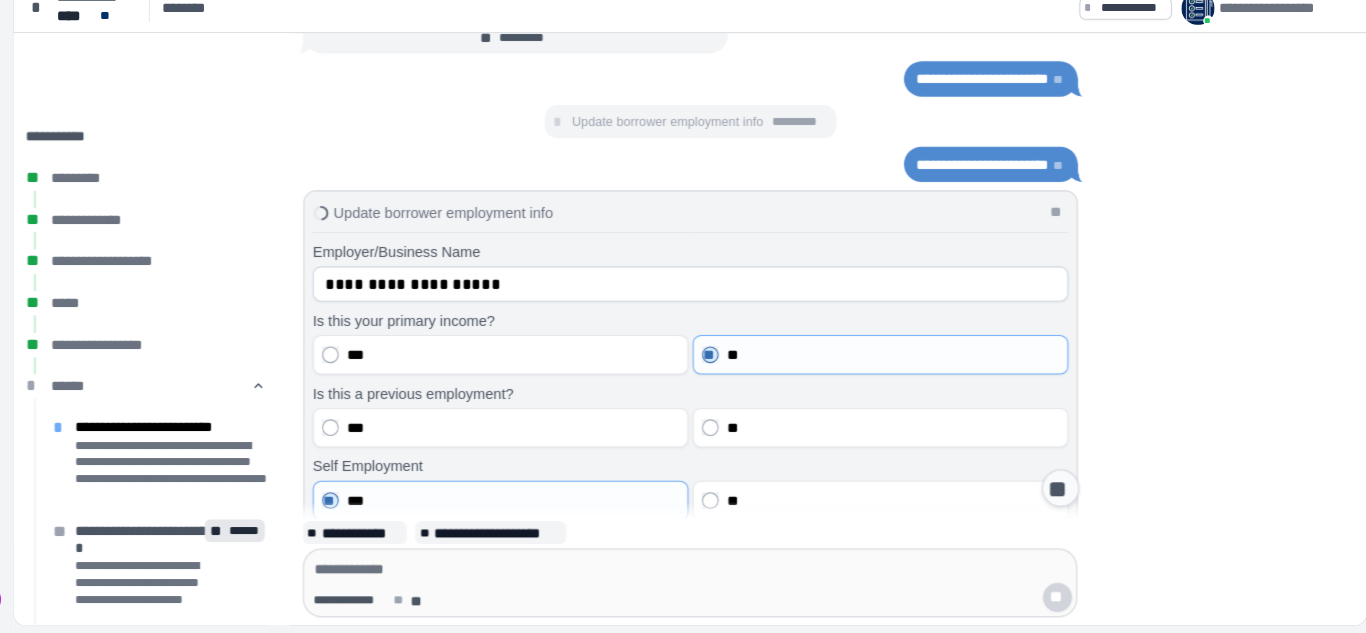 click at bounding box center [706, 571] 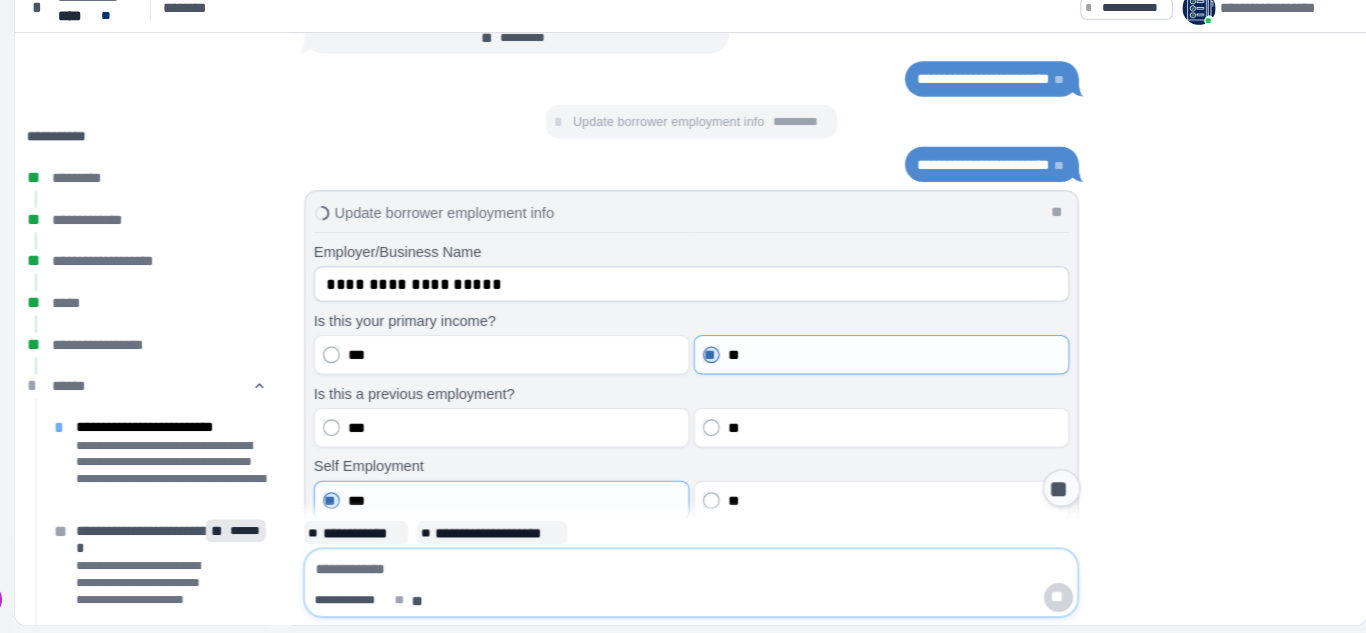 click on "**" at bounding box center [1062, 494] 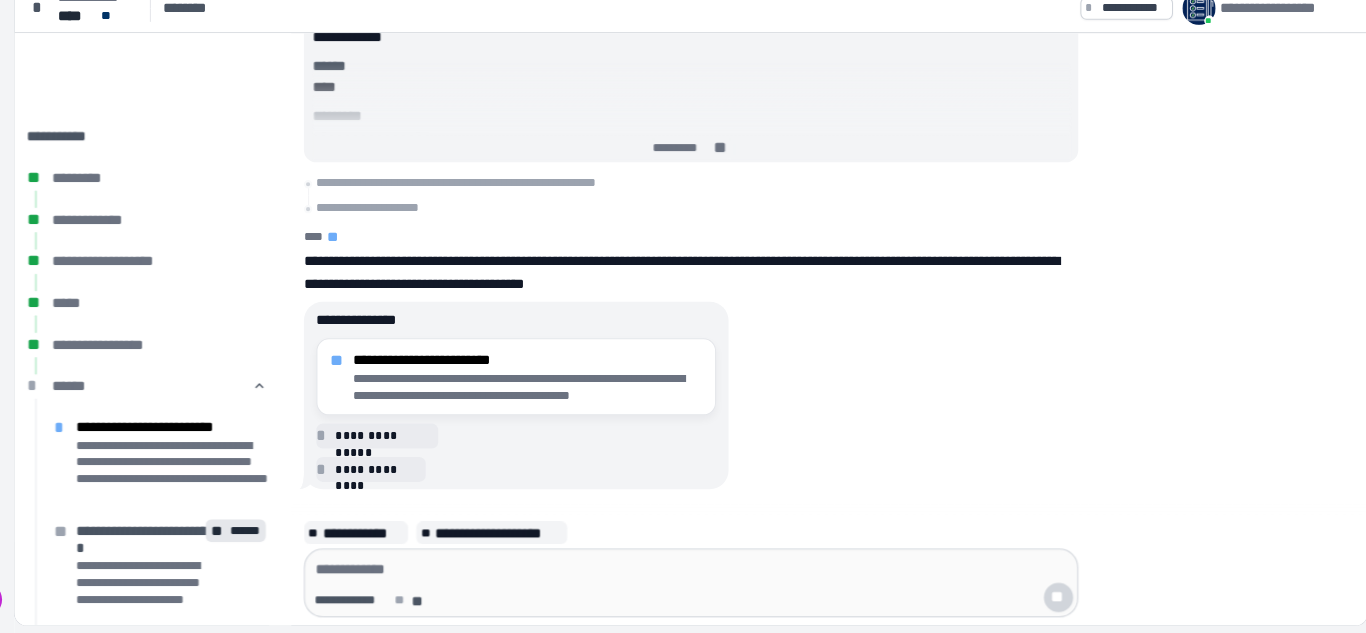 scroll, scrollTop: 0, scrollLeft: 0, axis: both 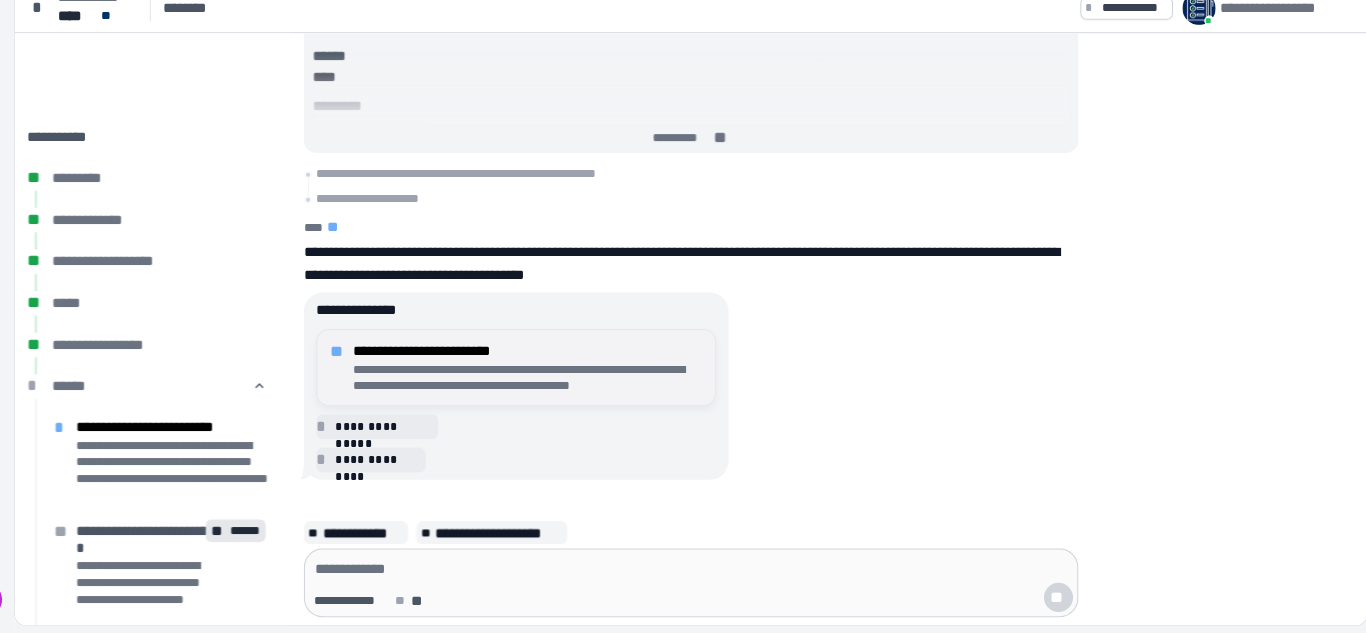 click on "**********" at bounding box center (549, 377) 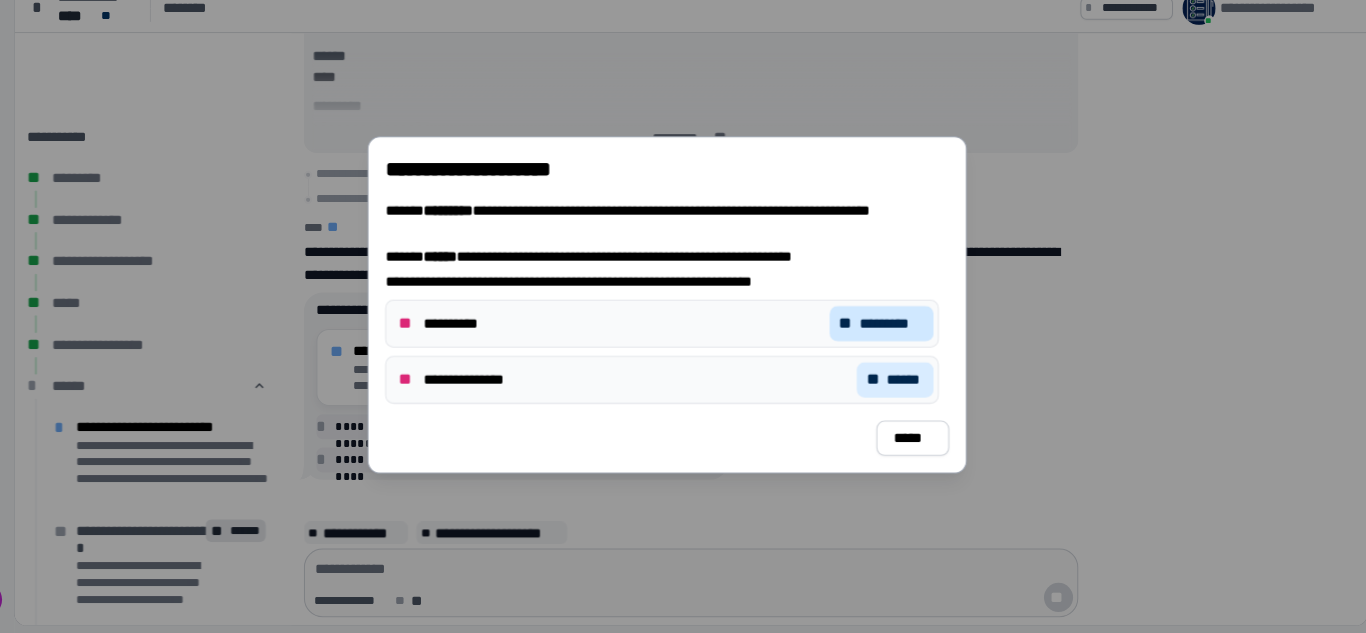 click on "*********" at bounding box center (899, 335) 